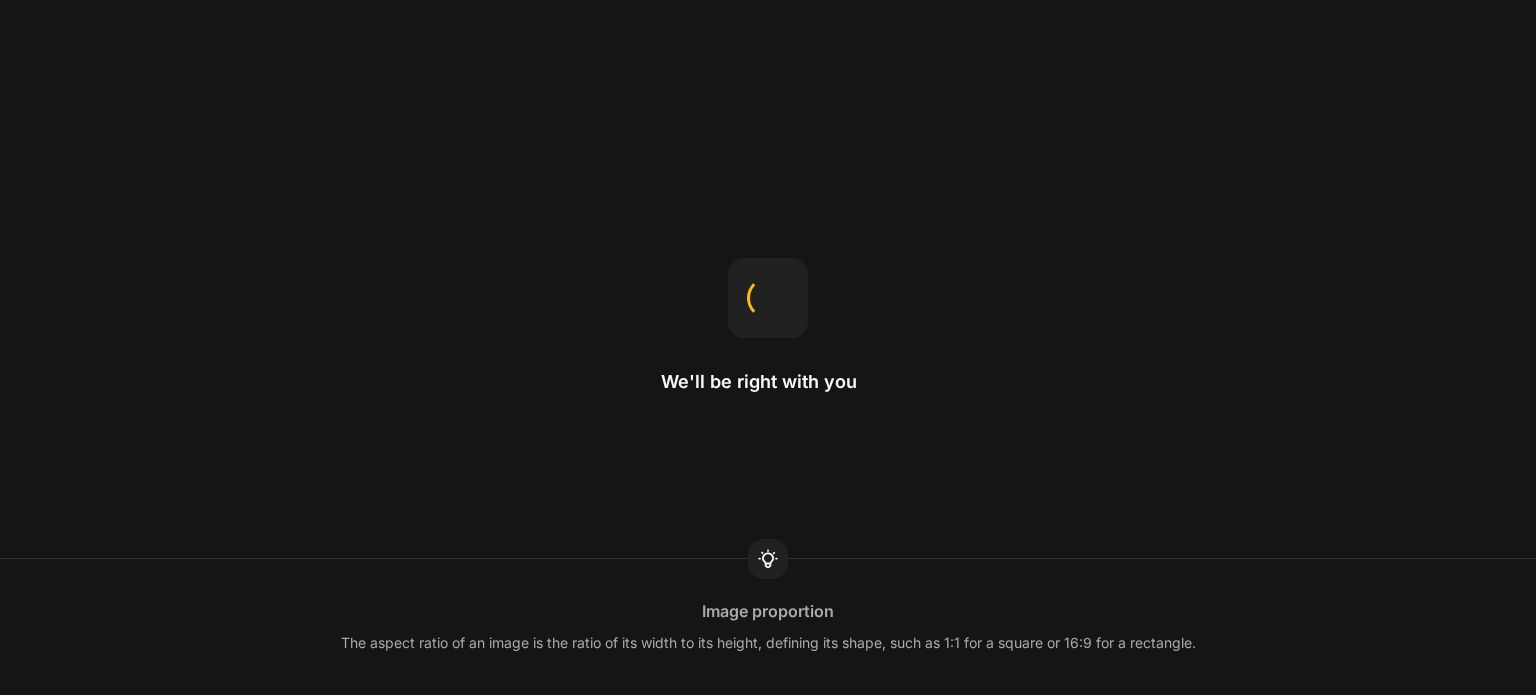 scroll, scrollTop: 0, scrollLeft: 0, axis: both 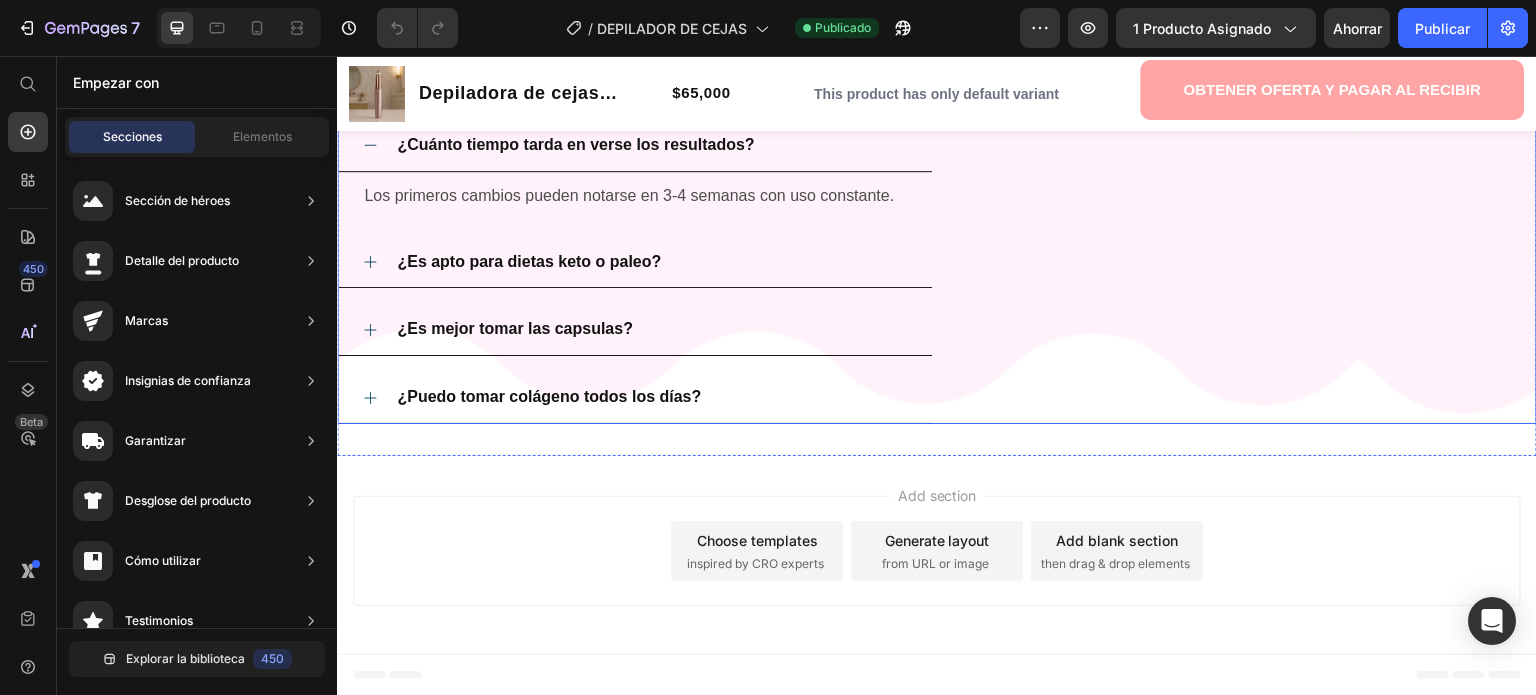 click on "Image" at bounding box center [1239, 210] 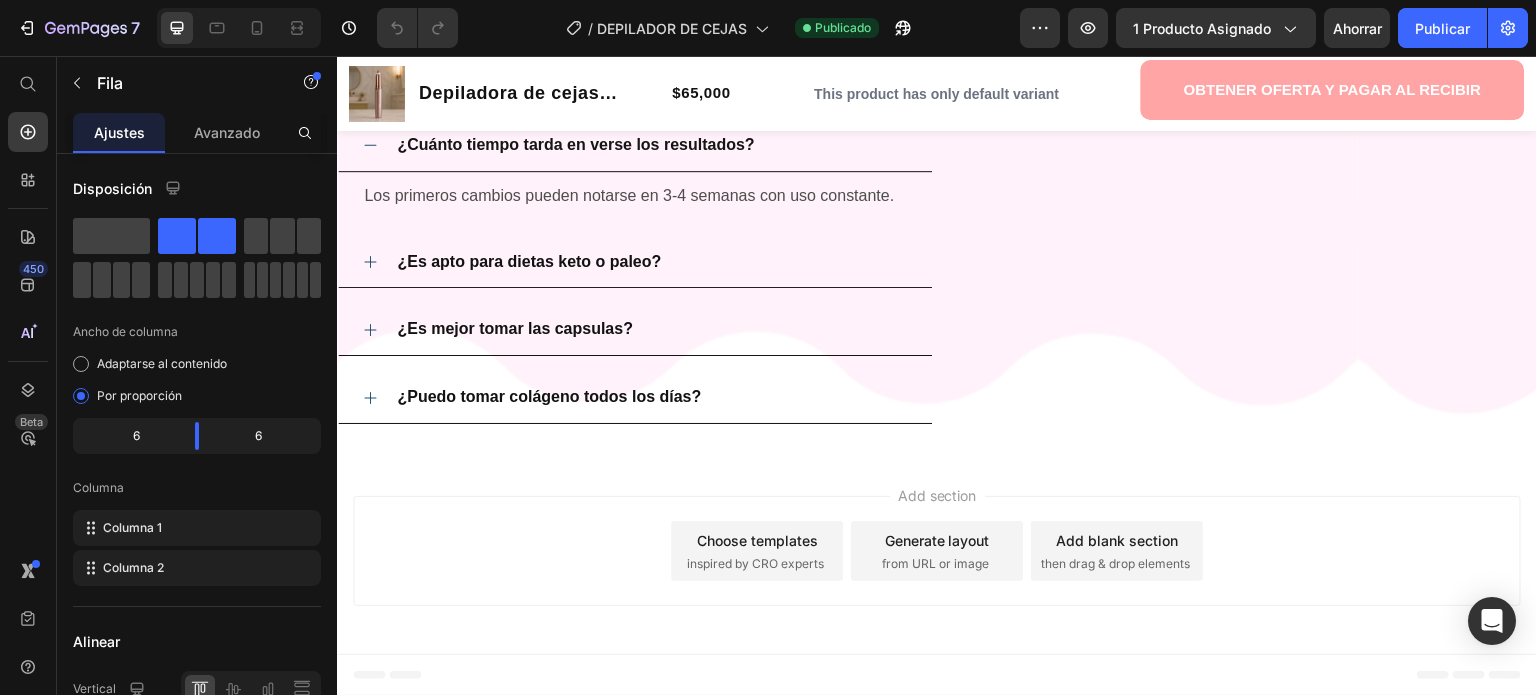 scroll, scrollTop: 4186, scrollLeft: 0, axis: vertical 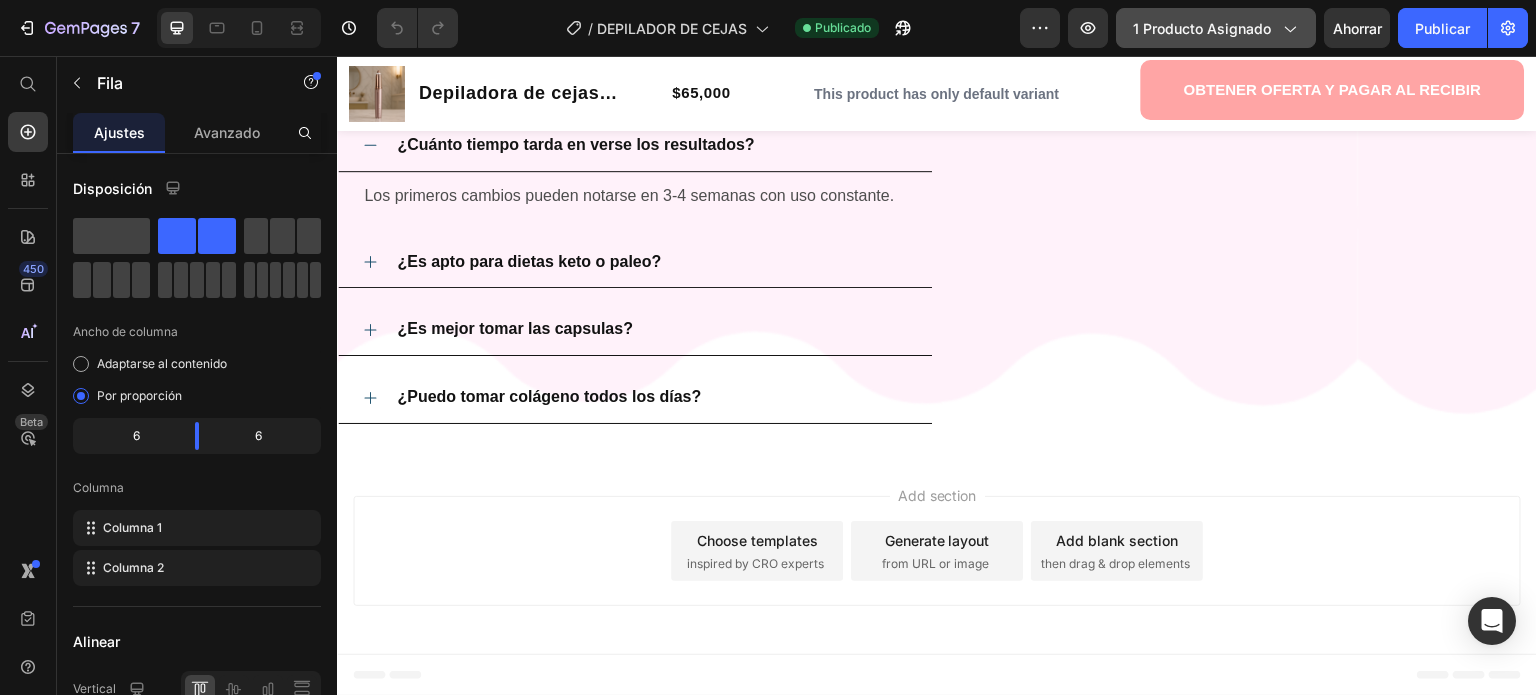 click on "1 producto asignado" at bounding box center (1202, 28) 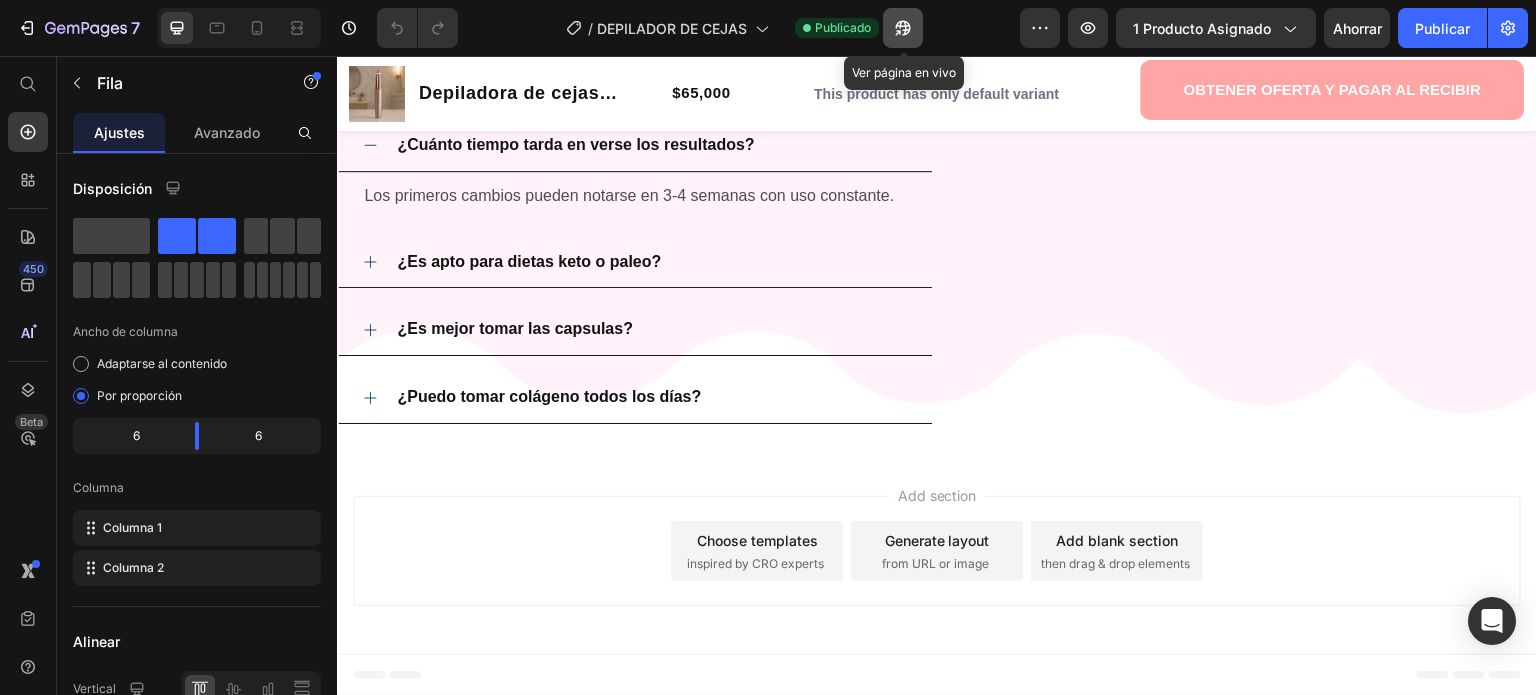 click 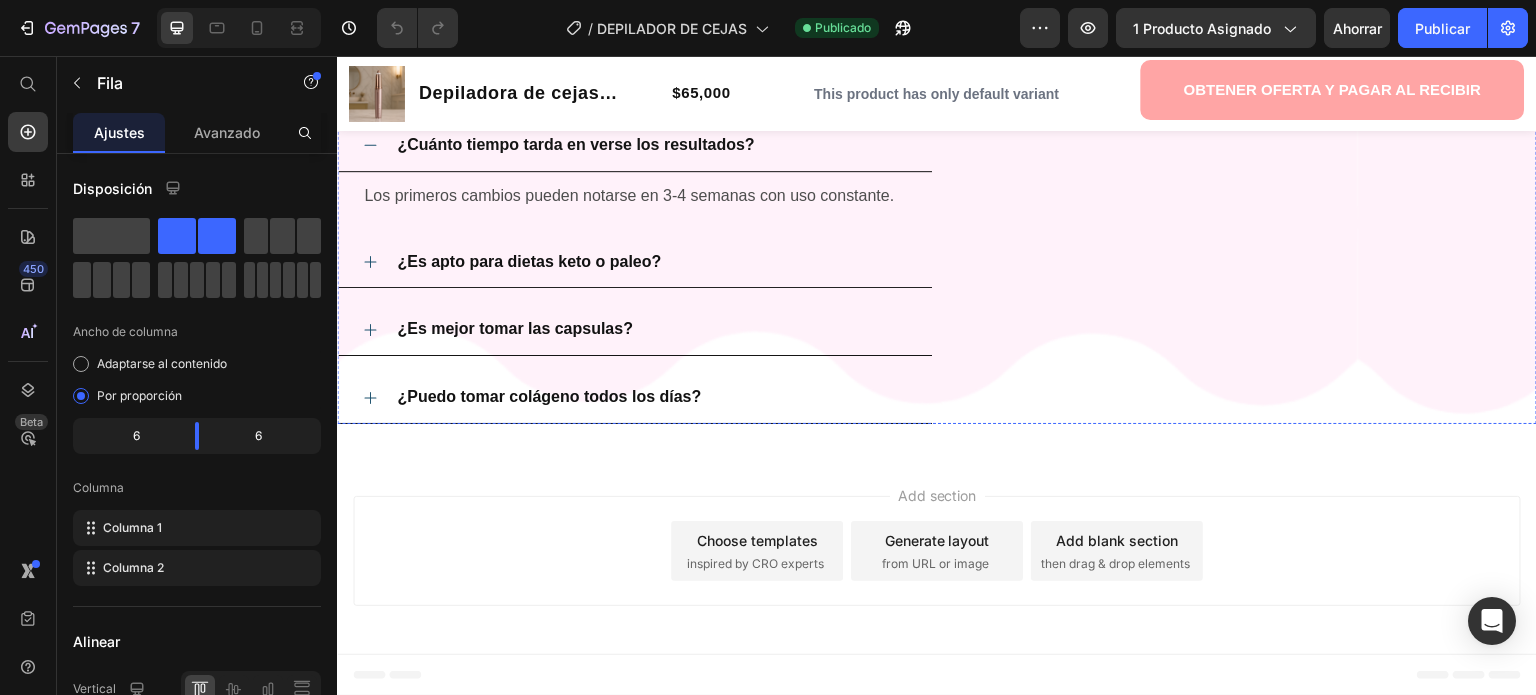 click at bounding box center (1239, -3) 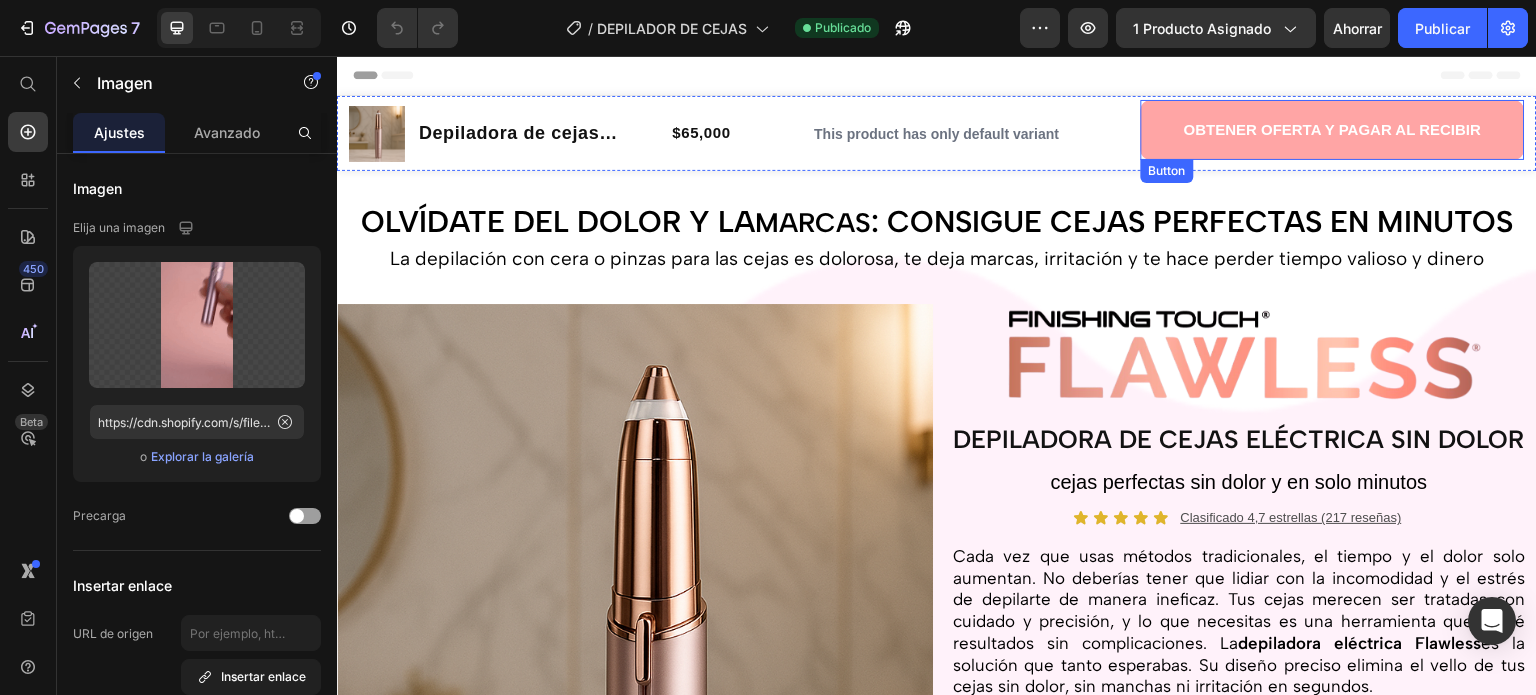 scroll, scrollTop: 0, scrollLeft: 0, axis: both 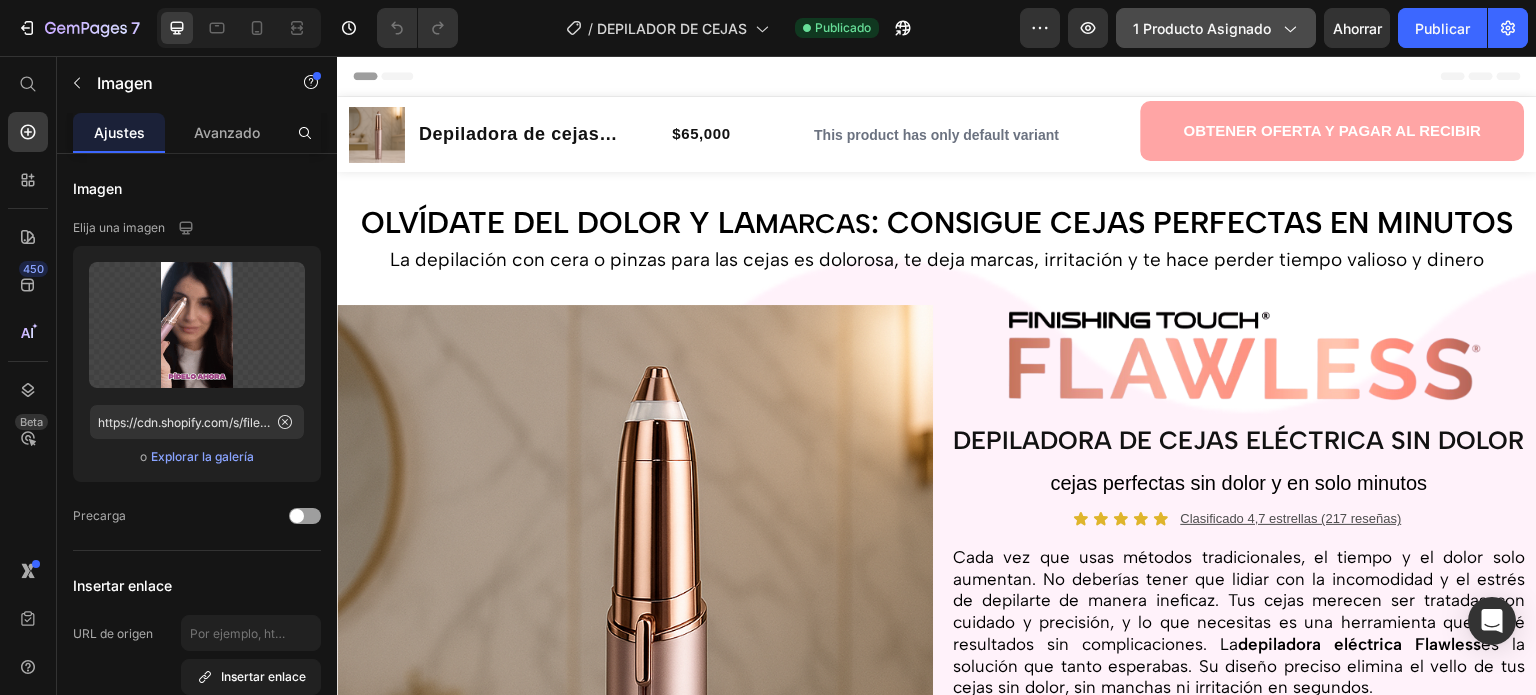 click on "1 producto asignado" at bounding box center [1202, 28] 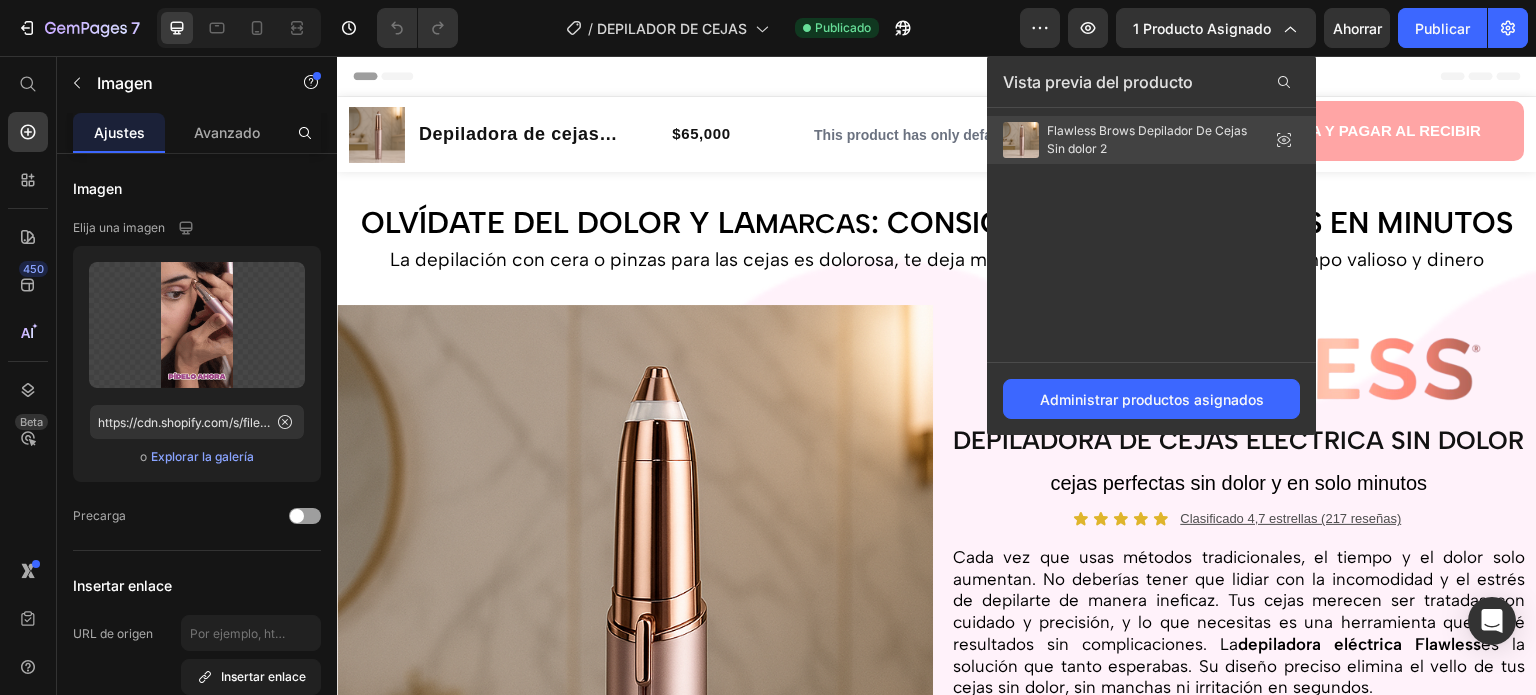 click on "Flawless Brows Depilador De Cejas Sin dolor 2" at bounding box center (1147, 139) 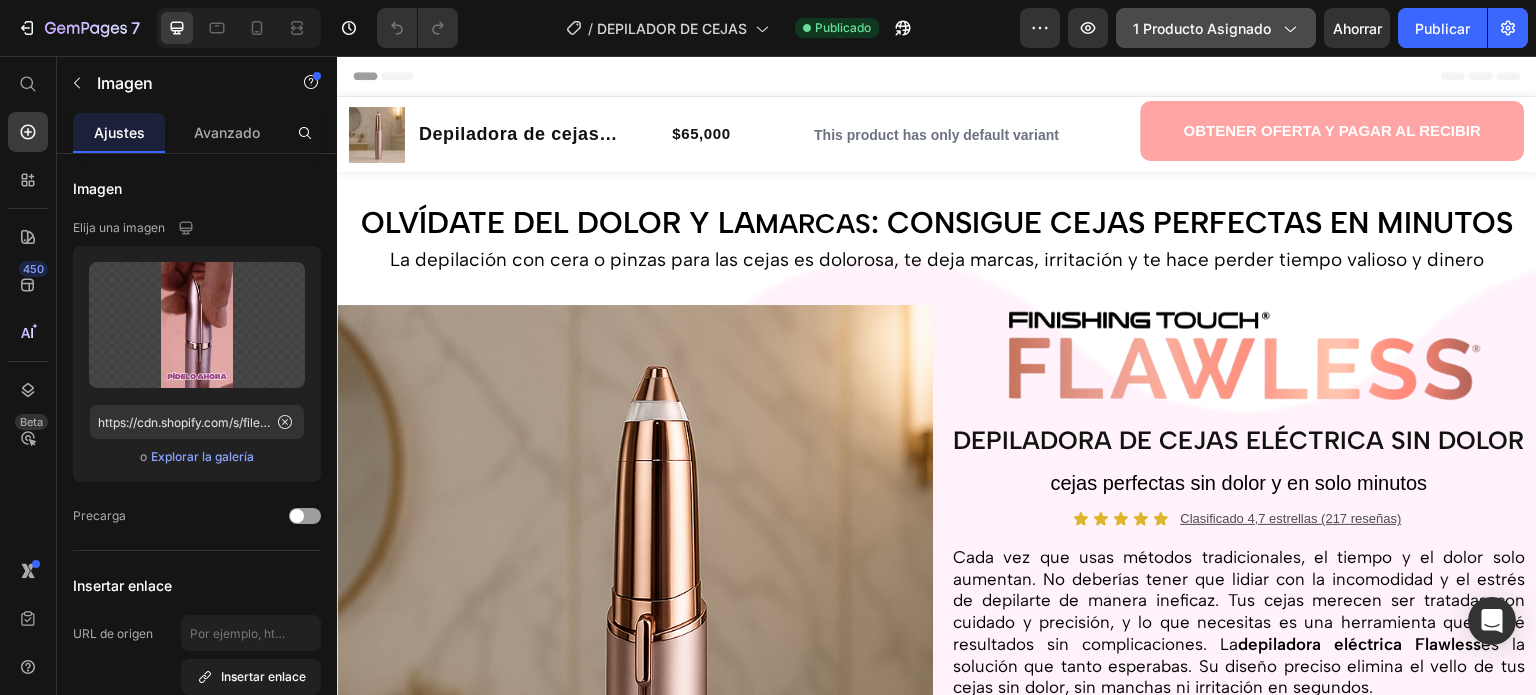 click 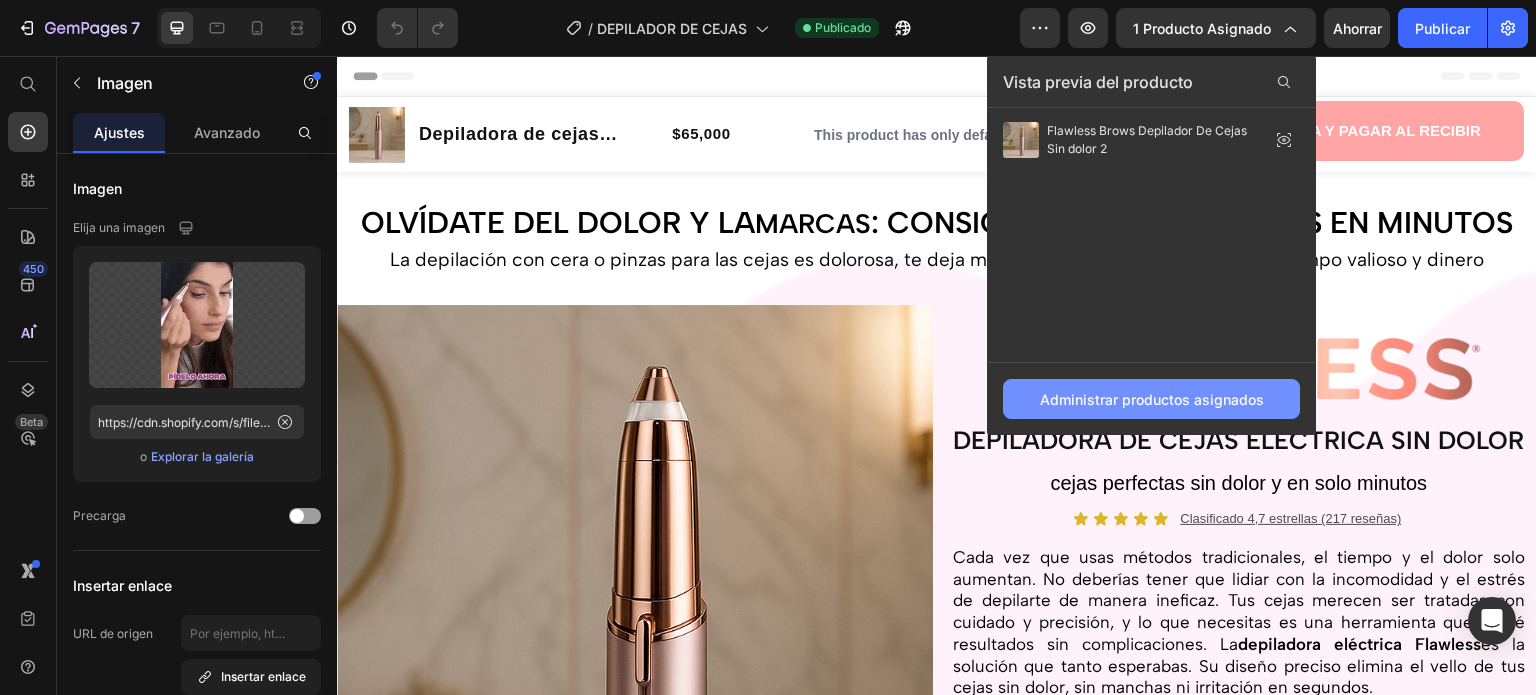 click on "Administrar productos asignados" at bounding box center (1152, 399) 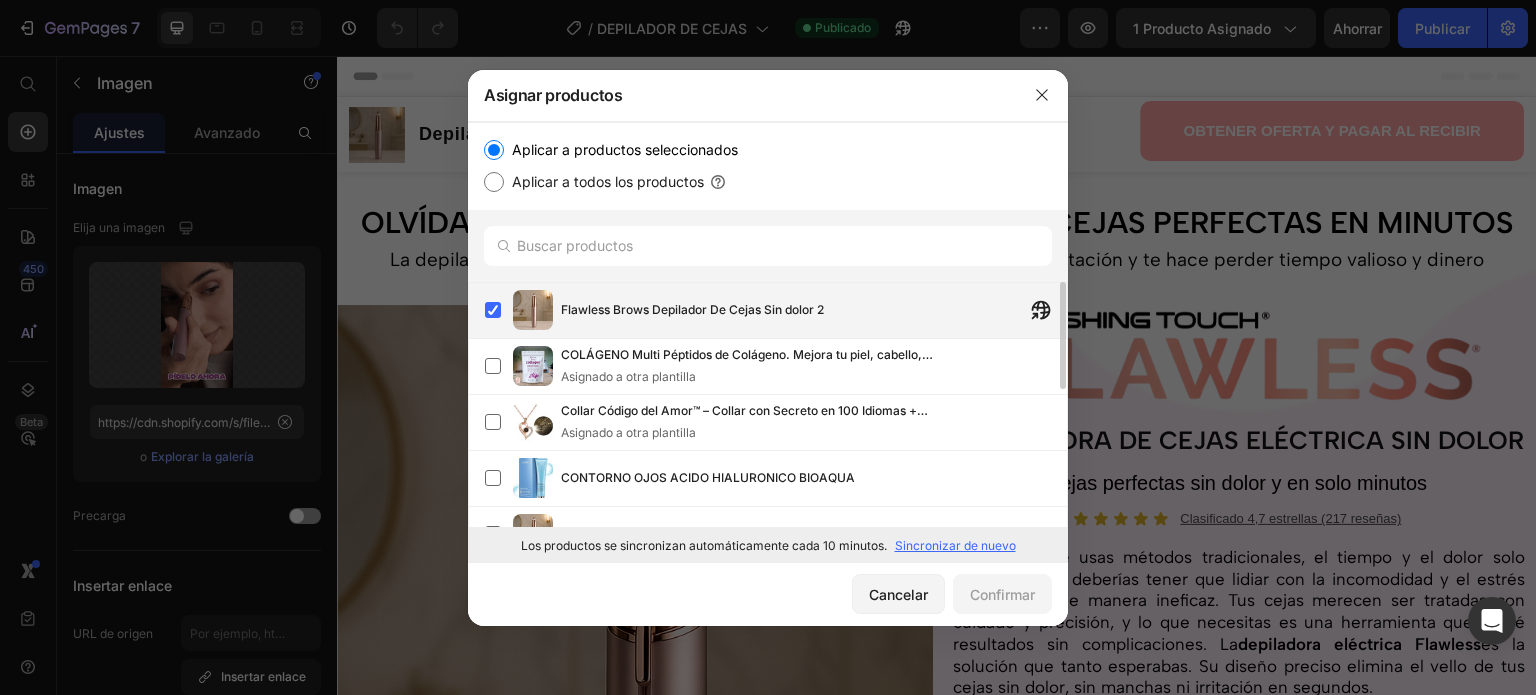 scroll, scrollTop: 100, scrollLeft: 0, axis: vertical 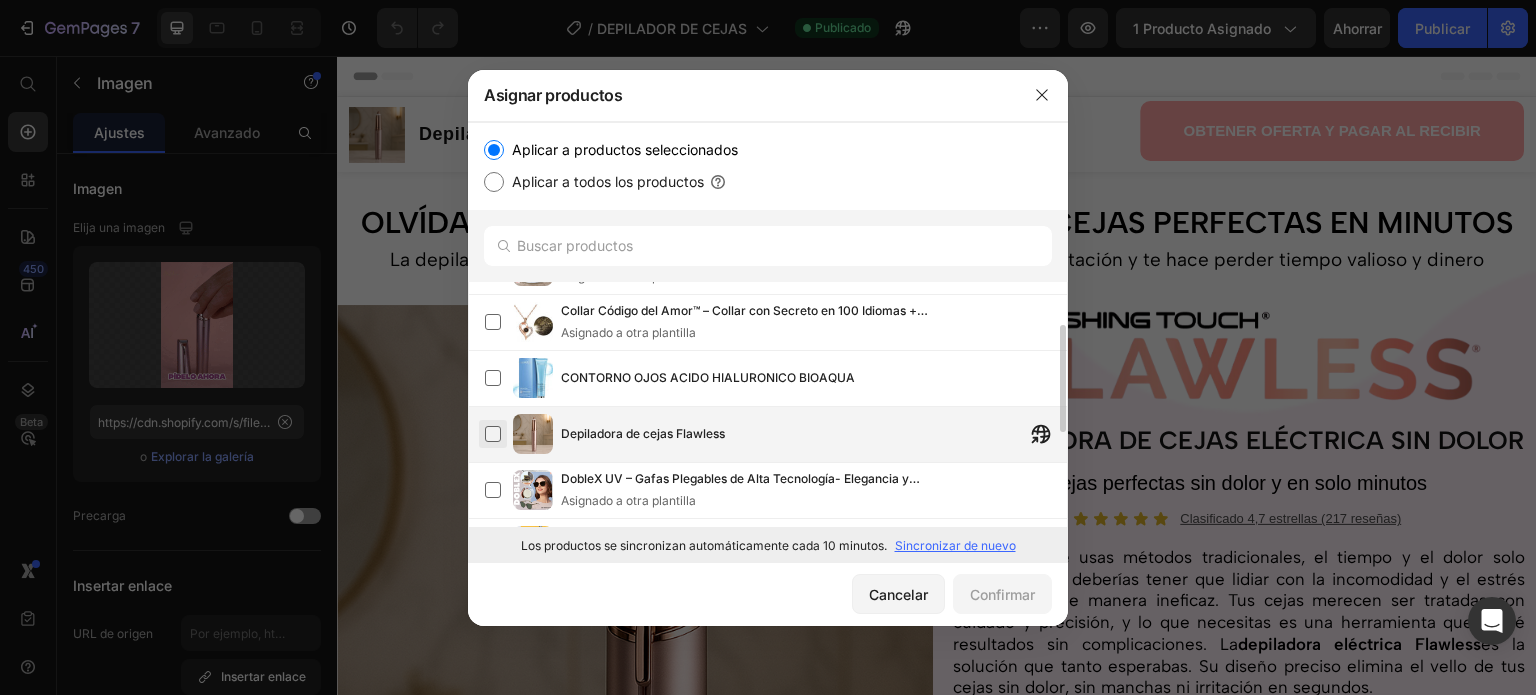 click at bounding box center [493, 434] 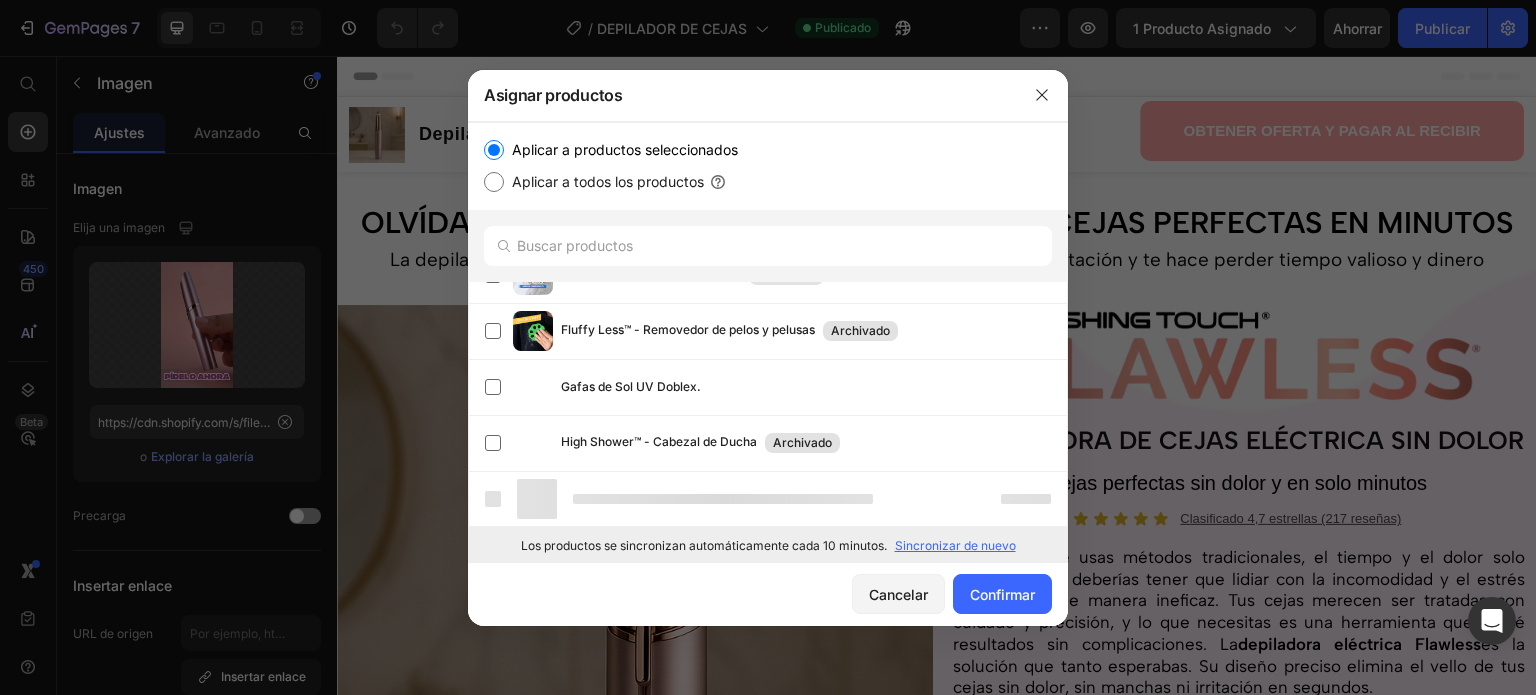 scroll, scrollTop: 0, scrollLeft: 0, axis: both 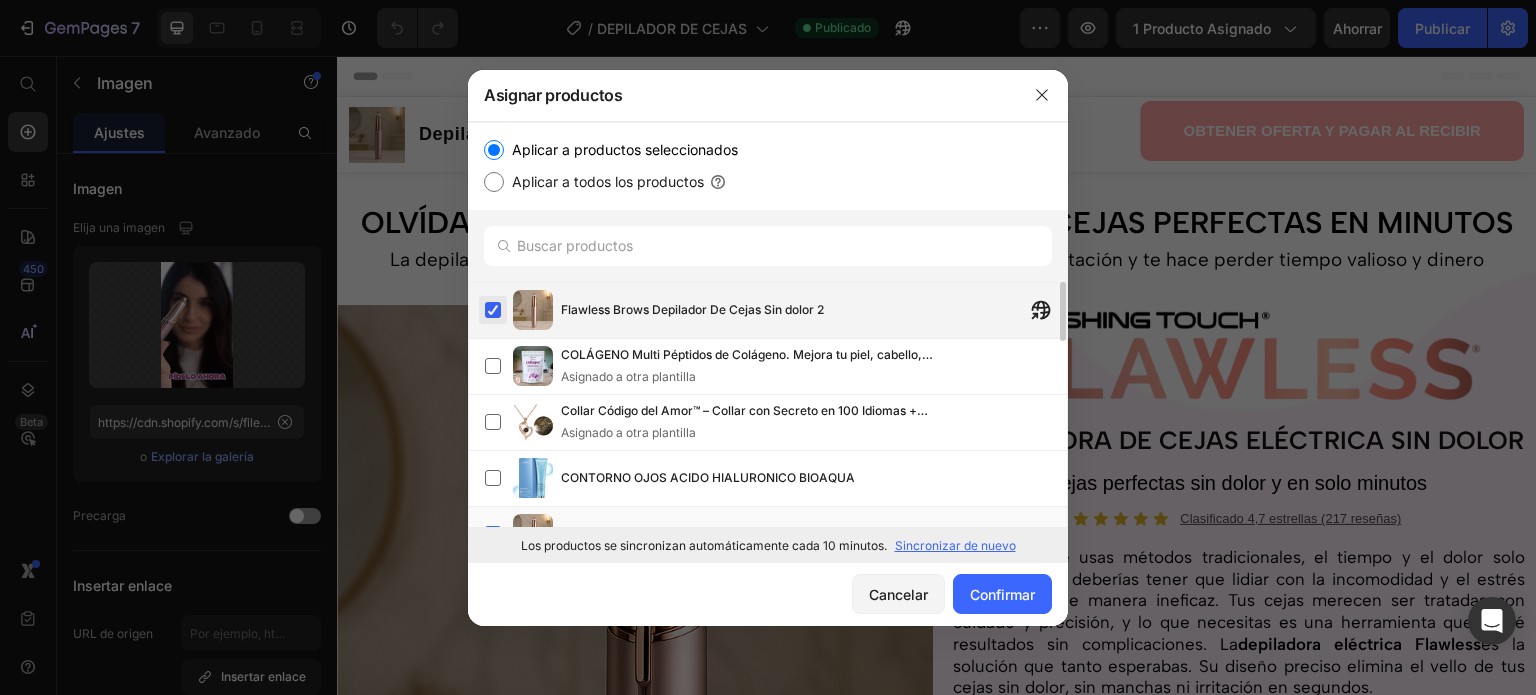 click at bounding box center (493, 310) 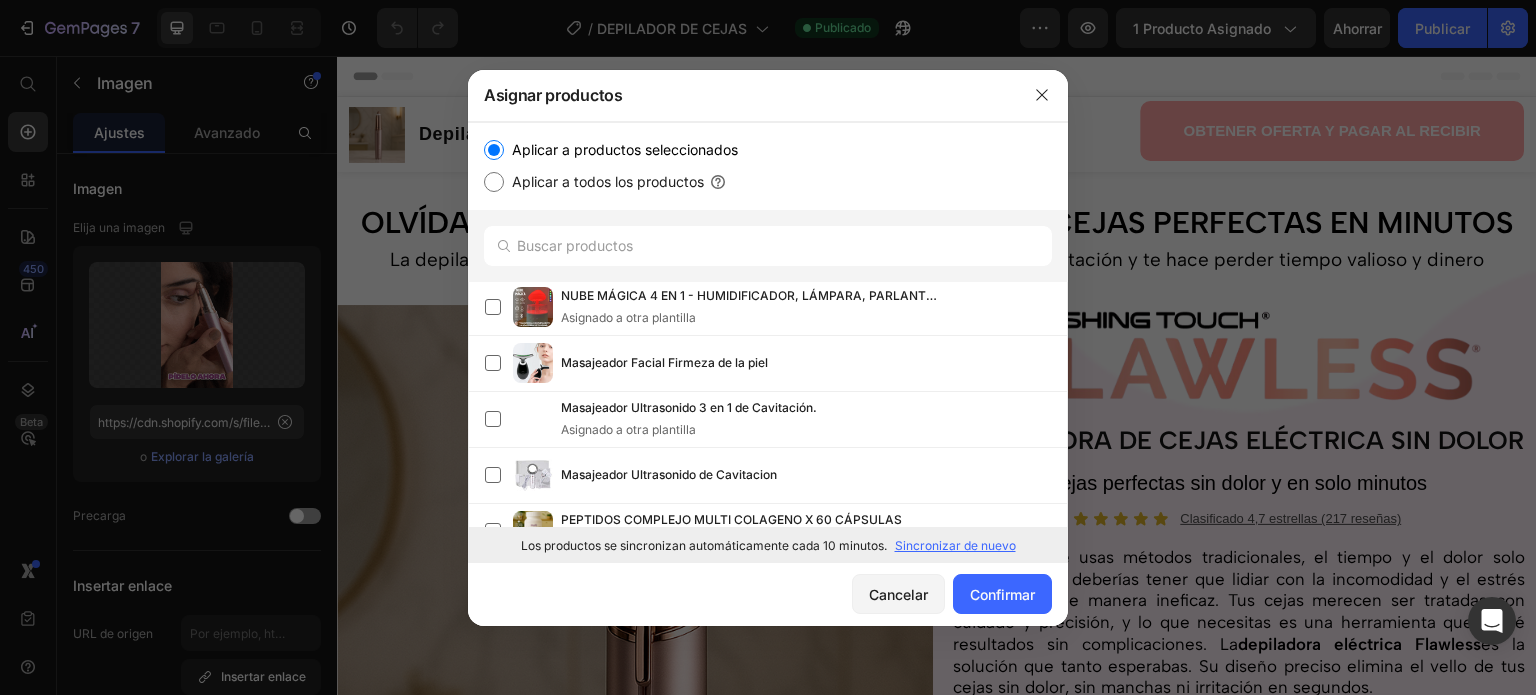 scroll, scrollTop: 763, scrollLeft: 0, axis: vertical 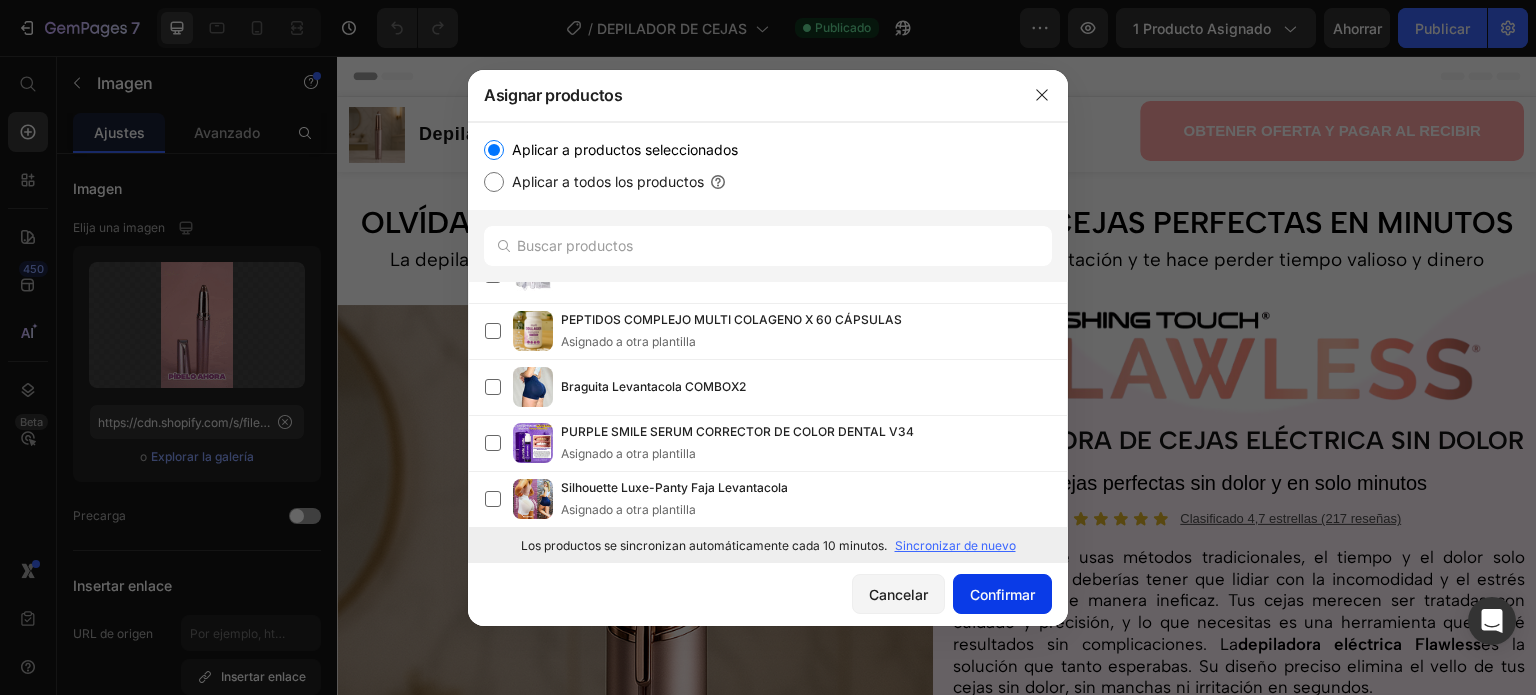 click on "Confirmar" at bounding box center (1002, 594) 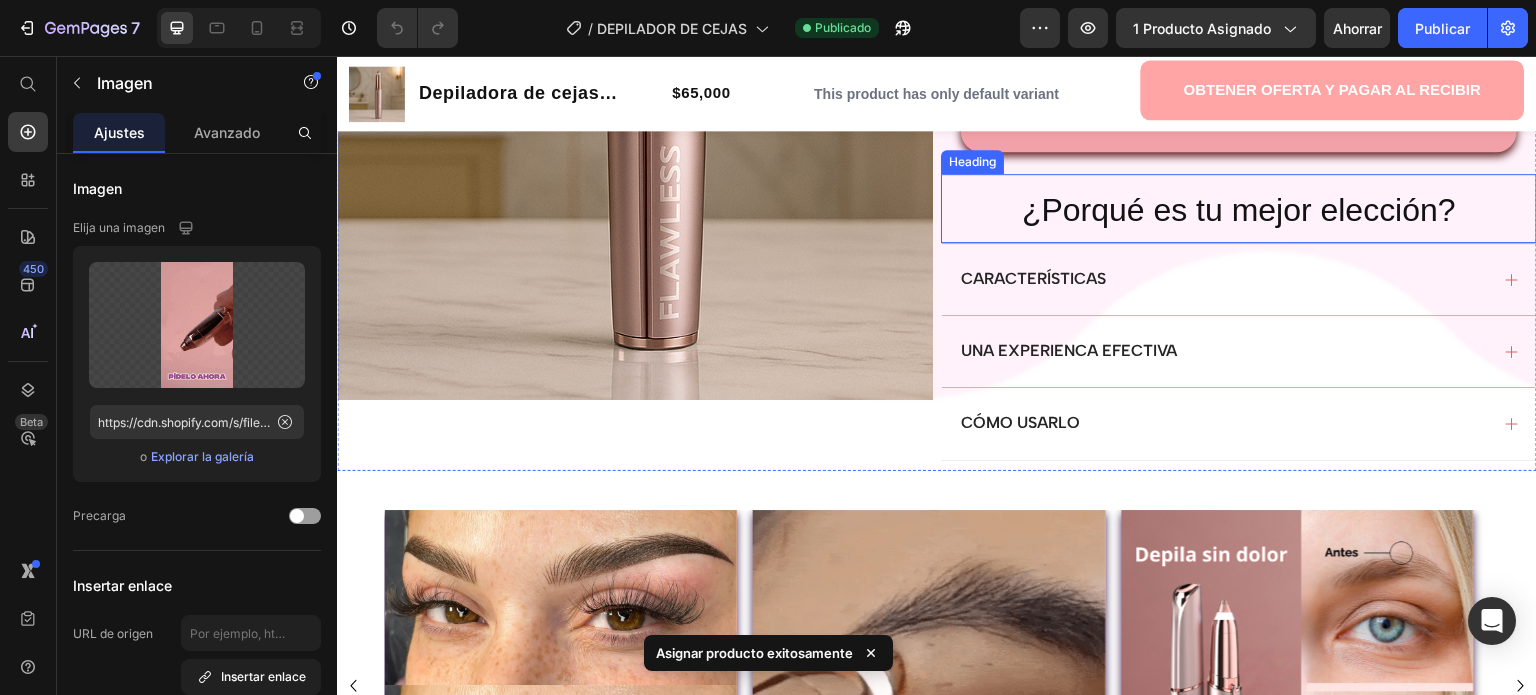 scroll, scrollTop: 0, scrollLeft: 0, axis: both 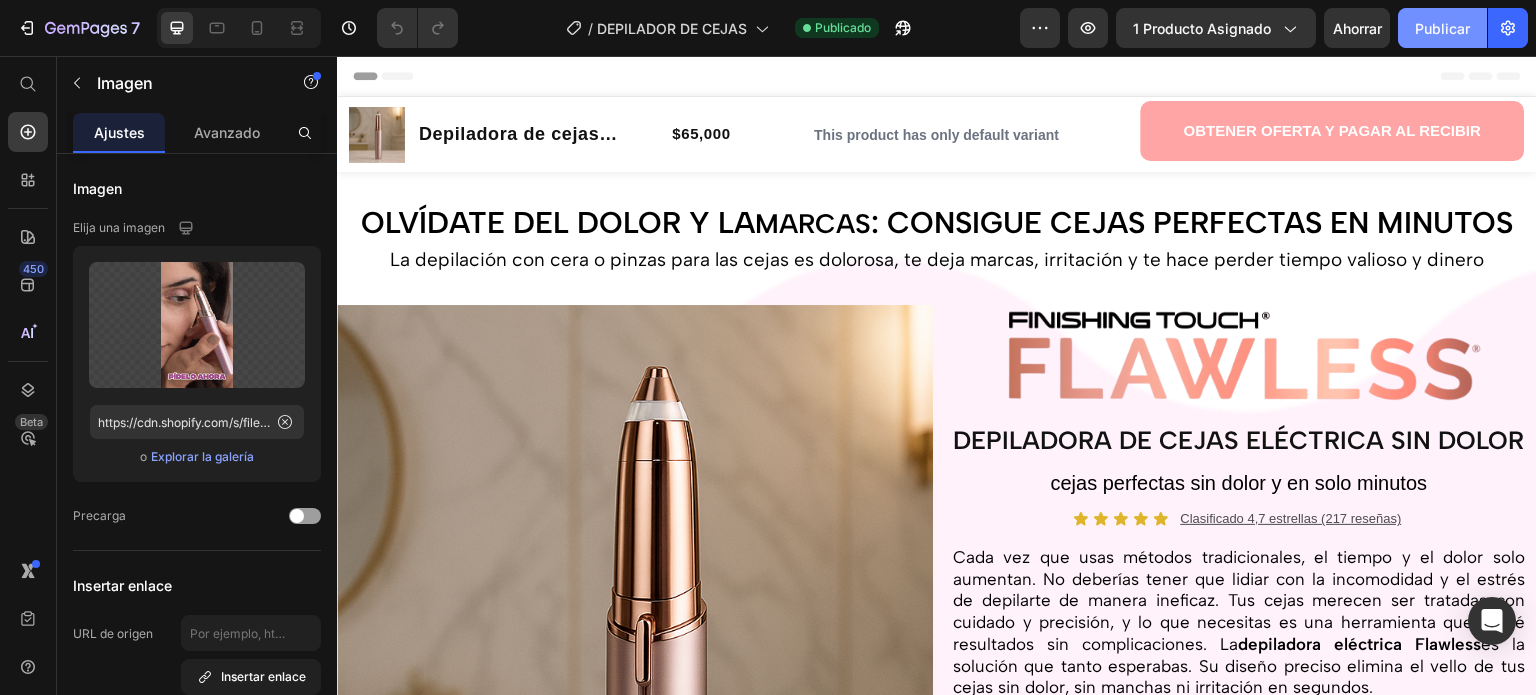 drag, startPoint x: 1438, startPoint y: 25, endPoint x: 1412, endPoint y: 23, distance: 26.076809 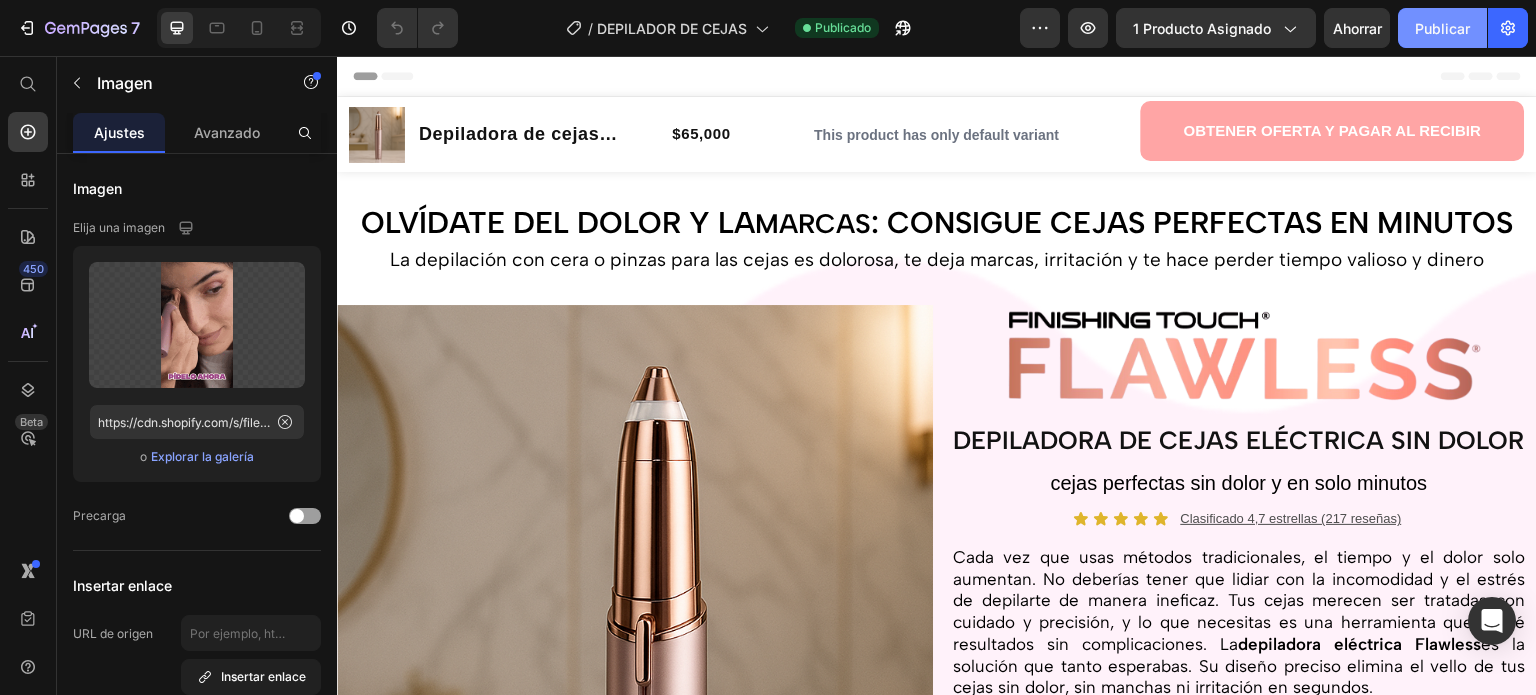 click on "Publicar" at bounding box center (1442, 28) 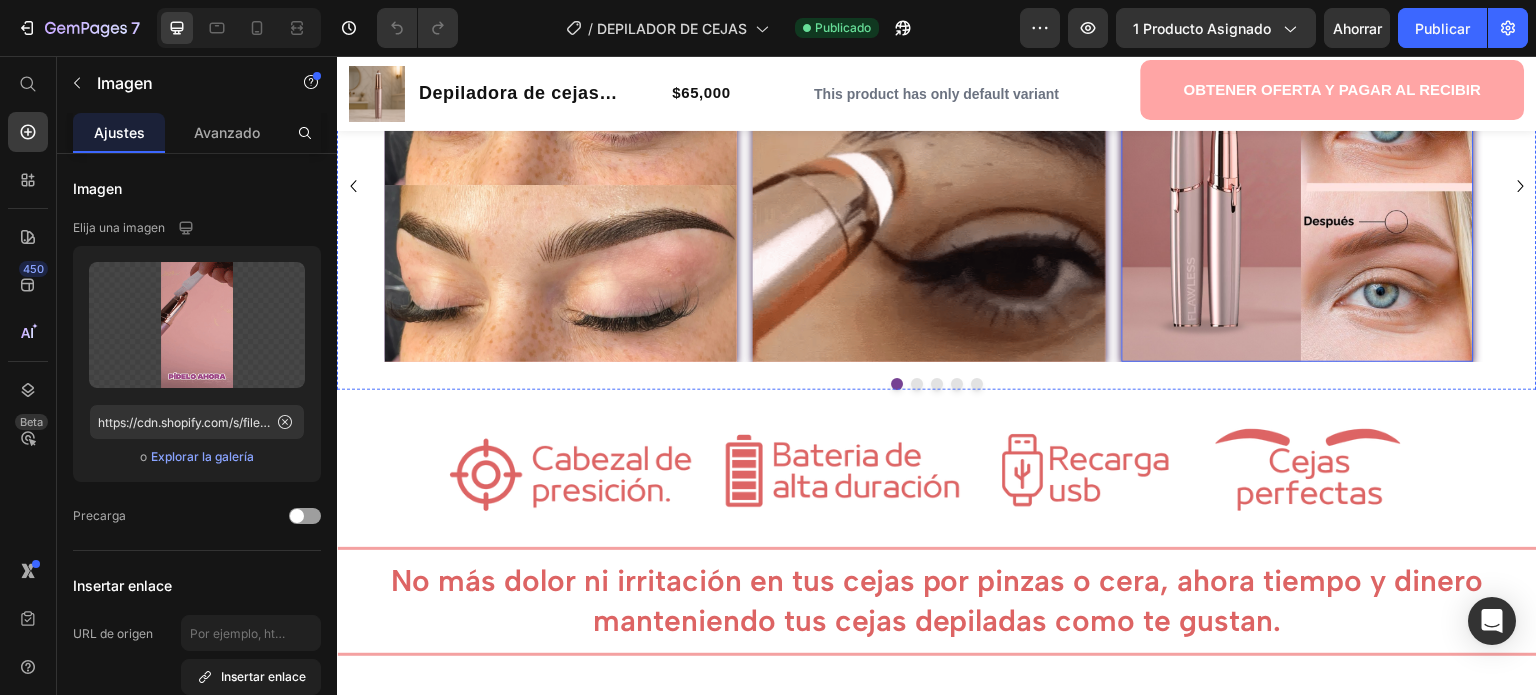 scroll, scrollTop: 600, scrollLeft: 0, axis: vertical 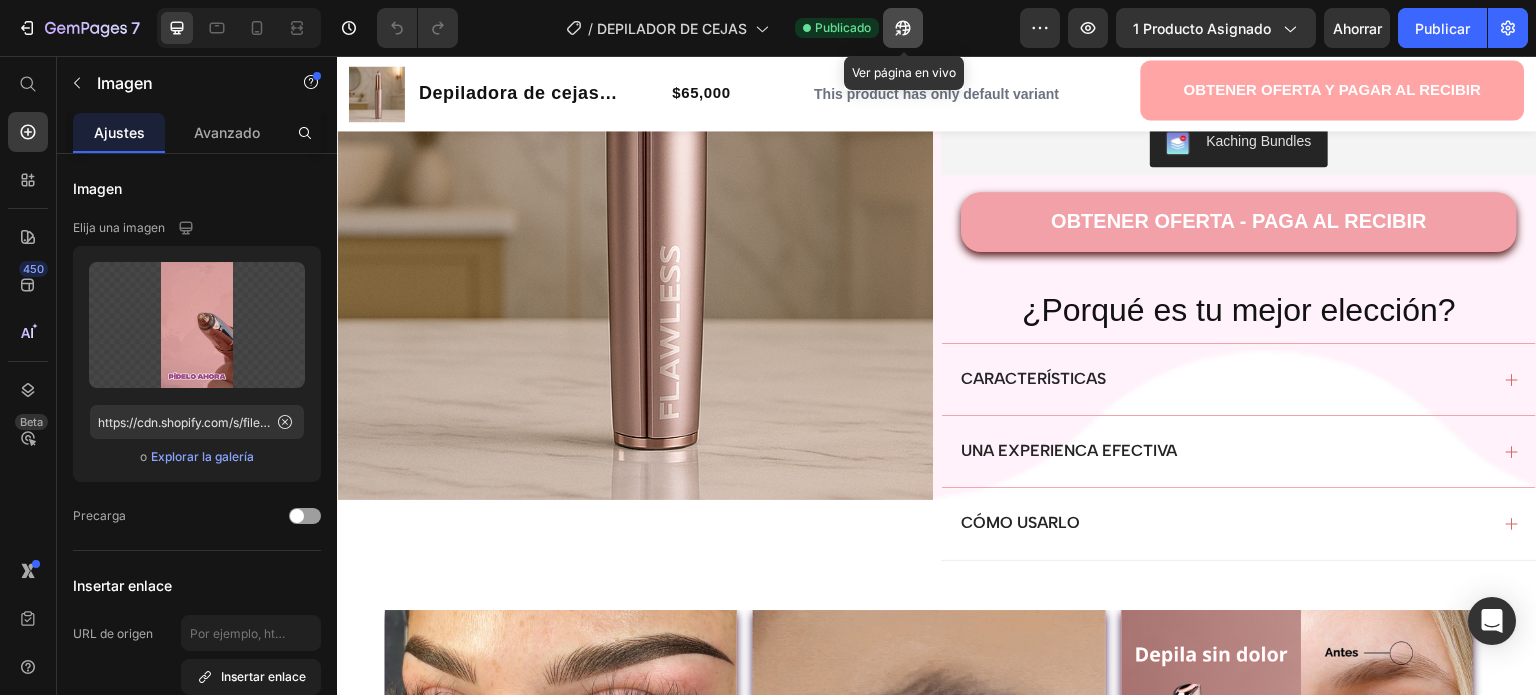 click 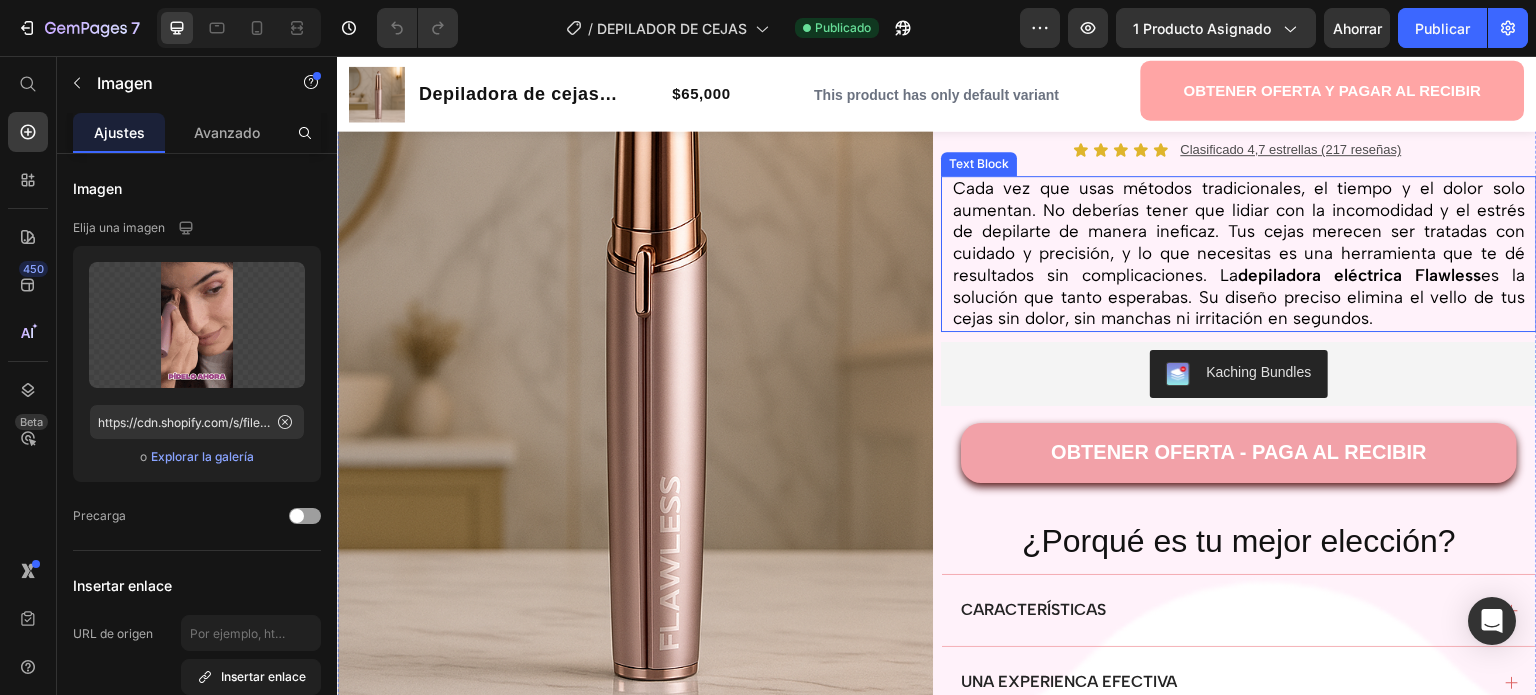 scroll, scrollTop: 0, scrollLeft: 0, axis: both 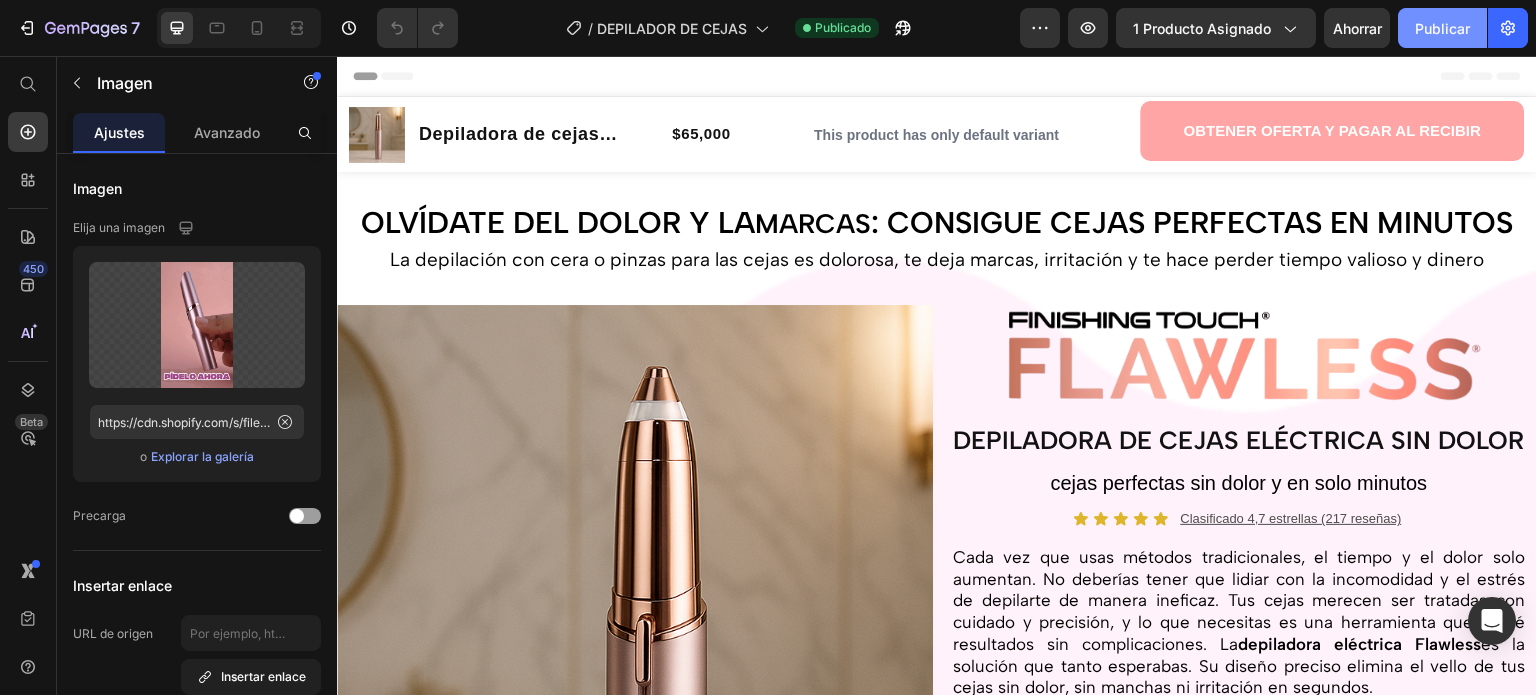 click on "Publicar" at bounding box center (1442, 28) 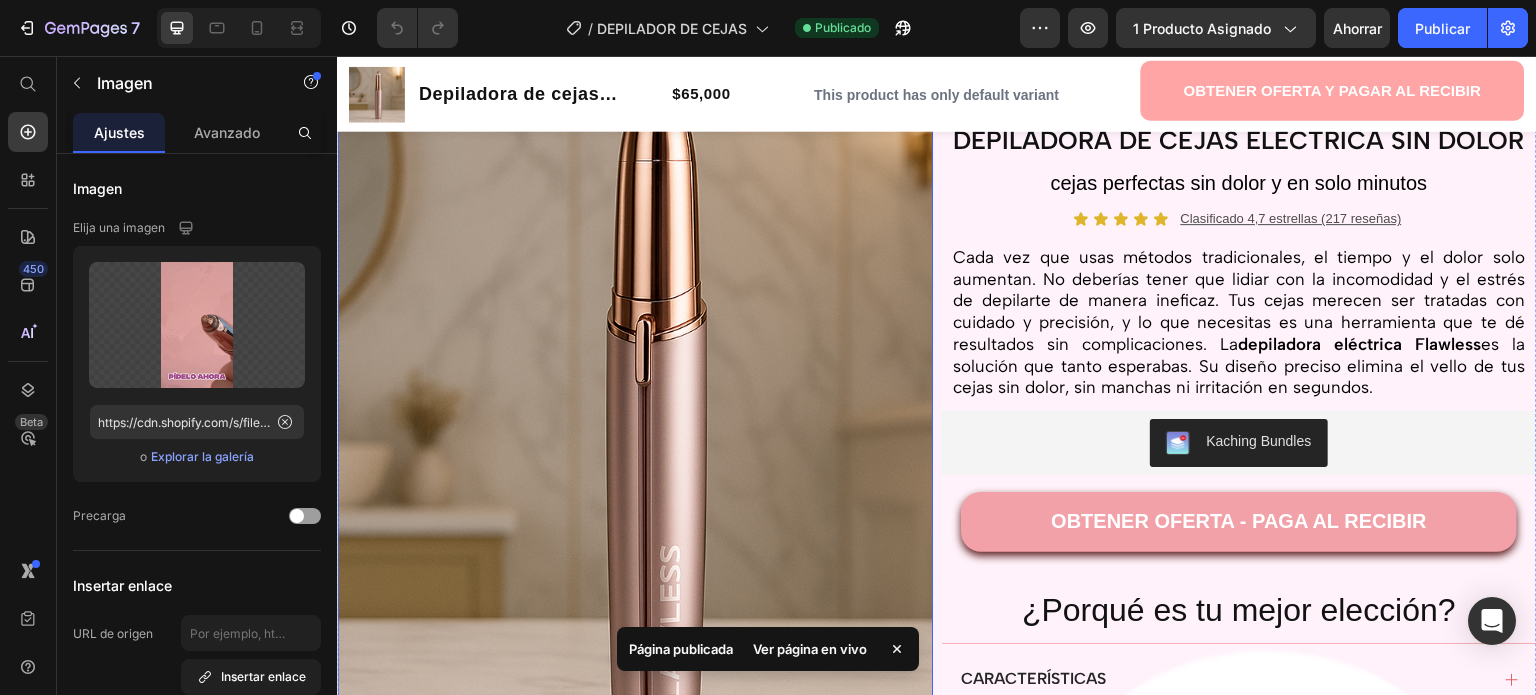 scroll, scrollTop: 200, scrollLeft: 0, axis: vertical 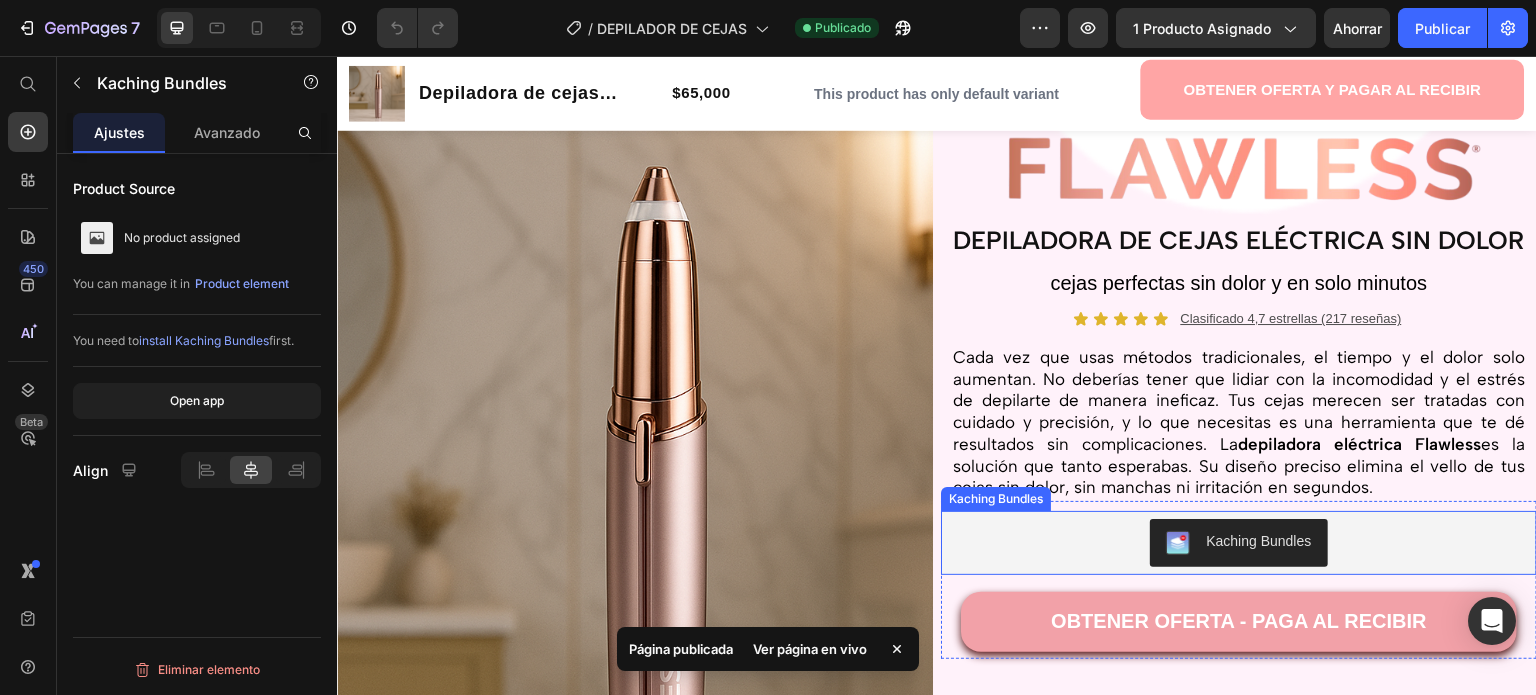 click on "Kaching Bundles" at bounding box center (1258, 541) 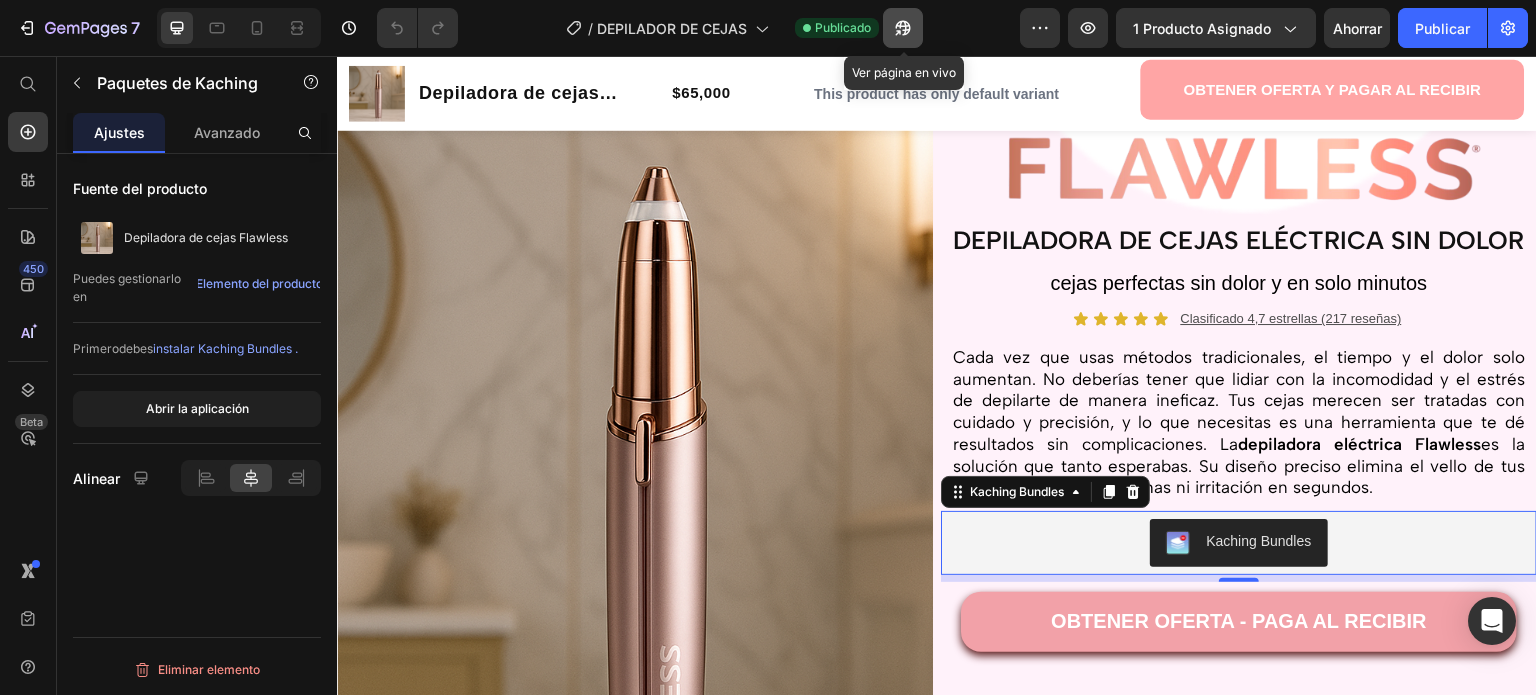 click 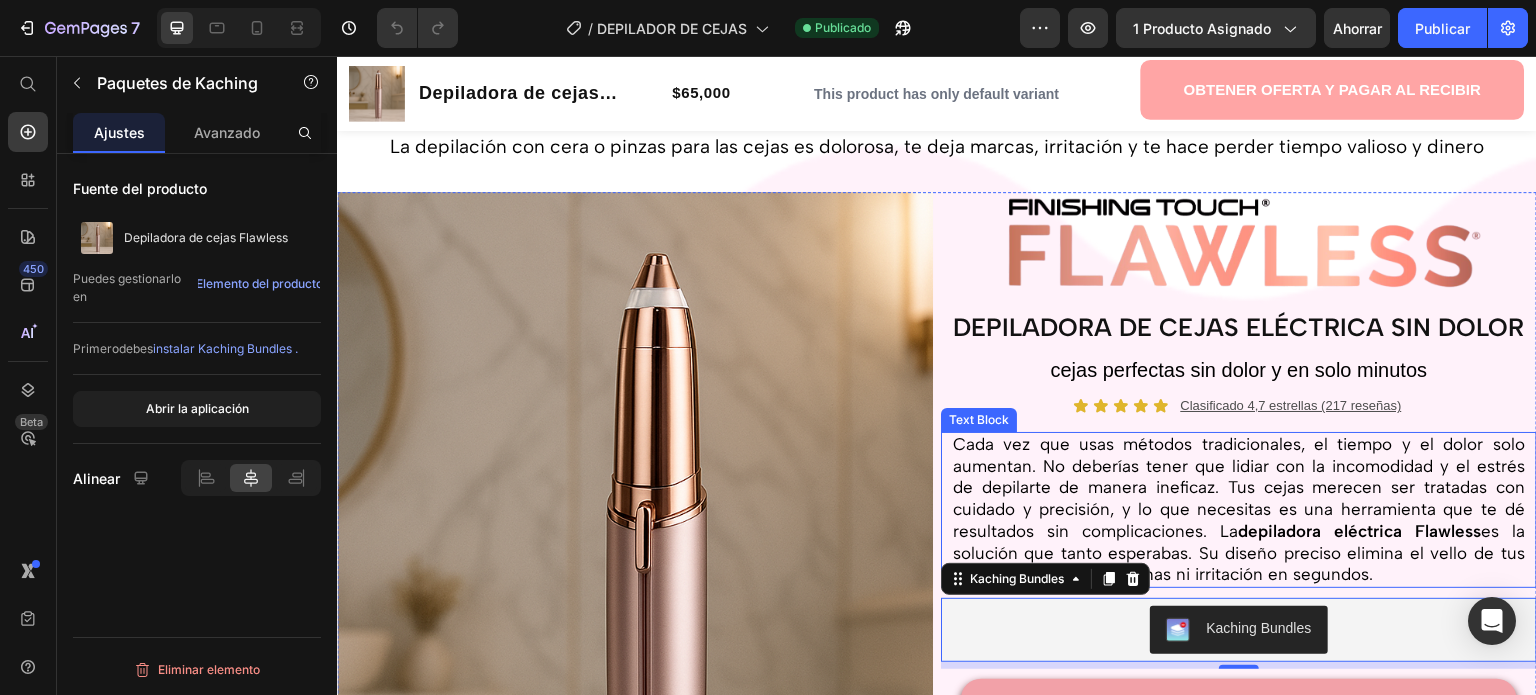 scroll, scrollTop: 0, scrollLeft: 0, axis: both 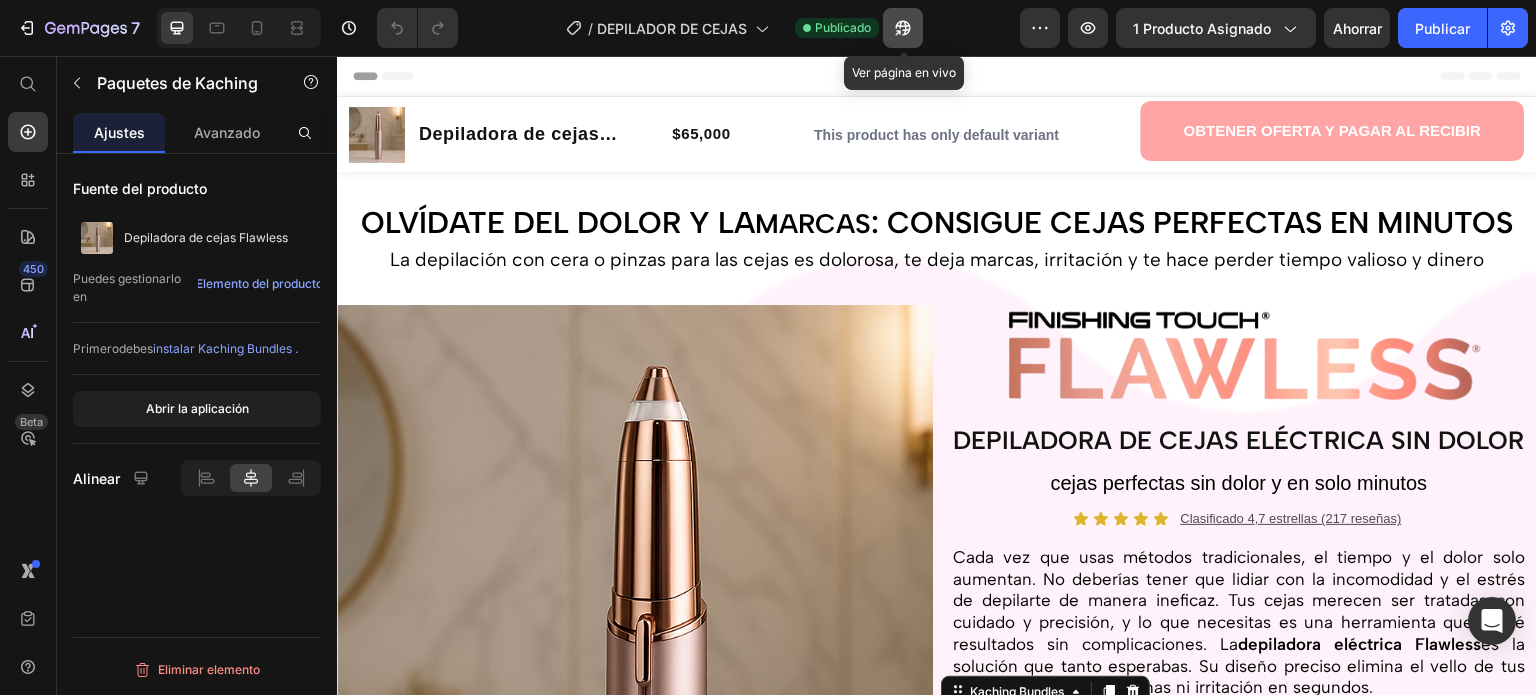 click 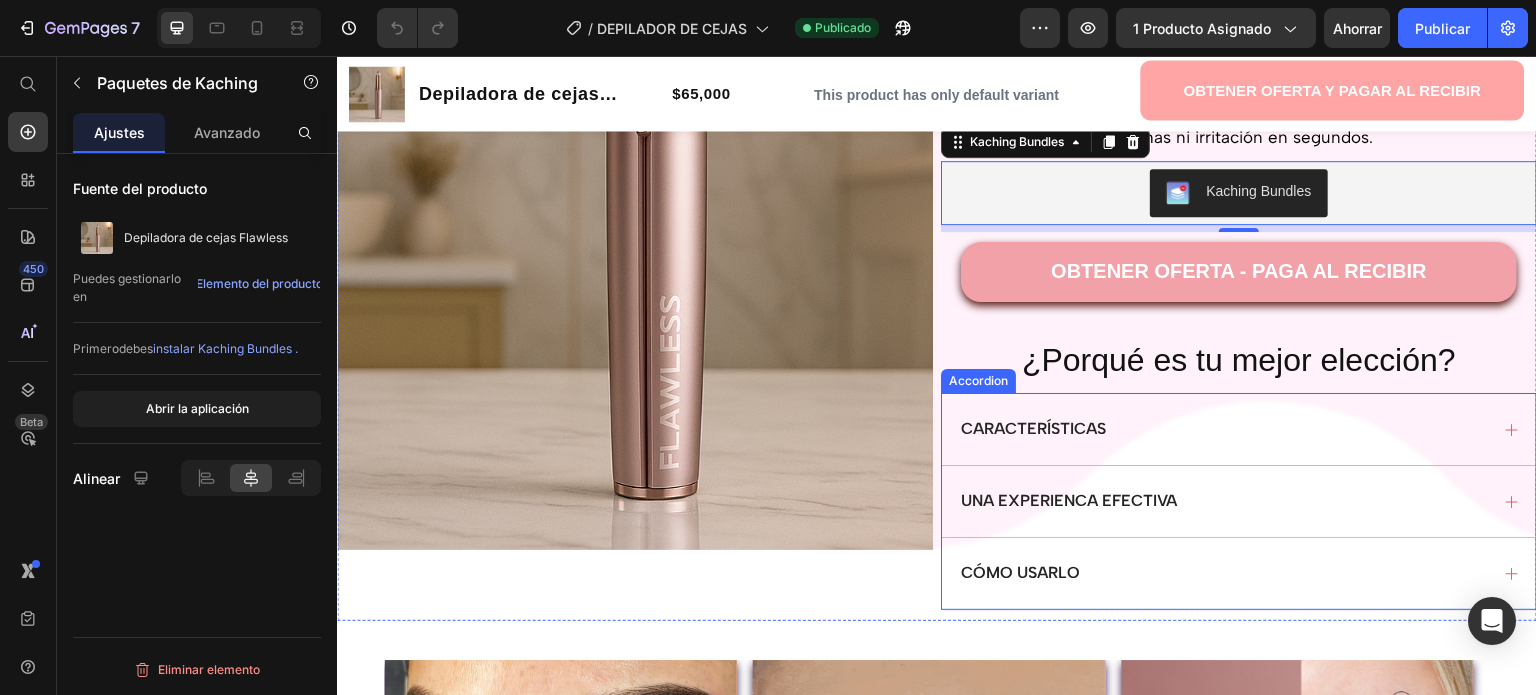 scroll, scrollTop: 300, scrollLeft: 0, axis: vertical 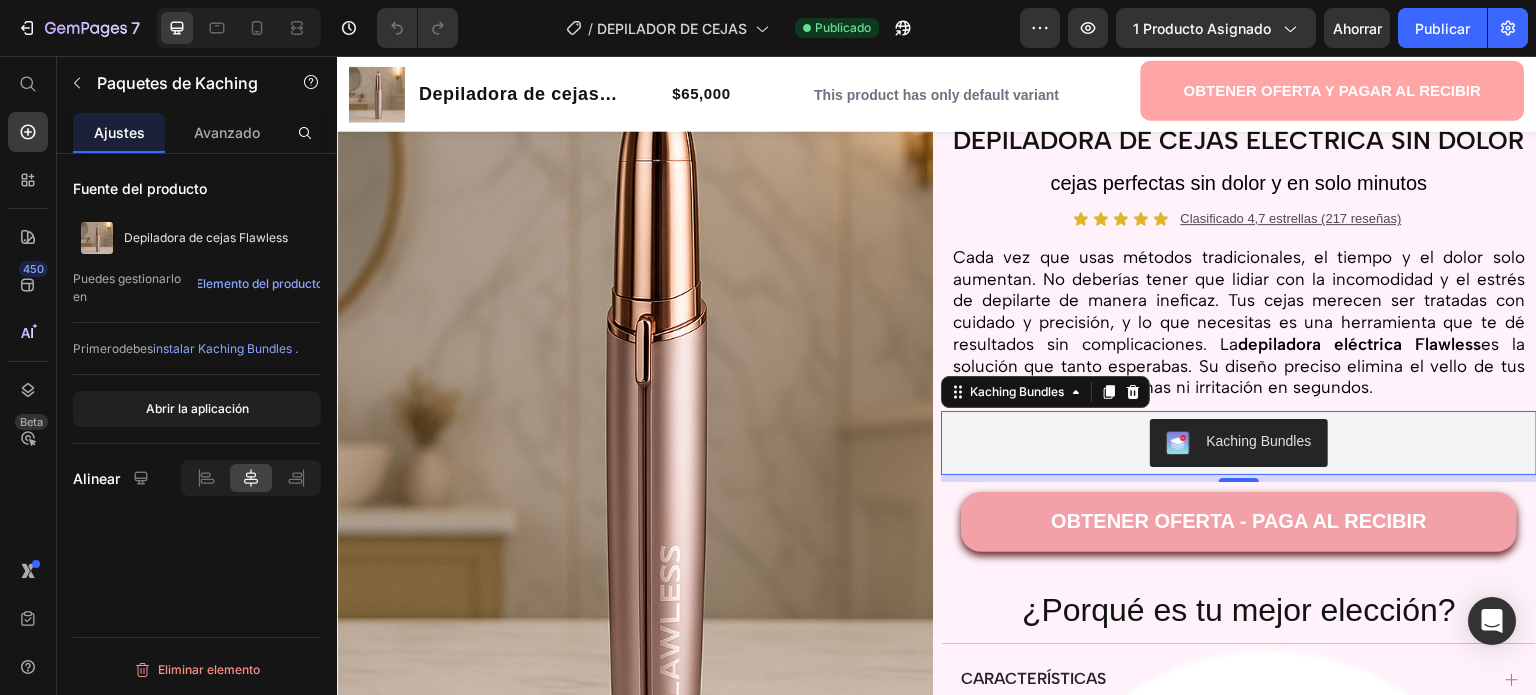 click on "Kaching Bundles" at bounding box center [1238, 443] 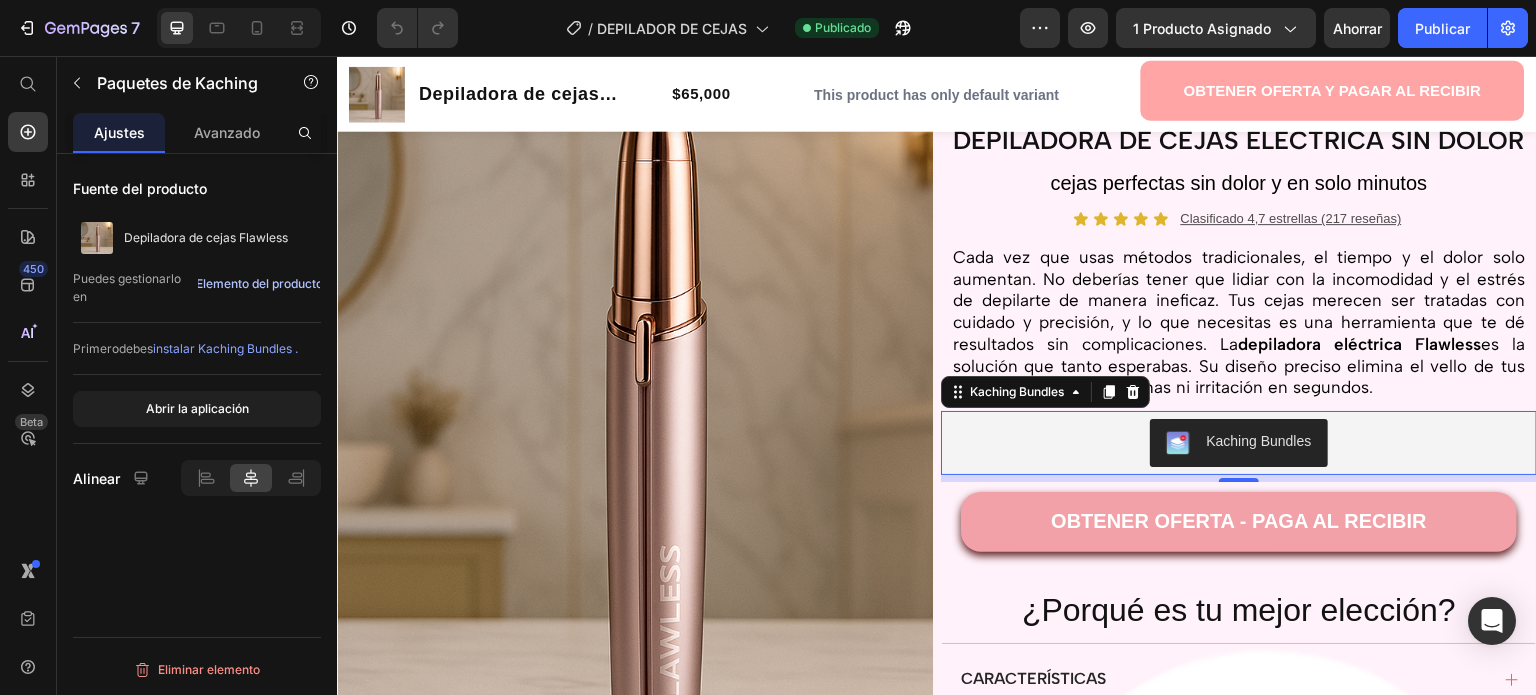 click on "Elemento del producto" at bounding box center (259, 283) 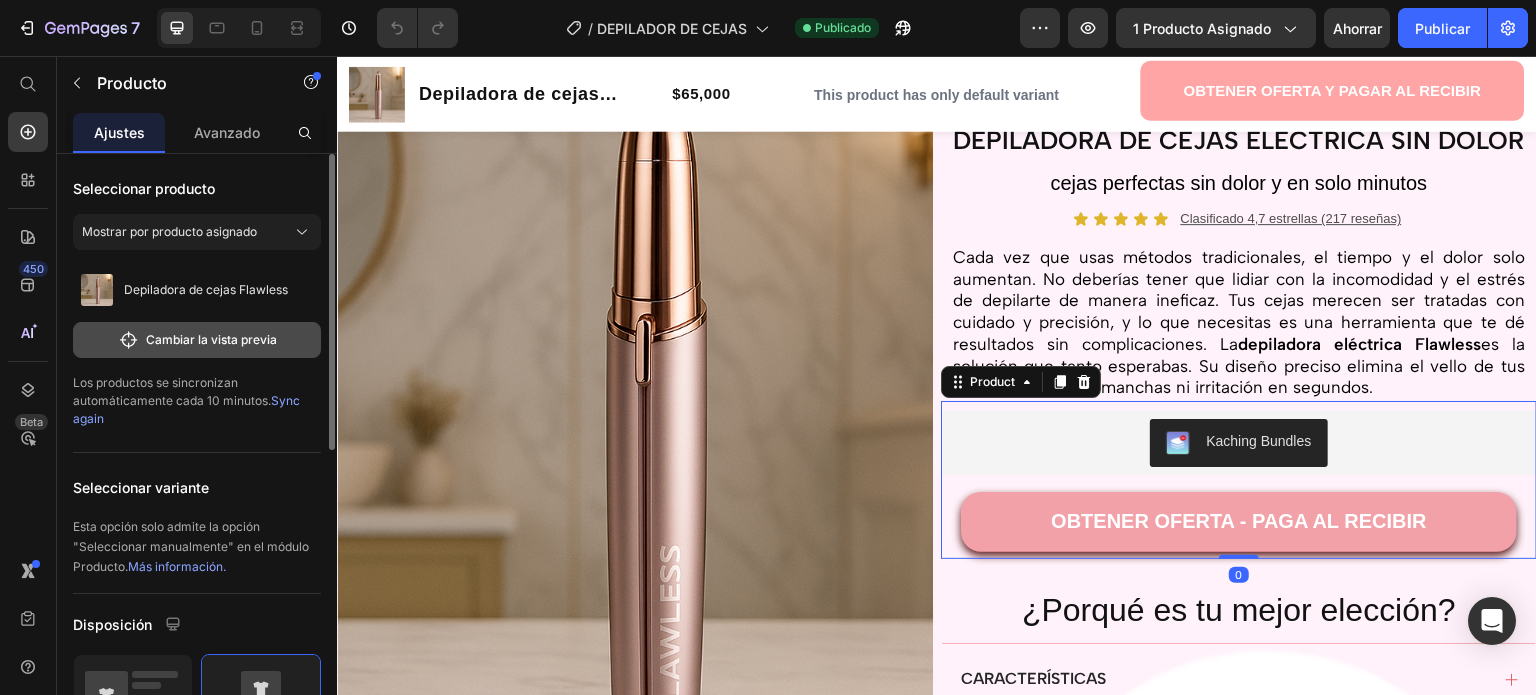 click on "Cambiar la vista previa" 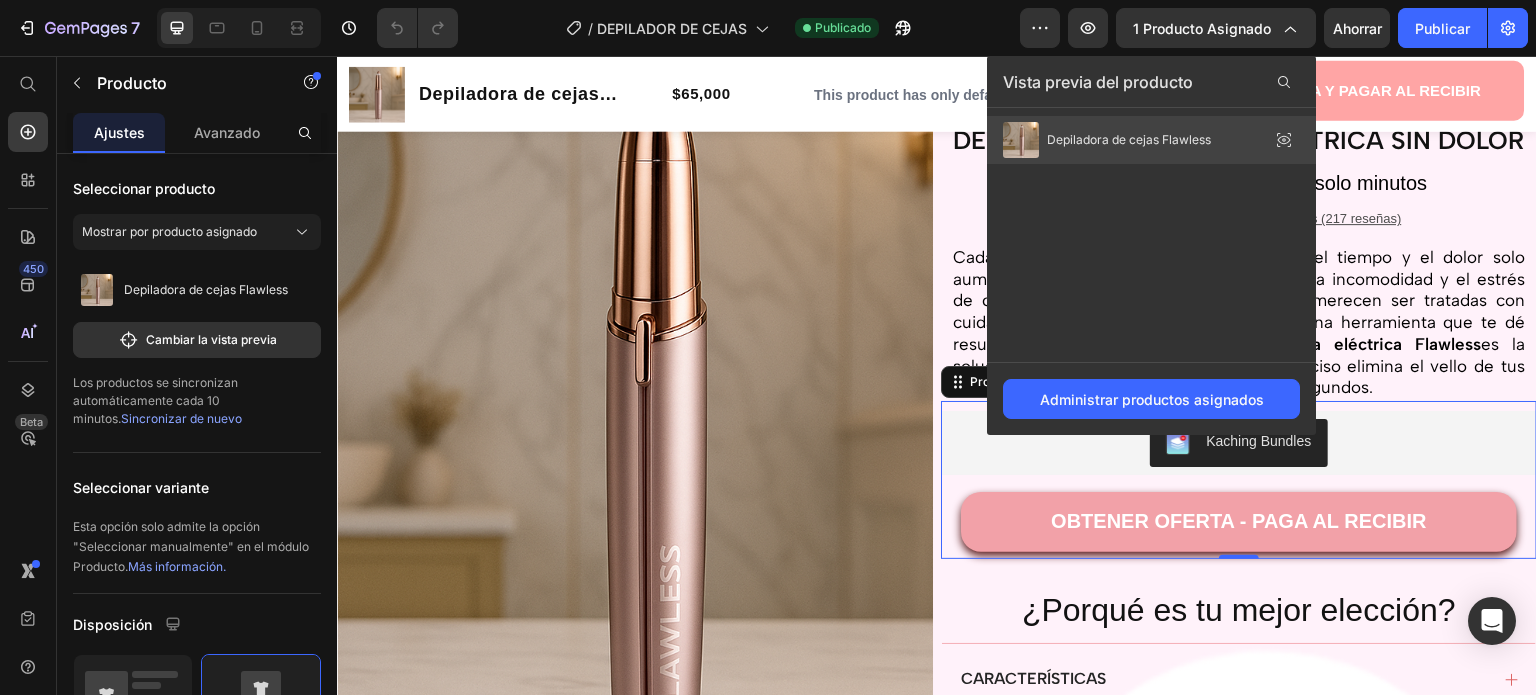 click on "Depiladora de cejas Flawless" at bounding box center [1129, 139] 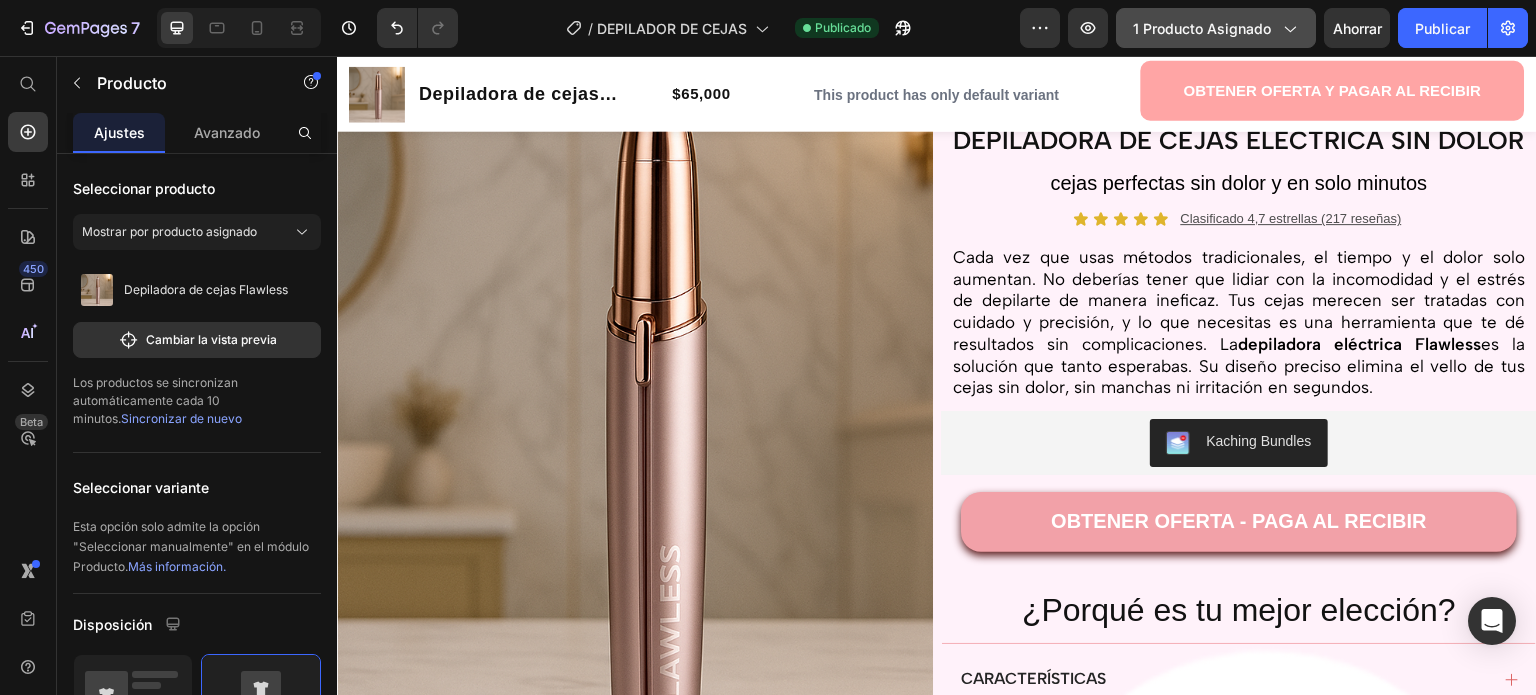 click on "1 producto asignado" 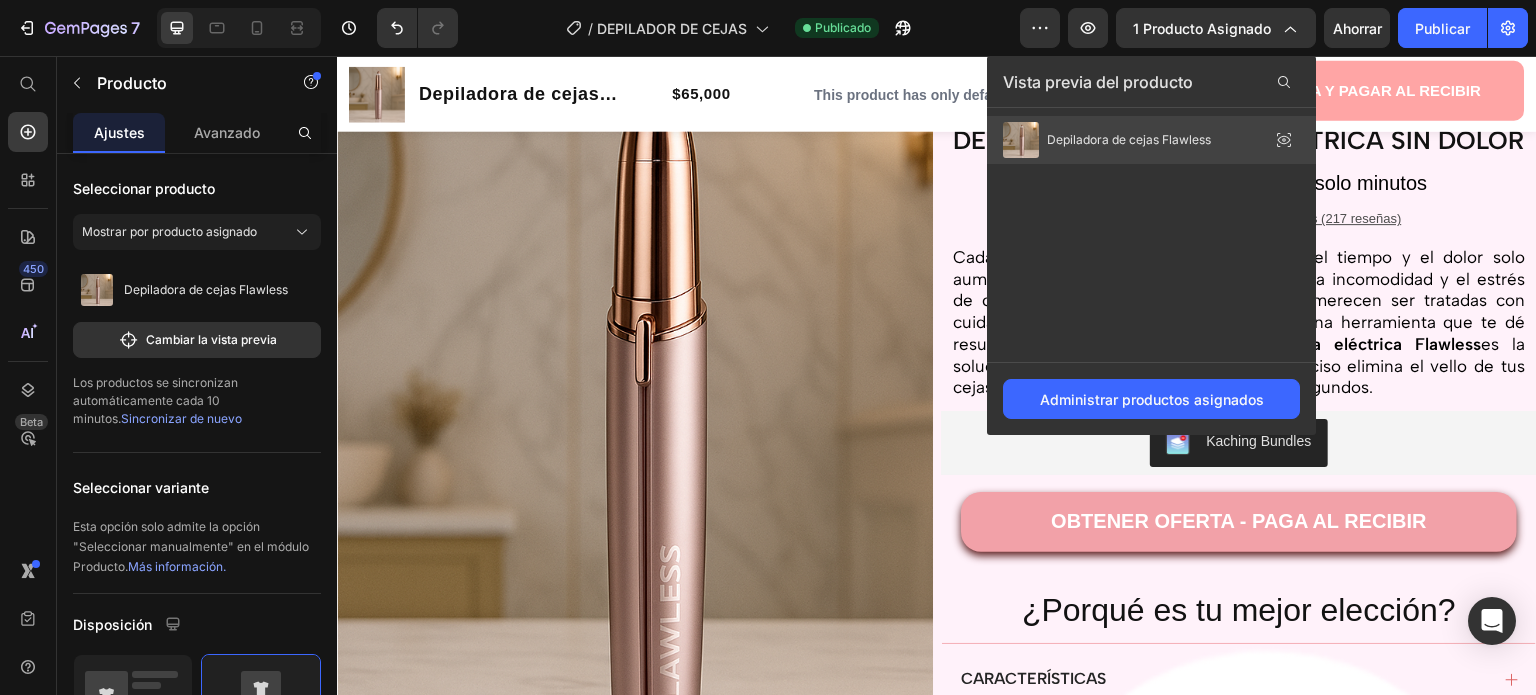 click on "Depiladora de cejas Flawless" at bounding box center (1129, 139) 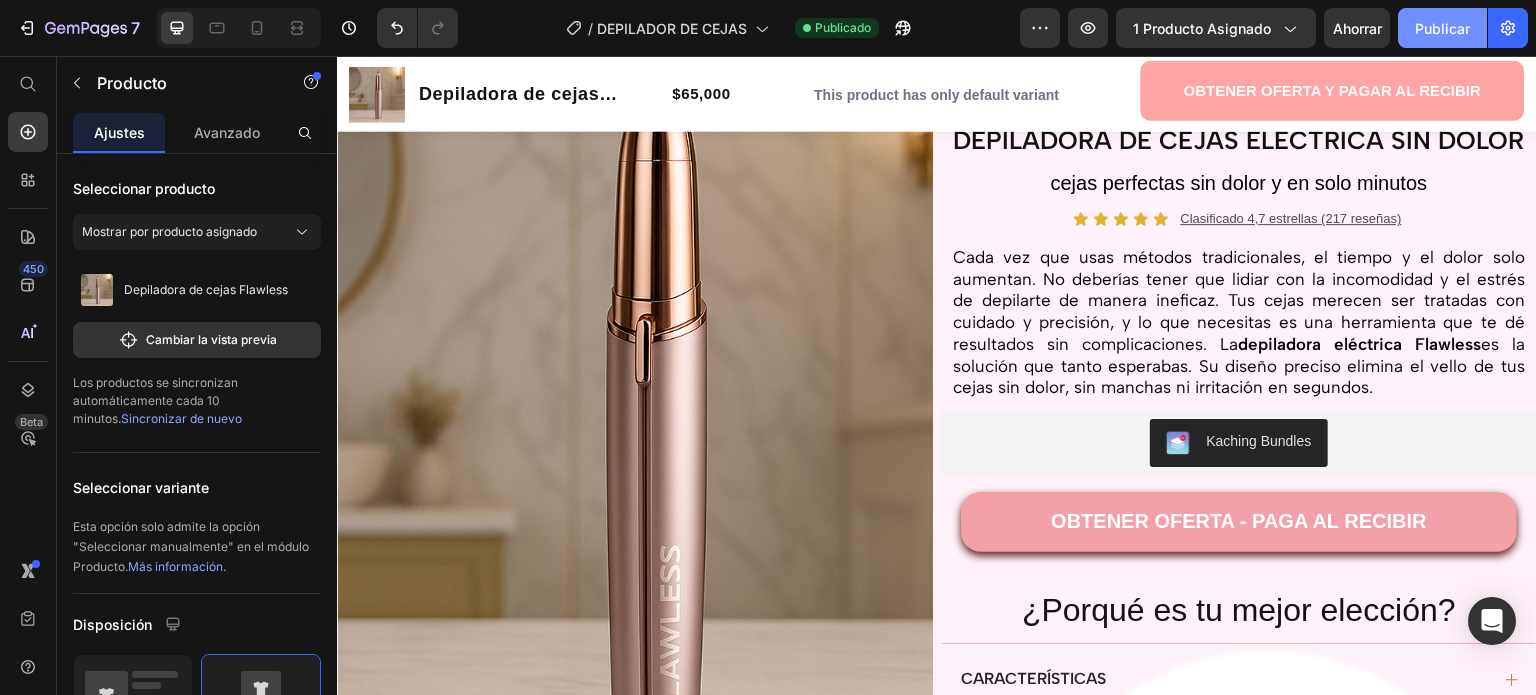 click on "Publicar" at bounding box center (1442, 28) 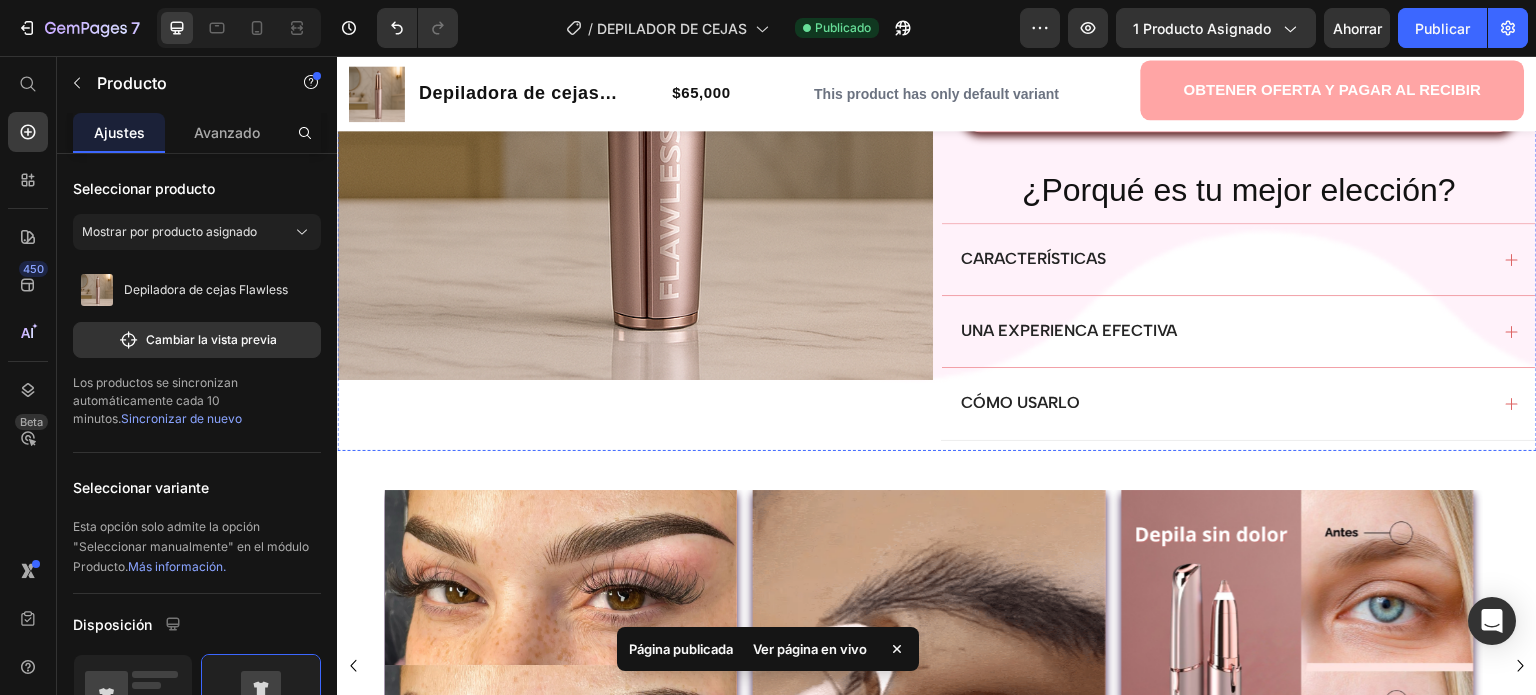 scroll, scrollTop: 900, scrollLeft: 0, axis: vertical 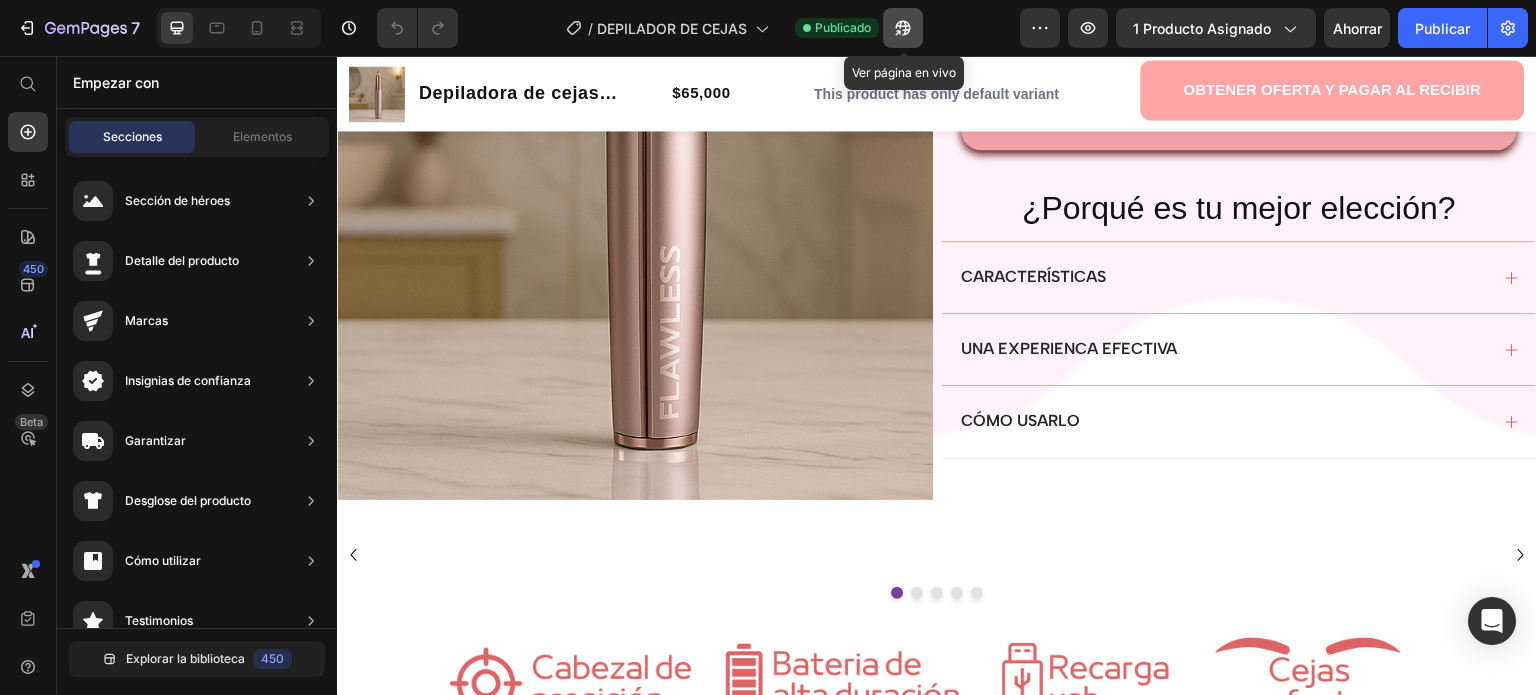 click 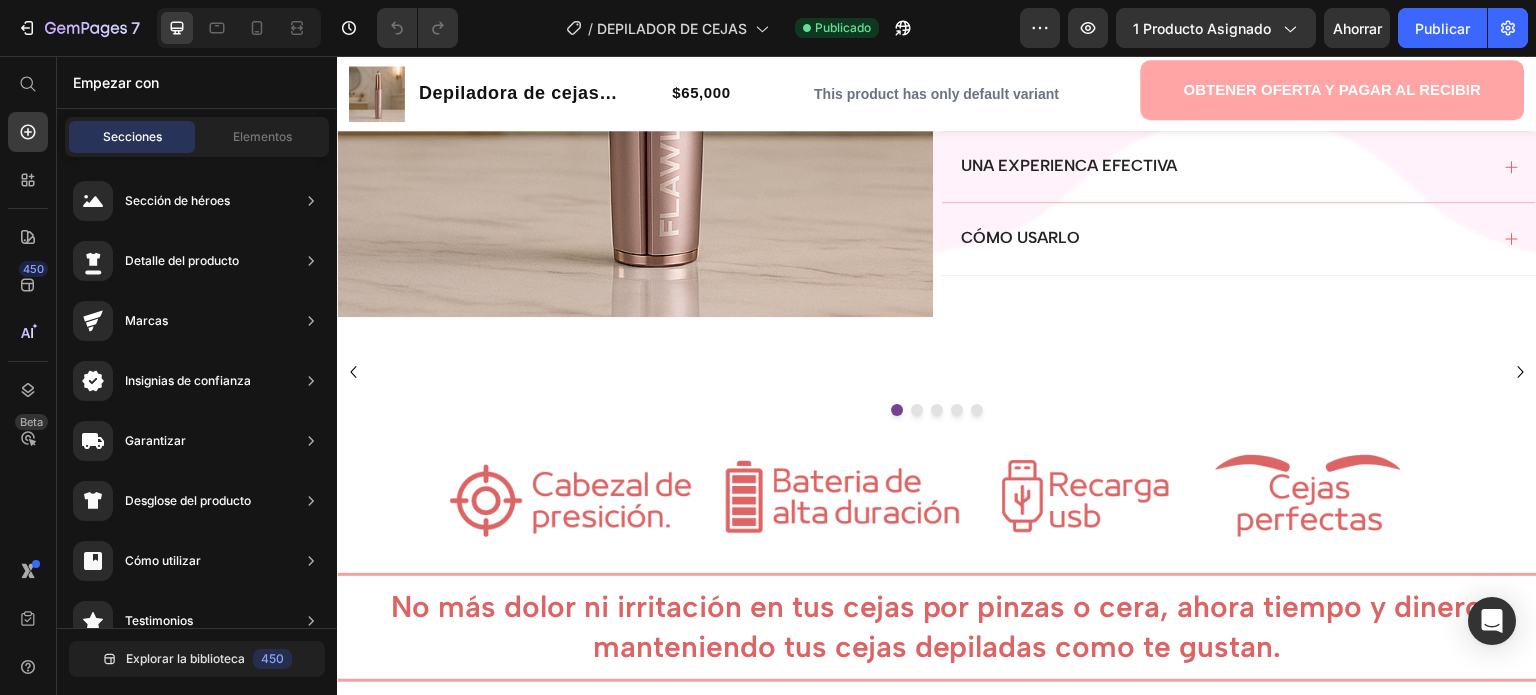scroll, scrollTop: 600, scrollLeft: 0, axis: vertical 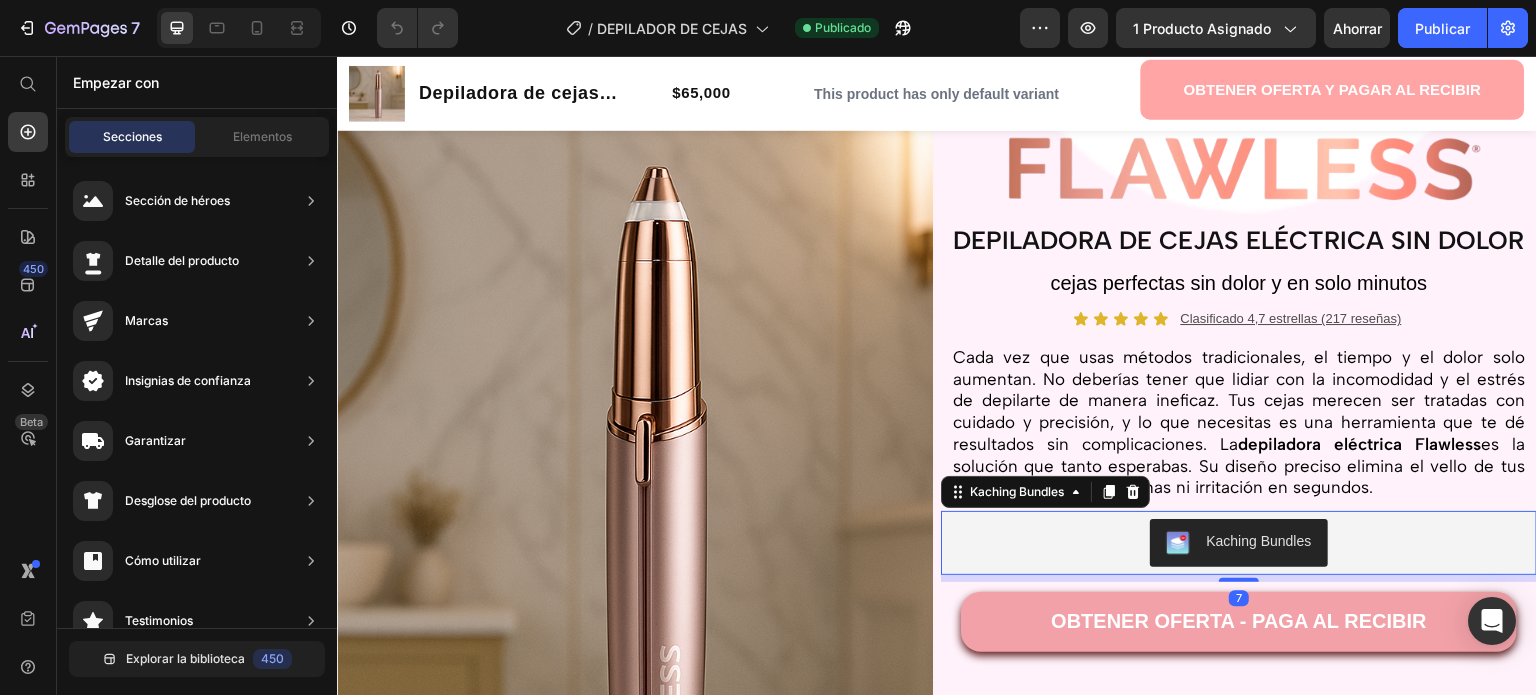 click on "Kaching Bundles" at bounding box center (1238, 543) 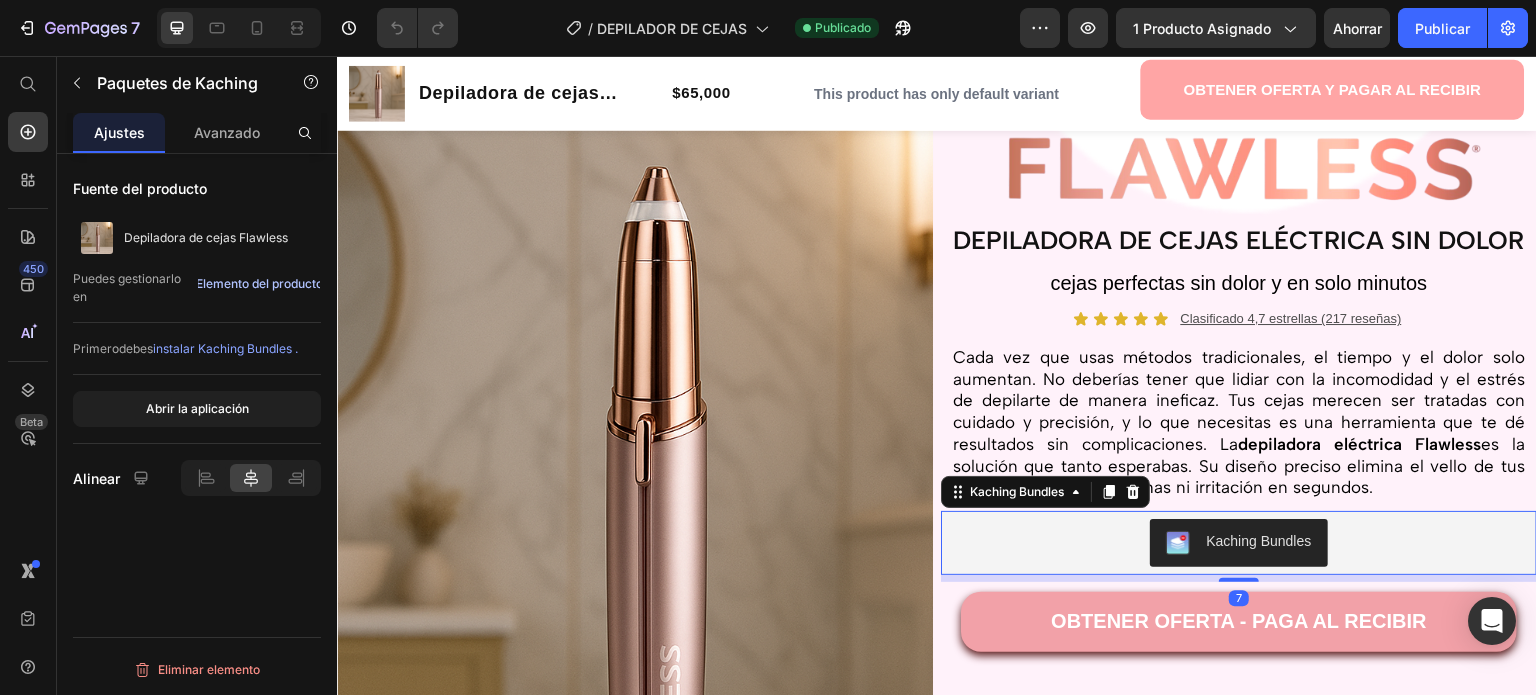 click on "Elemento del producto" at bounding box center [259, 283] 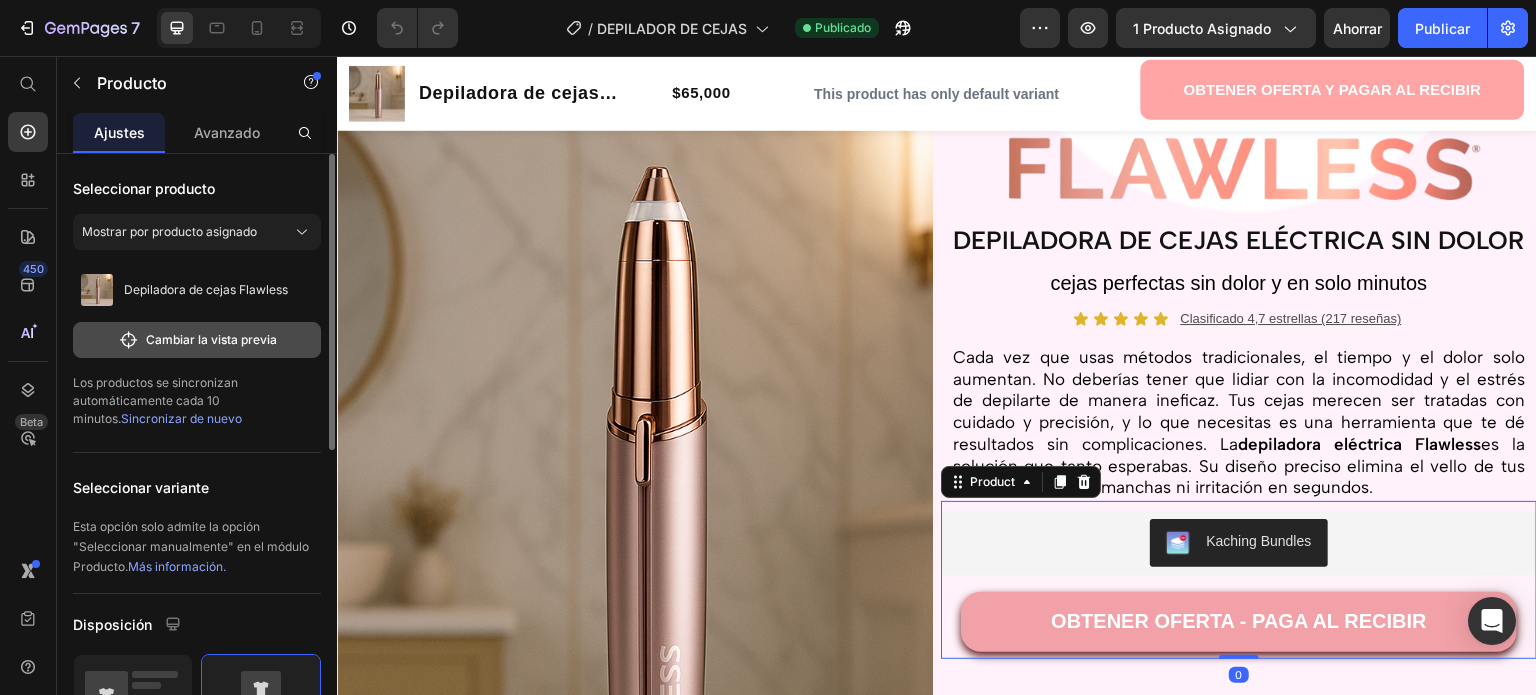 click on "Cambiar la vista previa" at bounding box center (211, 339) 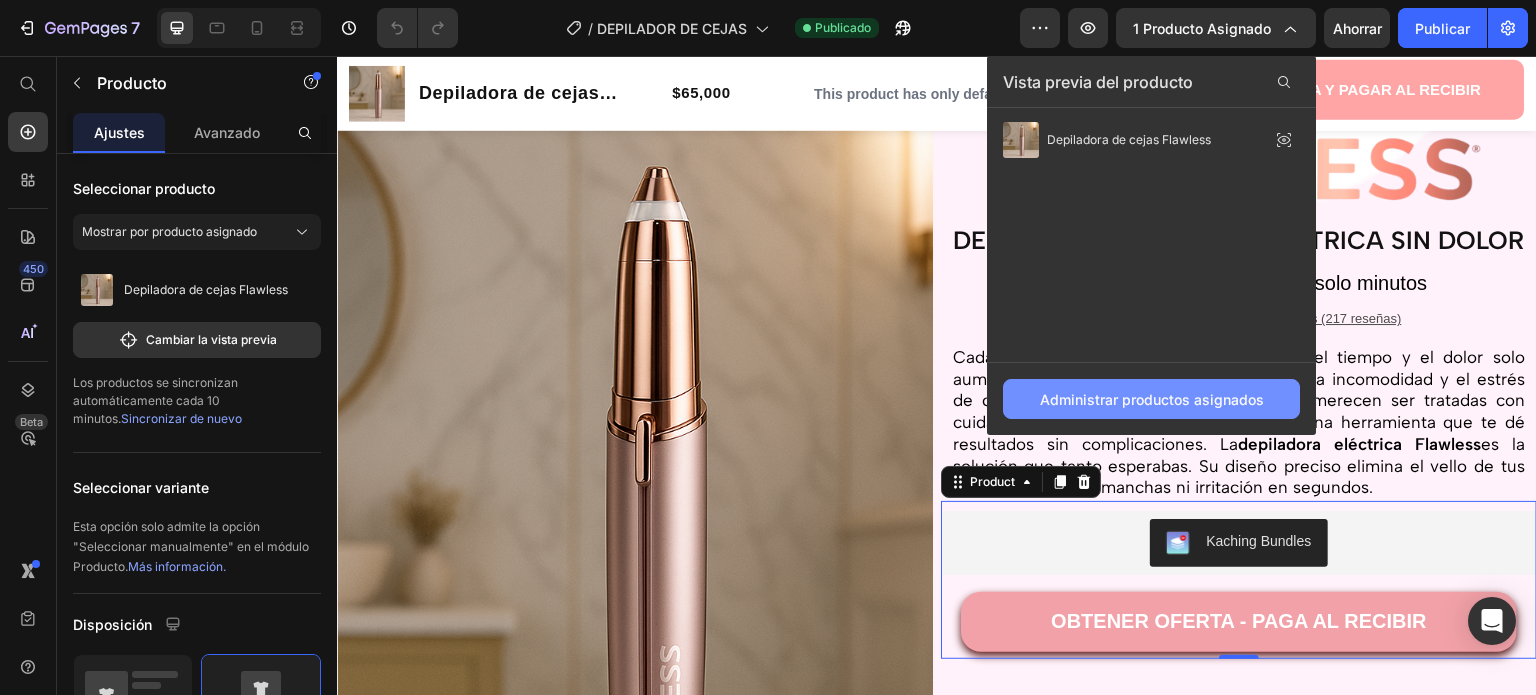 click on "Administrar productos asignados" at bounding box center [1152, 399] 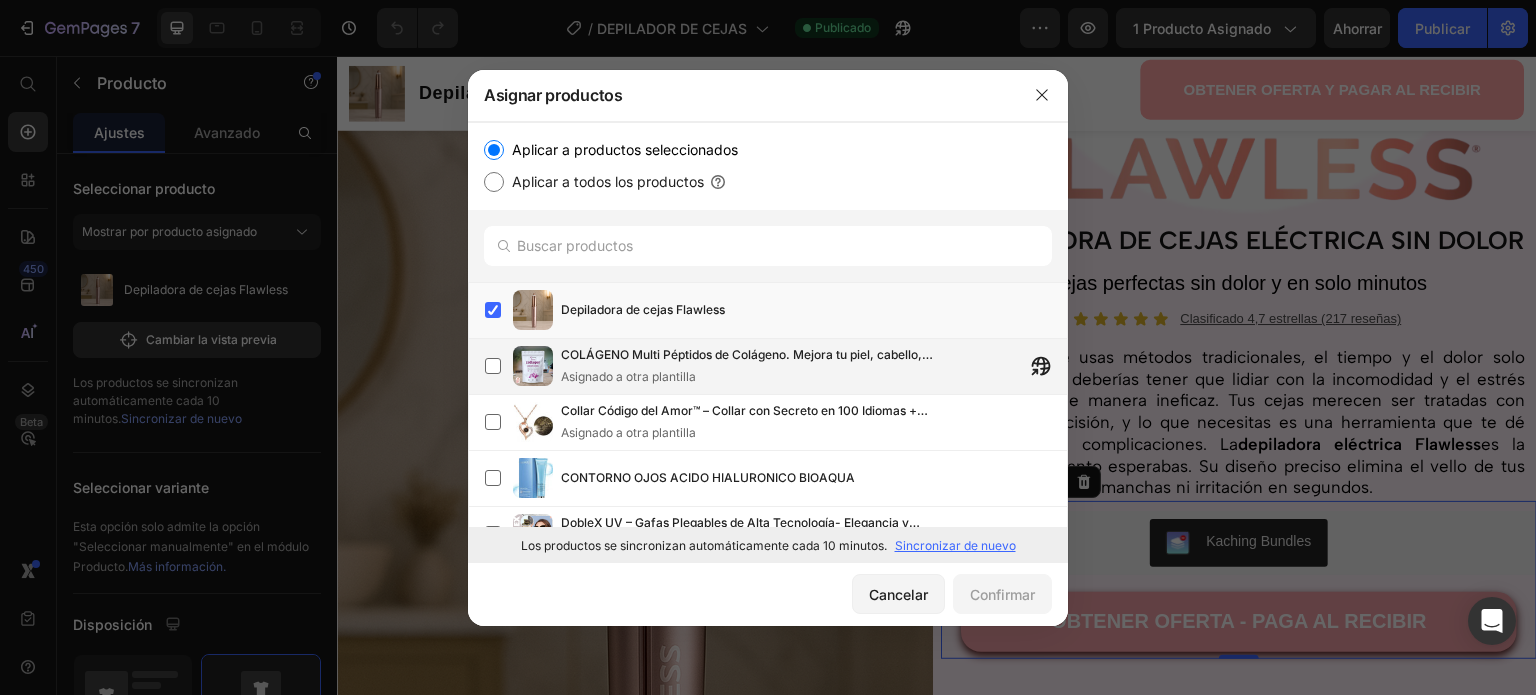 scroll, scrollTop: 200, scrollLeft: 0, axis: vertical 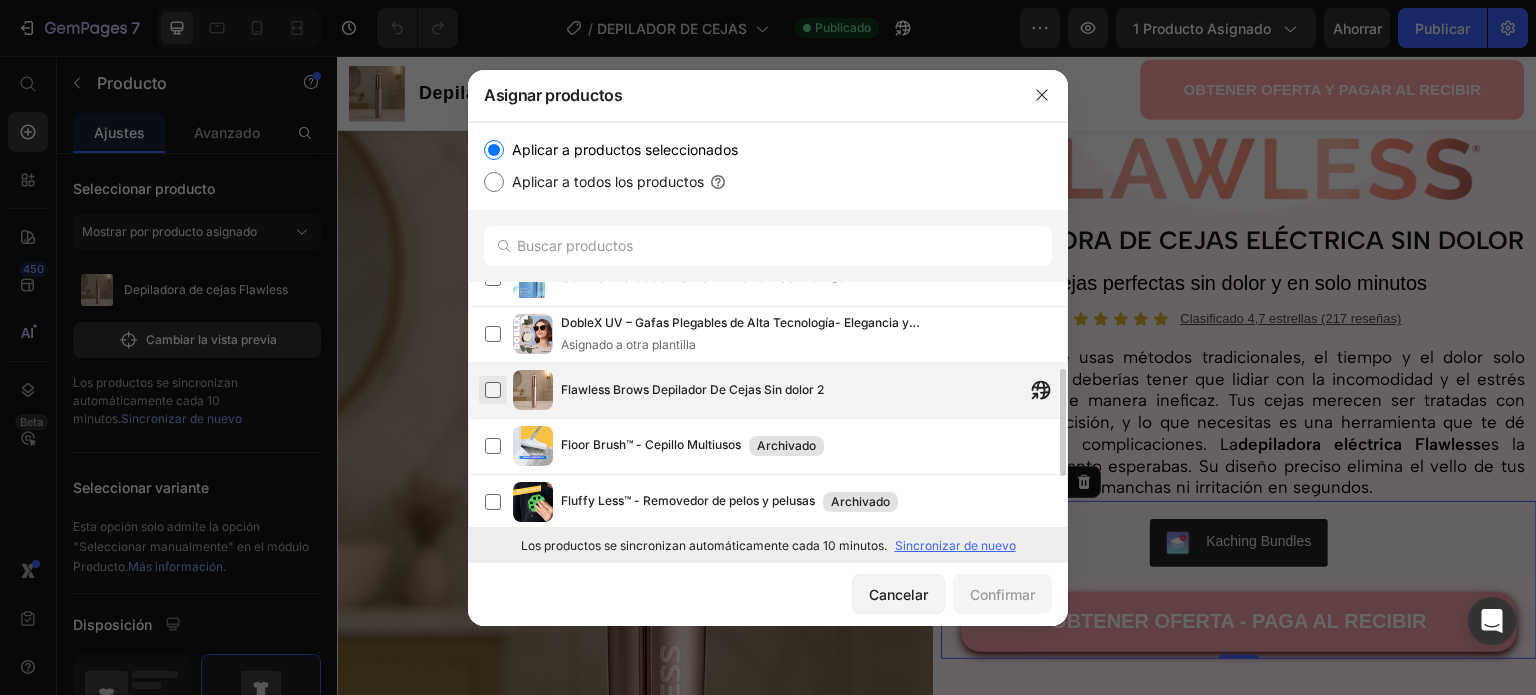 click at bounding box center [493, 390] 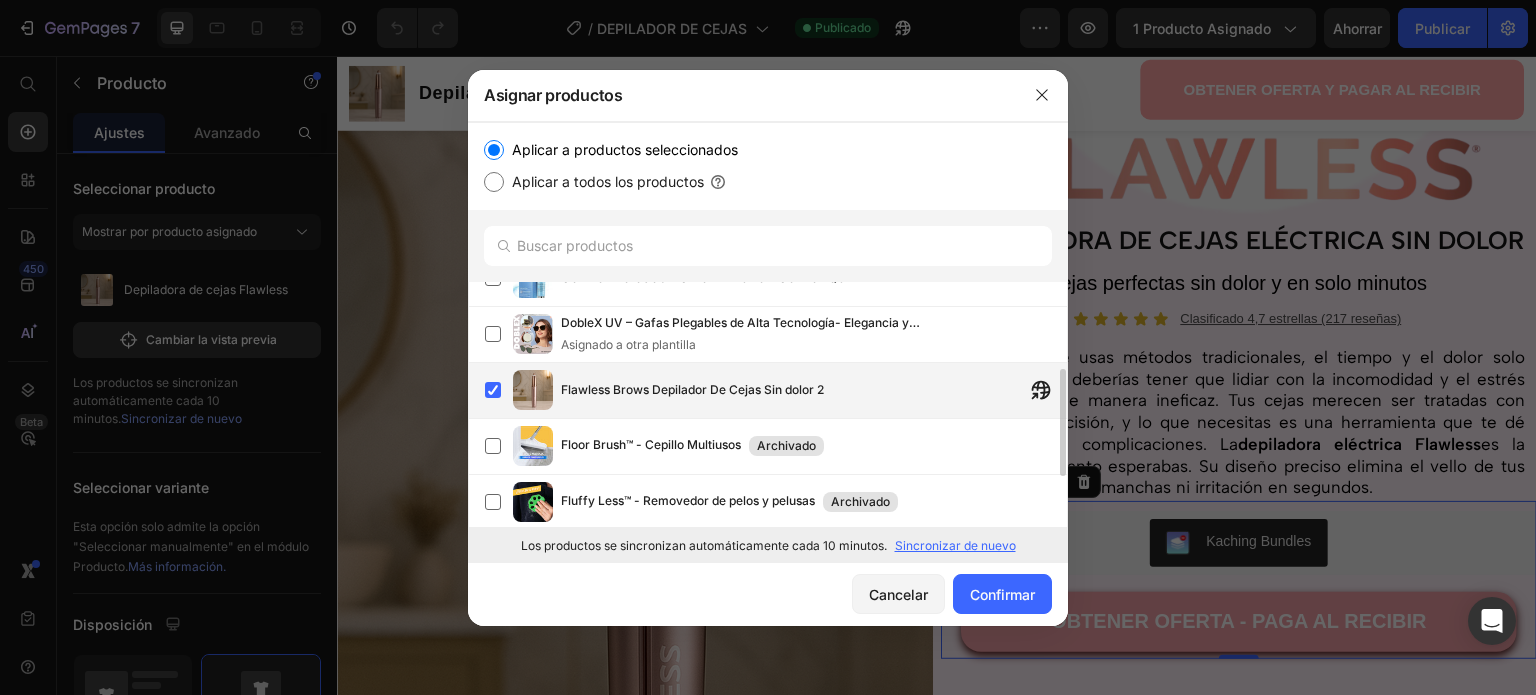 scroll, scrollTop: 0, scrollLeft: 0, axis: both 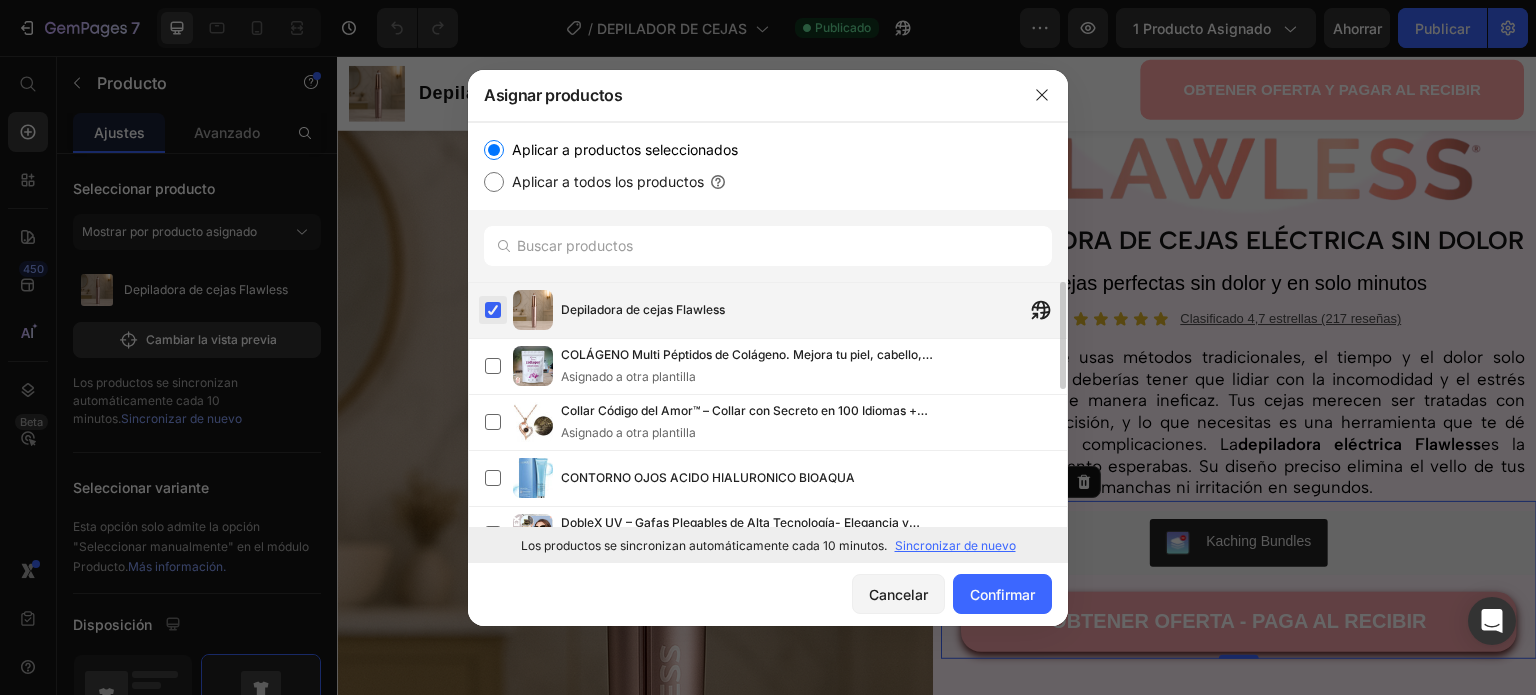 click at bounding box center (493, 310) 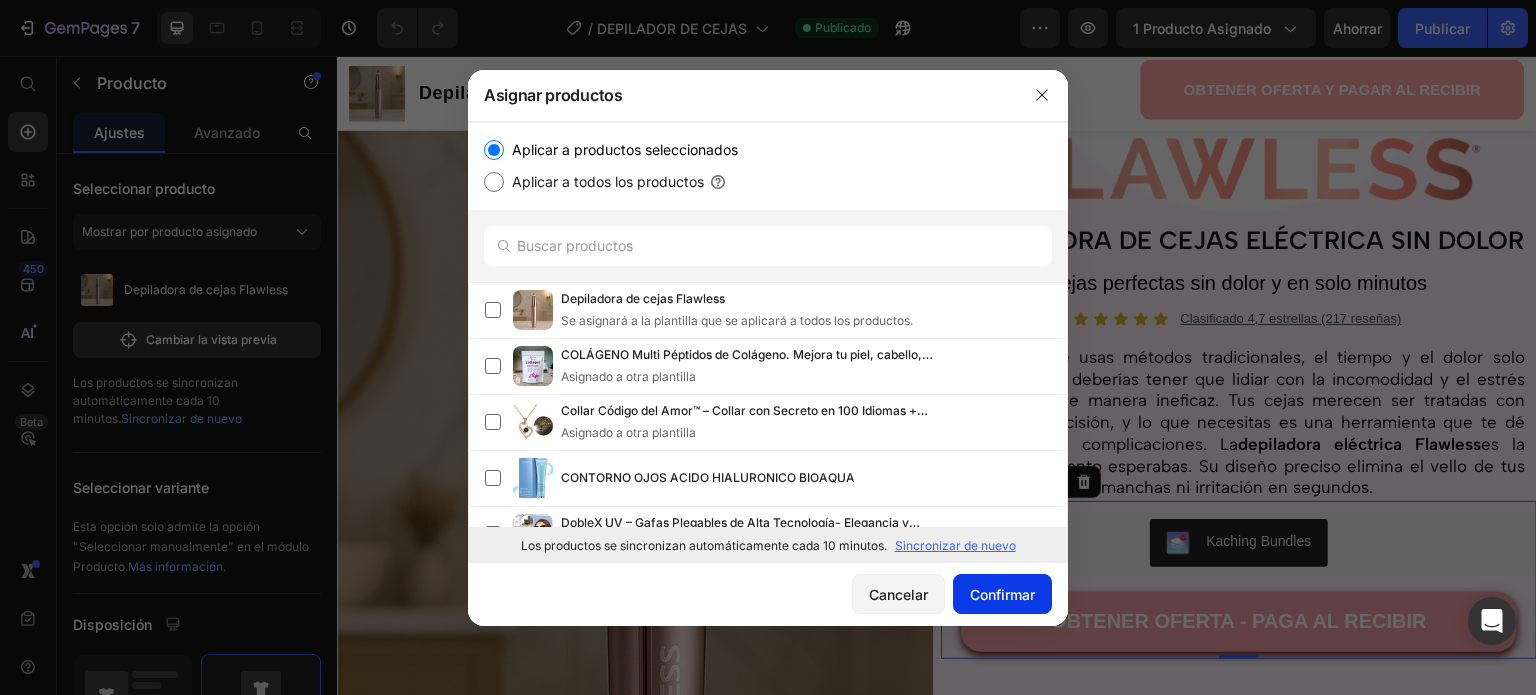 click on "Confirmar" 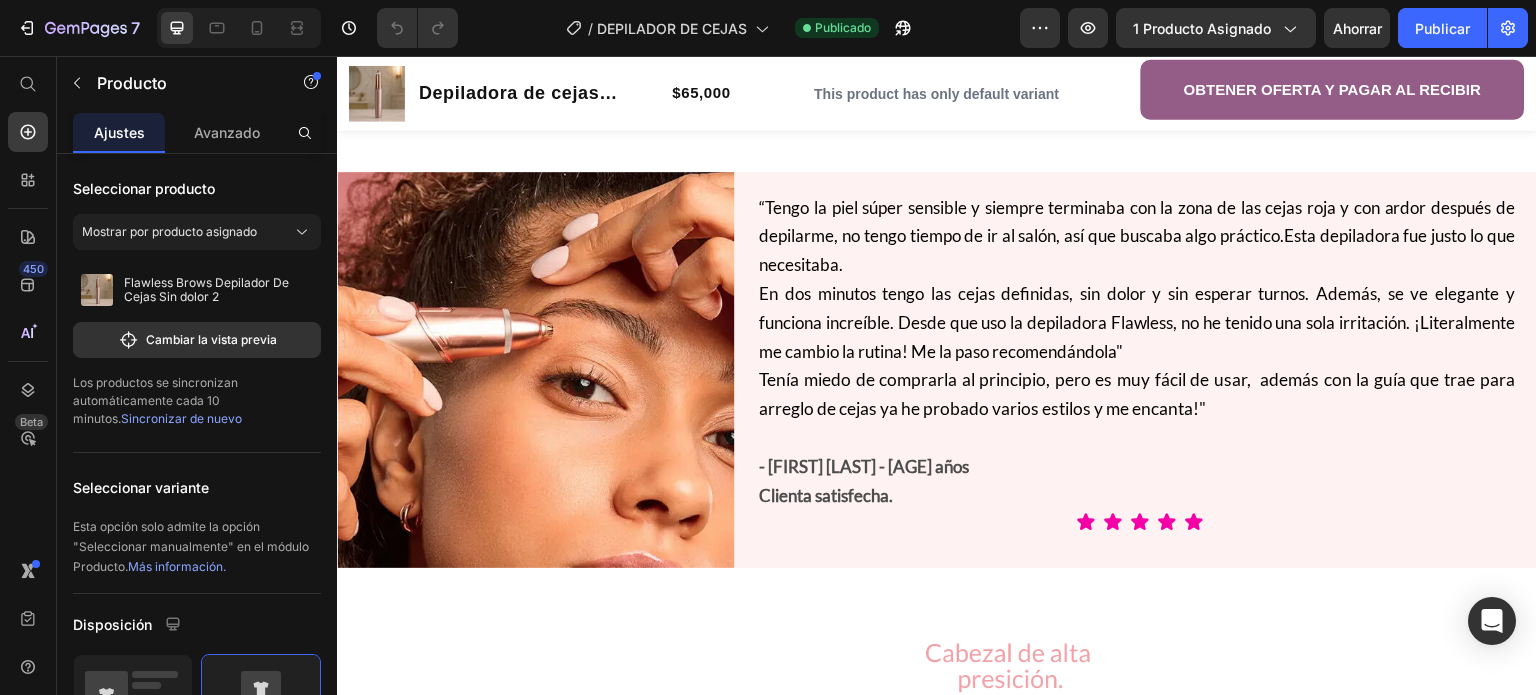 scroll, scrollTop: 1300, scrollLeft: 0, axis: vertical 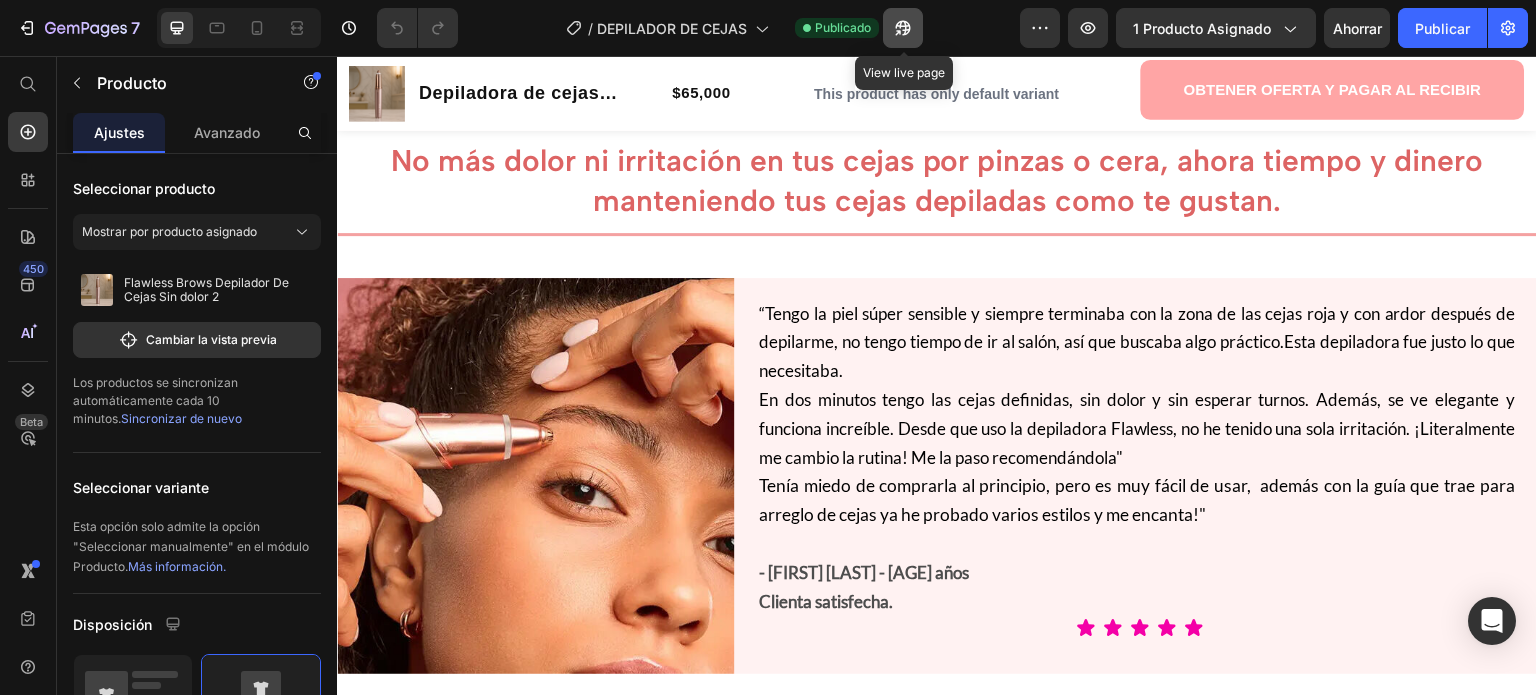 click 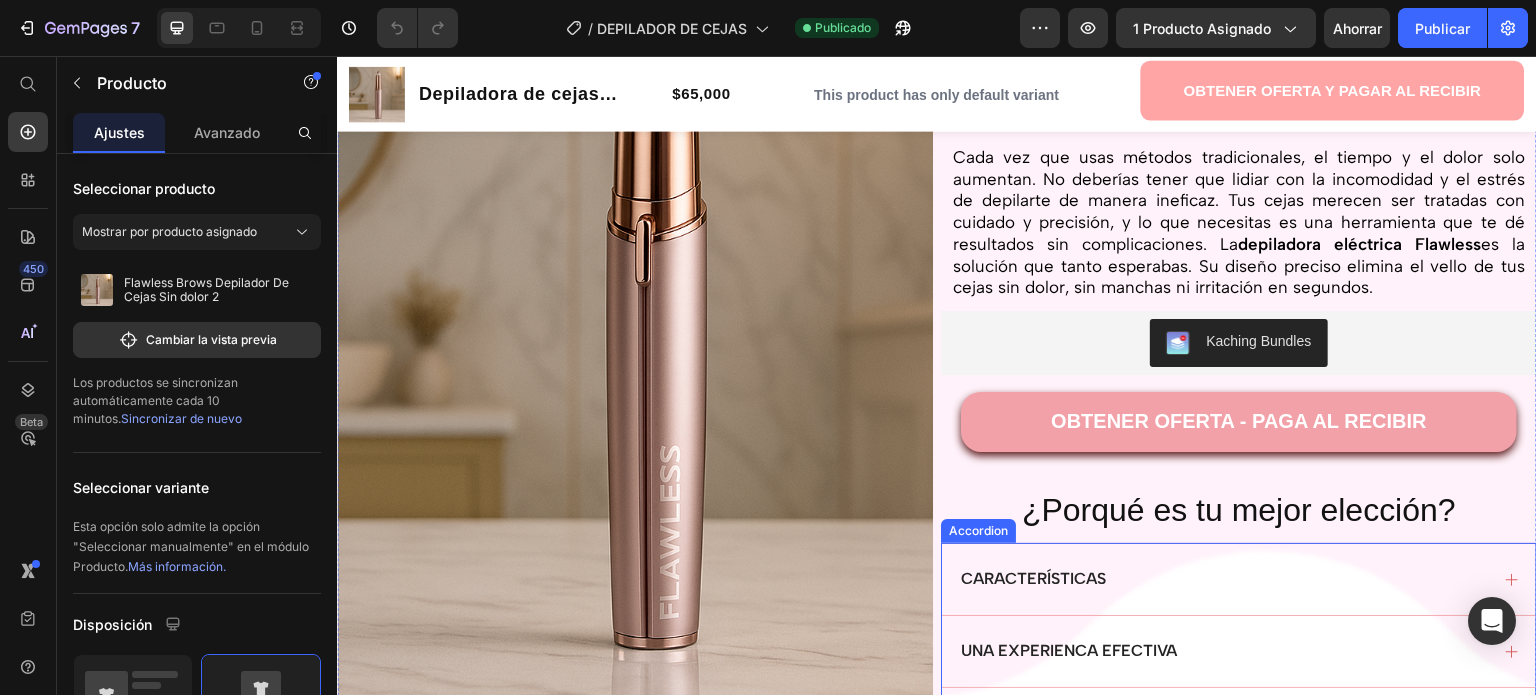 scroll, scrollTop: 400, scrollLeft: 0, axis: vertical 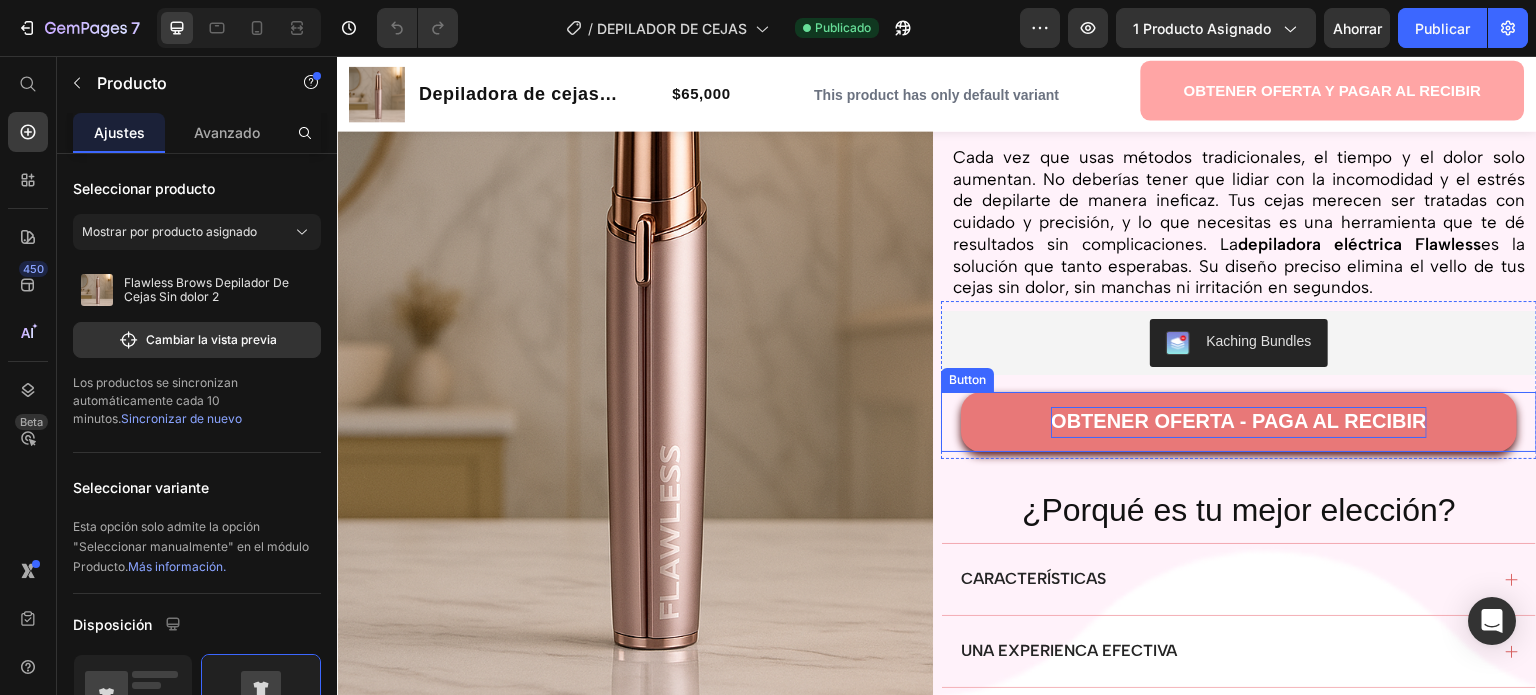click on "OBTENER OFERTA - PAGA AL RECIBIR" at bounding box center (1239, 421) 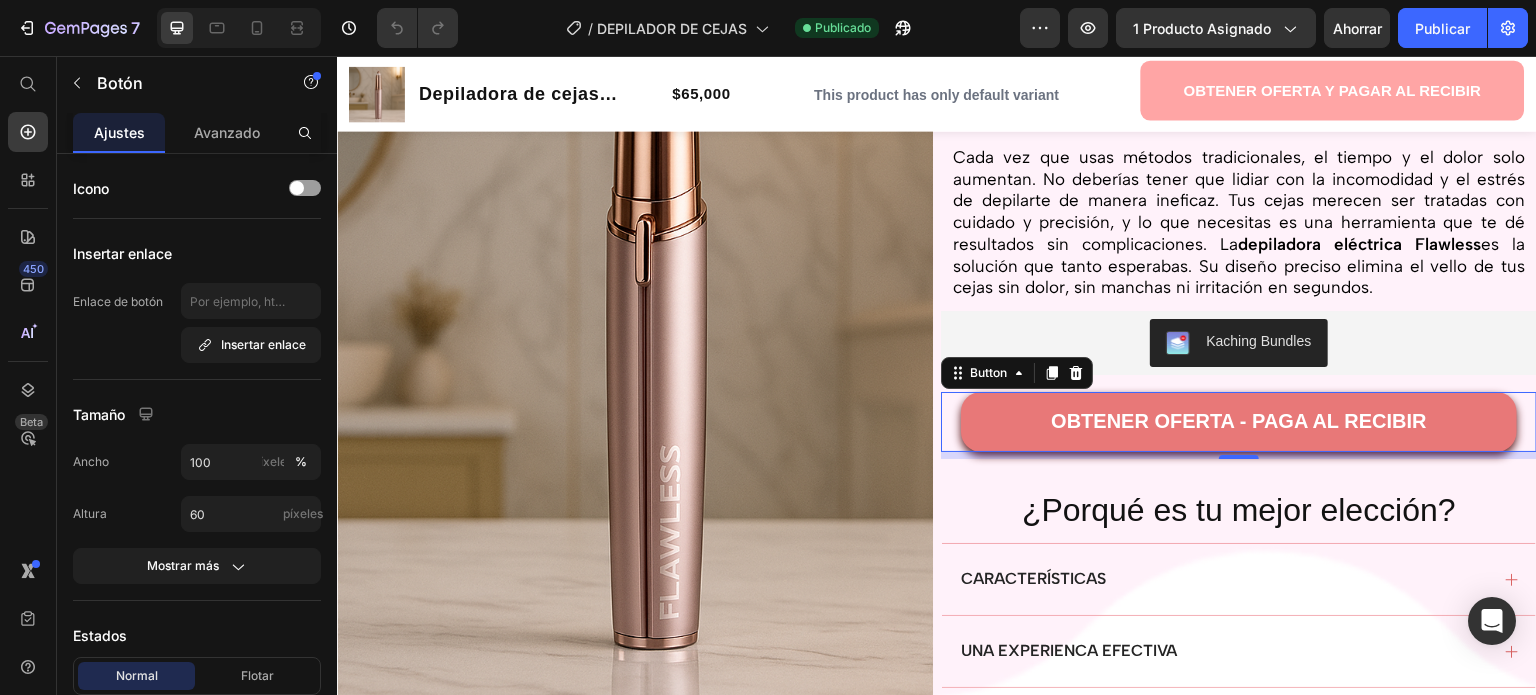 click on "OBTENER OFERTA - PAGA AL RECIBIR" at bounding box center (1239, 422) 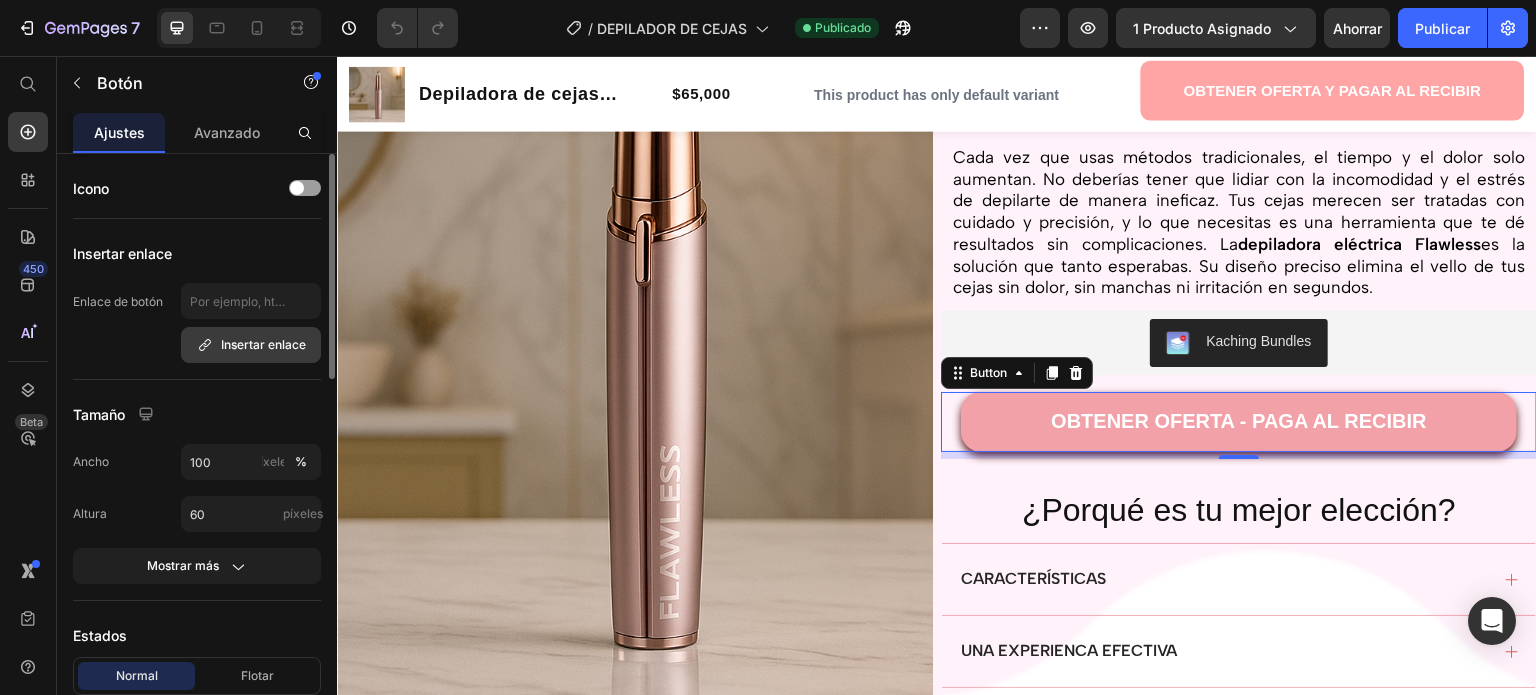 click on "Insertar enlace" at bounding box center (263, 344) 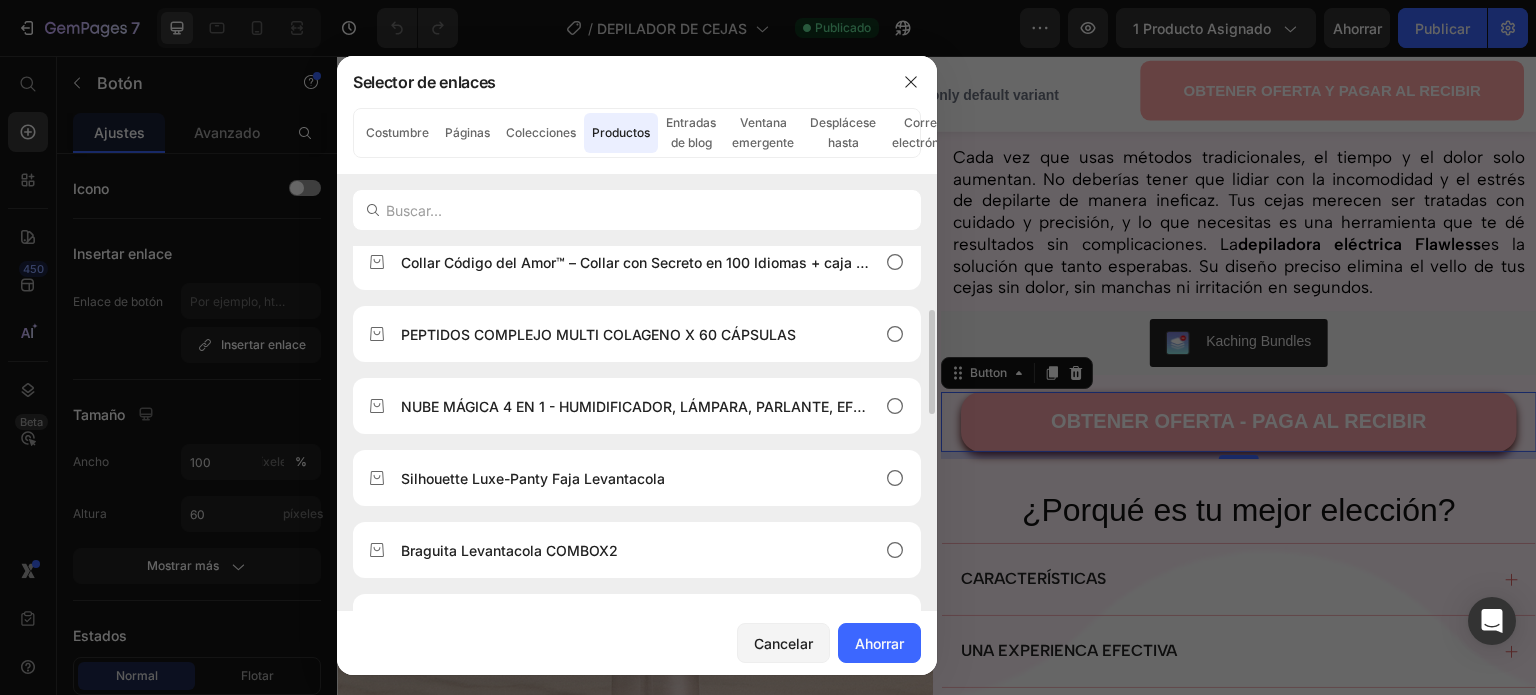 scroll, scrollTop: 0, scrollLeft: 0, axis: both 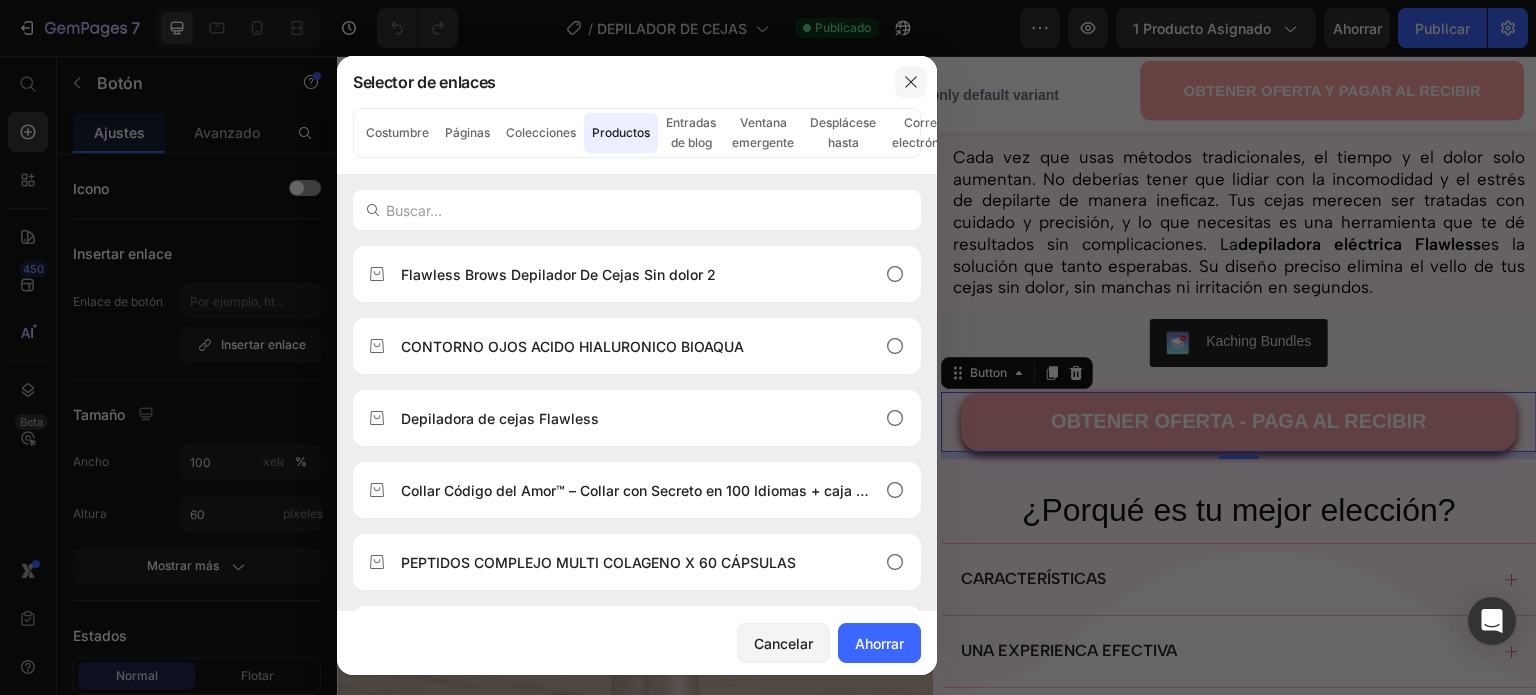 click 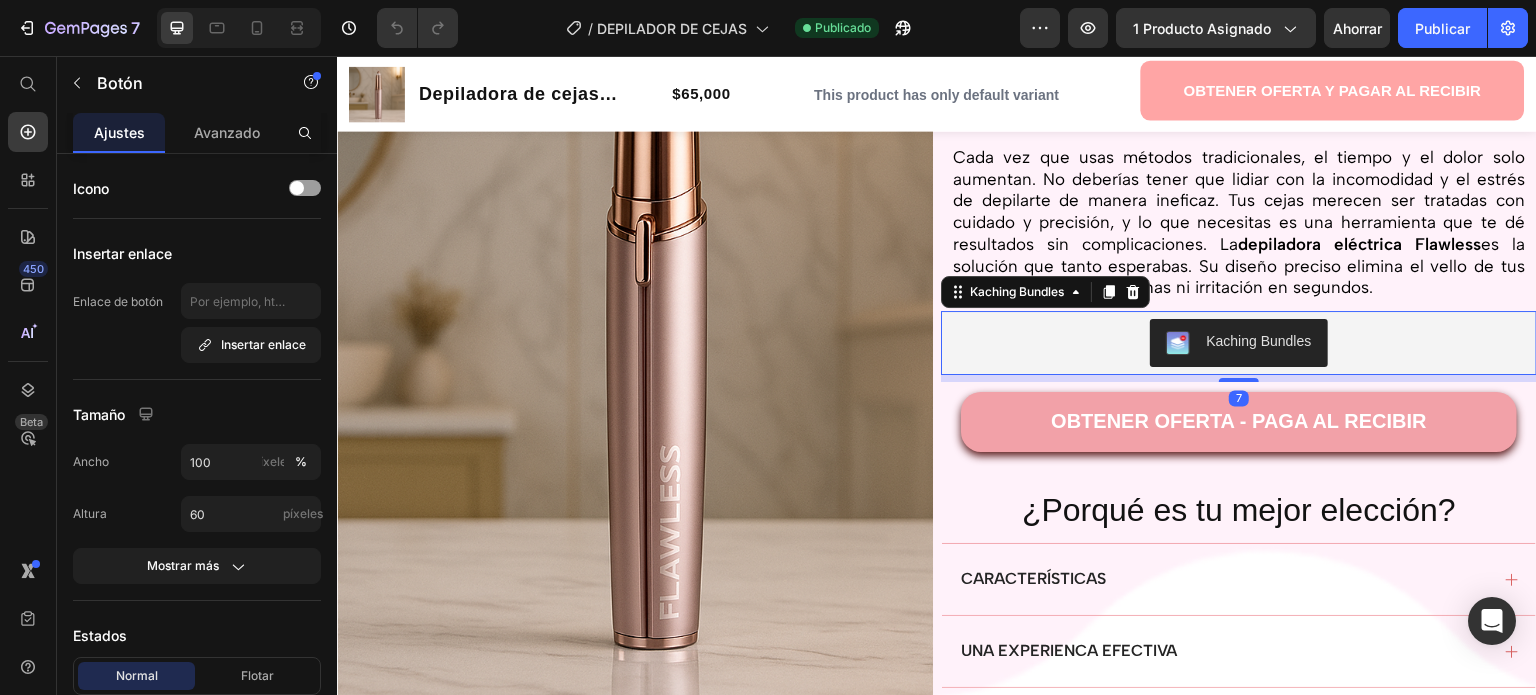 click on "Kaching Bundles" at bounding box center (1258, 341) 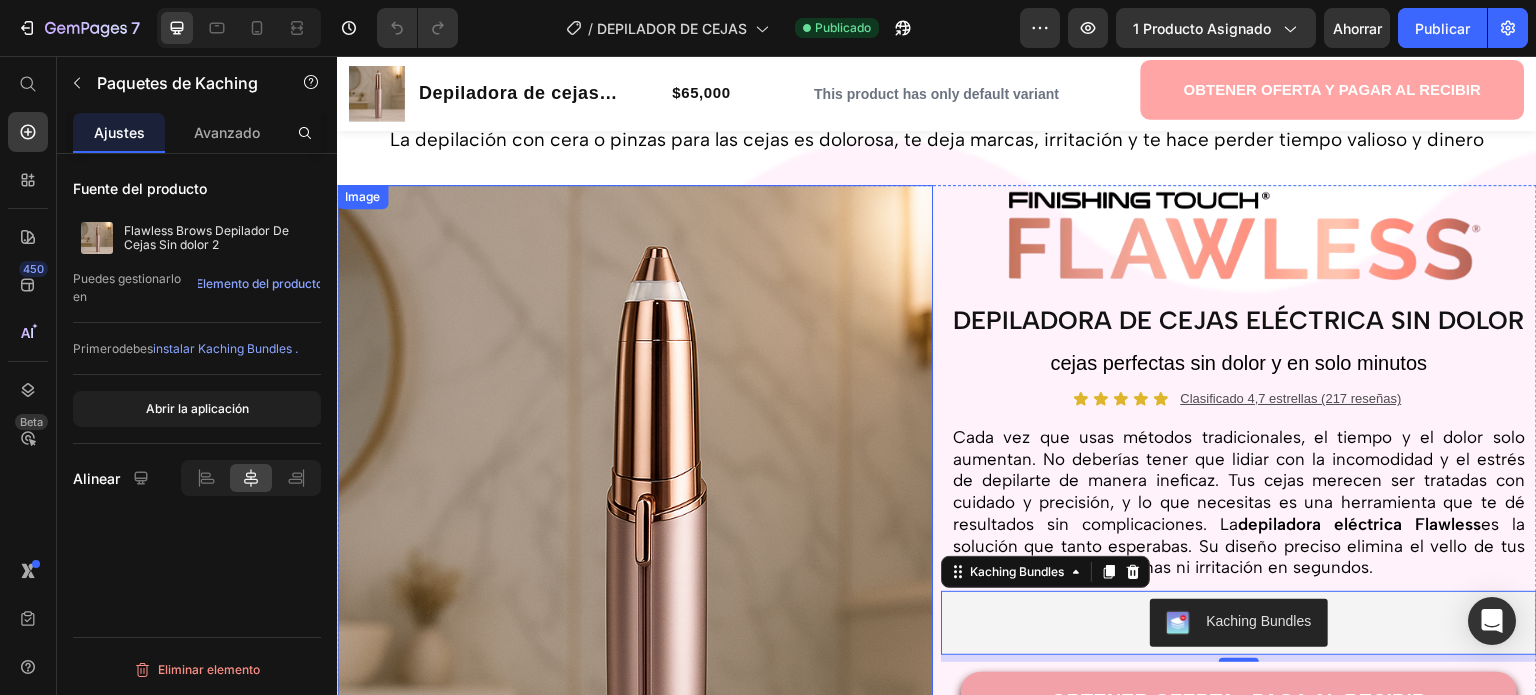 scroll, scrollTop: 0, scrollLeft: 0, axis: both 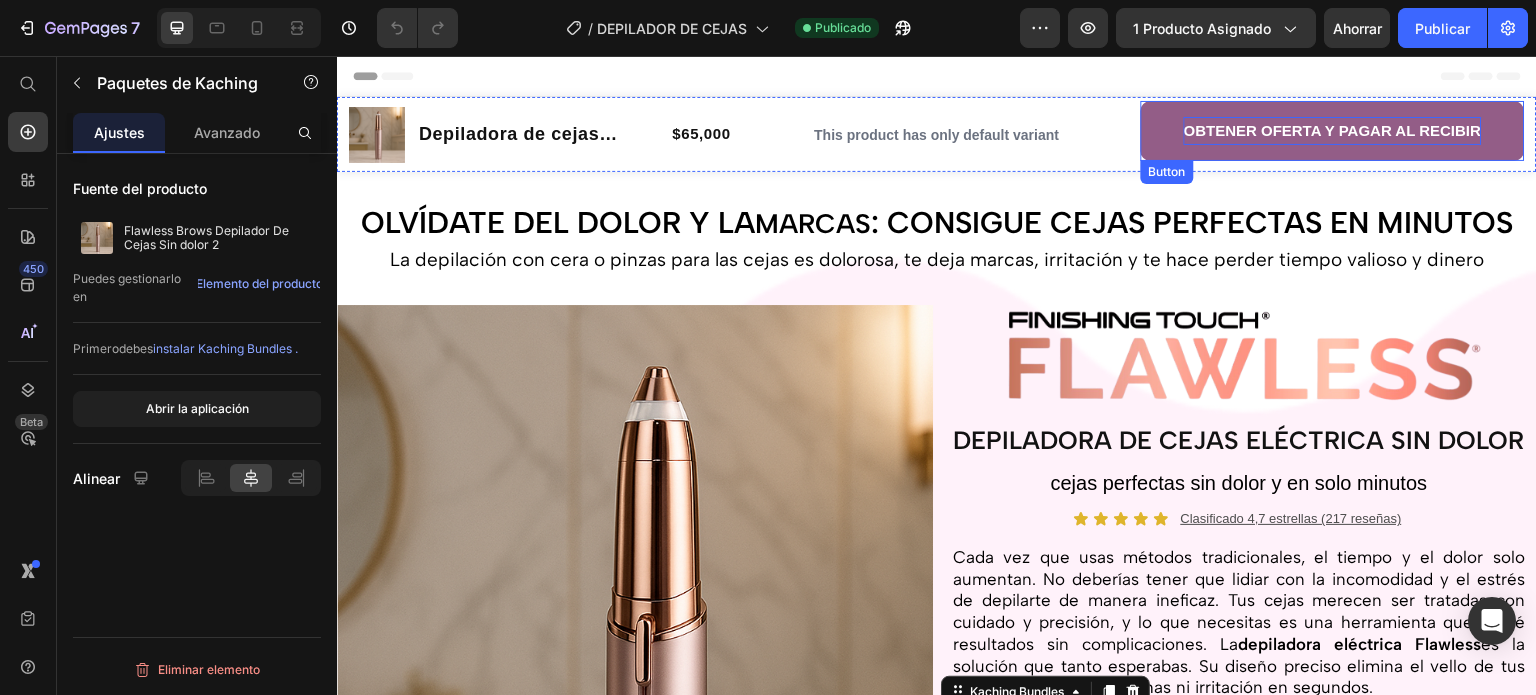 click on "OBTENER OFERTA Y PAGAR AL RECIBIR" at bounding box center [1333, 130] 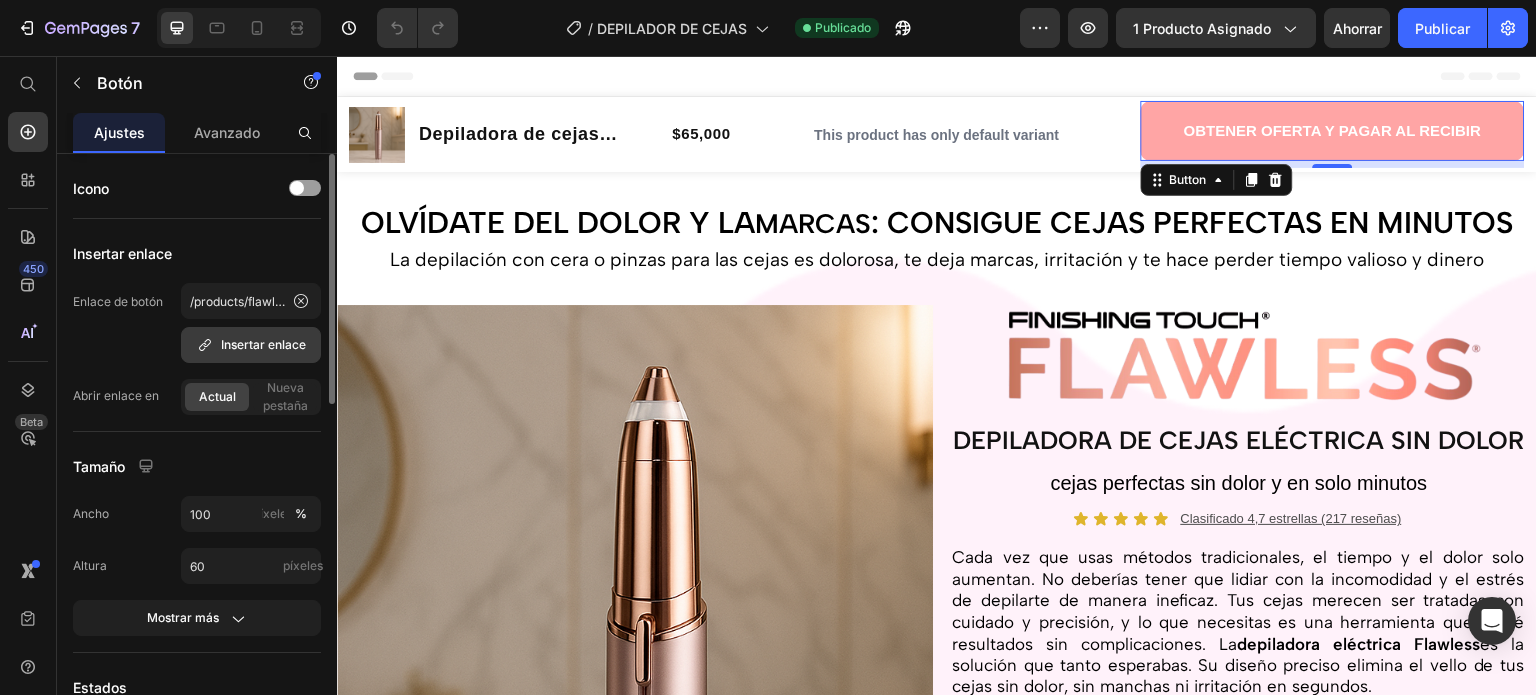click on "Insertar enlace" at bounding box center (263, 344) 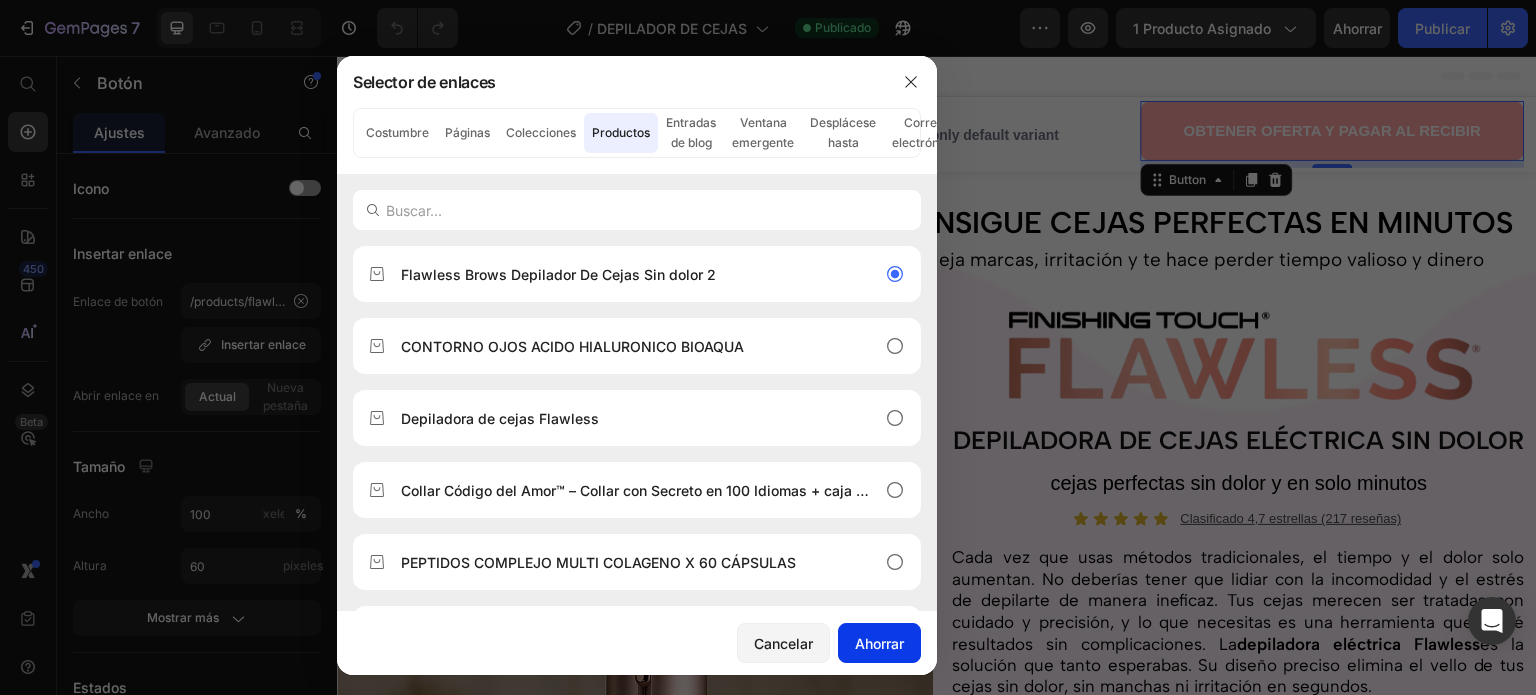 click on "Ahorrar" at bounding box center [879, 643] 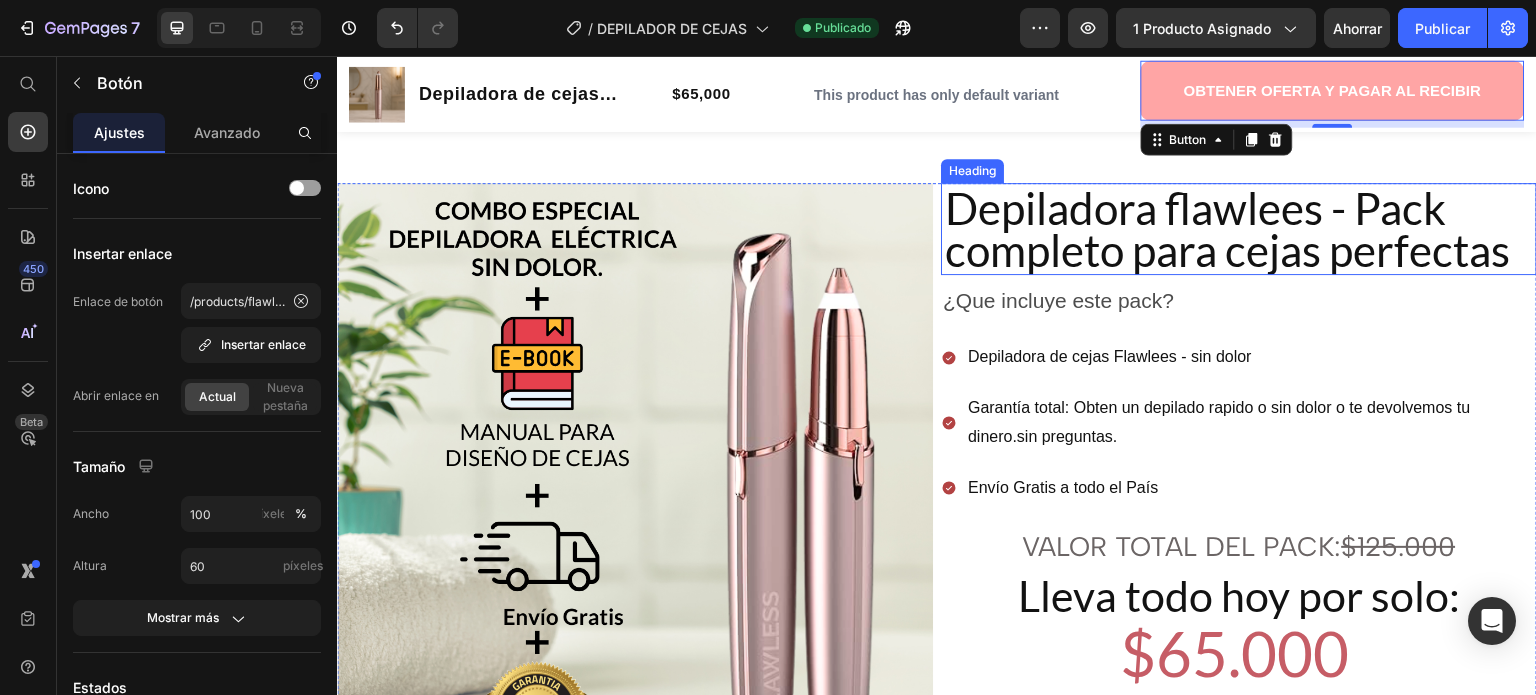 scroll, scrollTop: 2700, scrollLeft: 0, axis: vertical 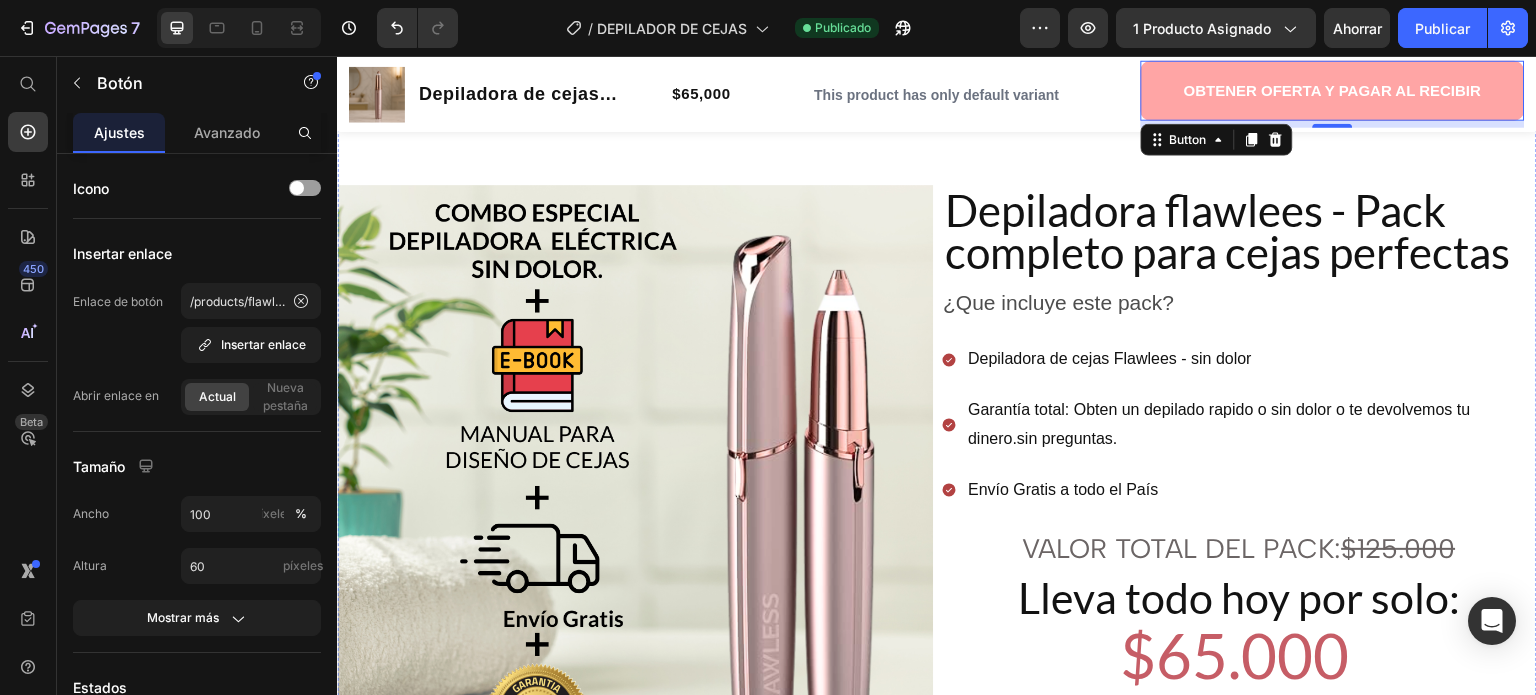 click on "! Quiero mis cejas perfectas ahora ¡" at bounding box center [937, 84] 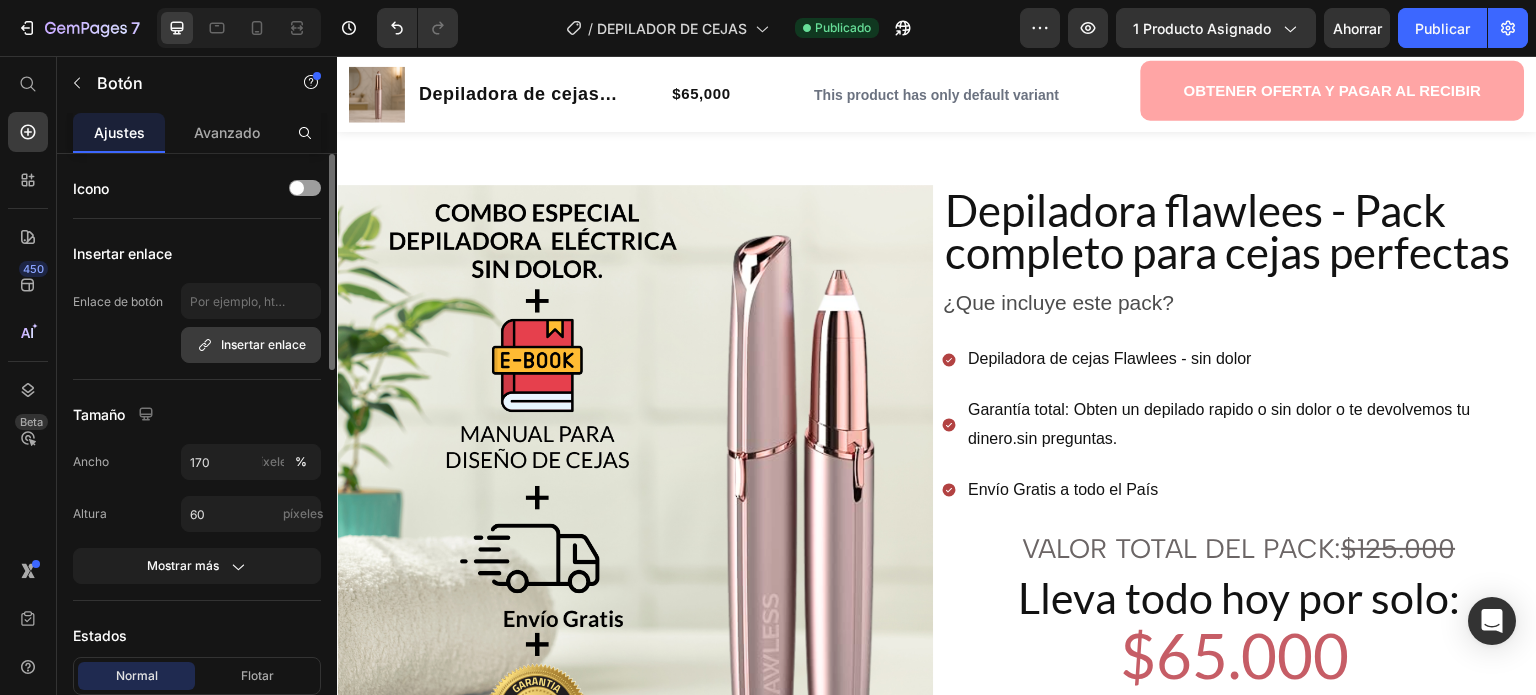 click on "Insertar enlace" at bounding box center [263, 344] 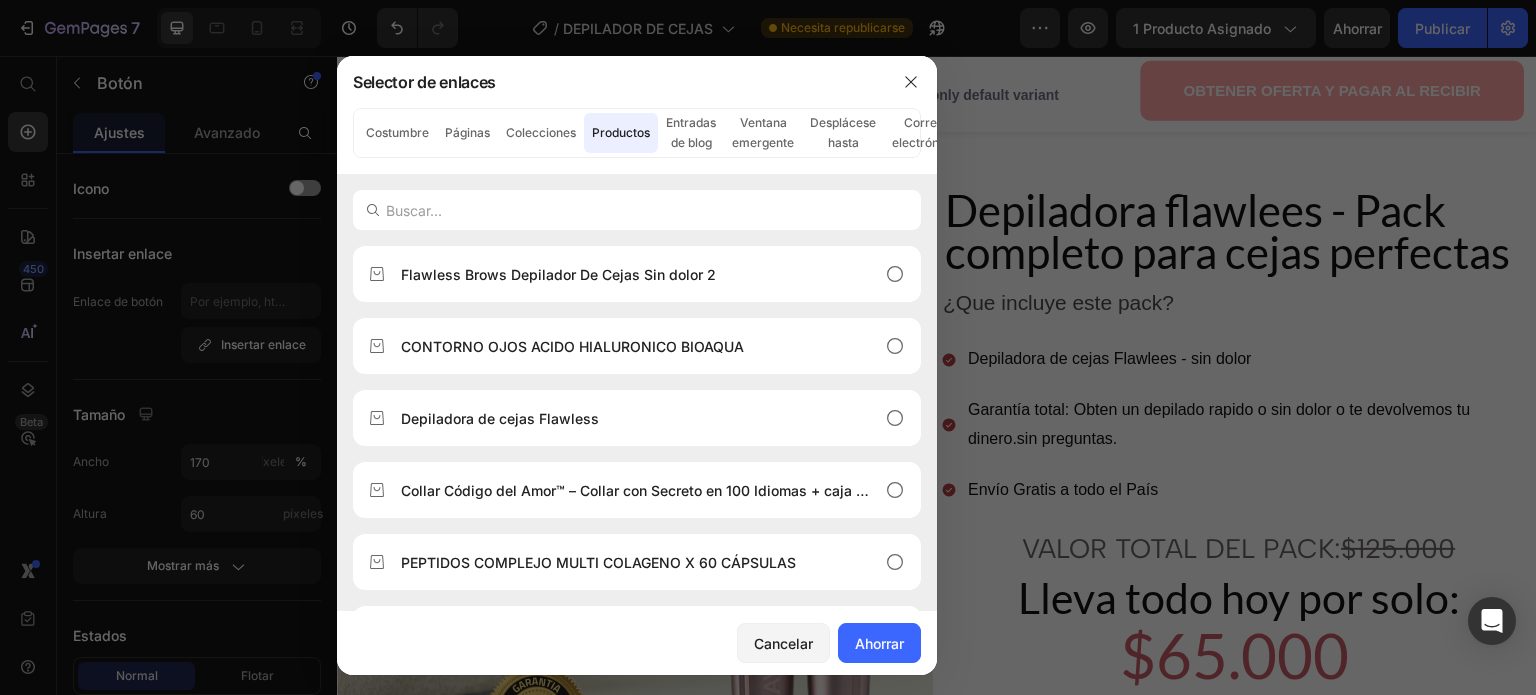 click at bounding box center (768, 347) 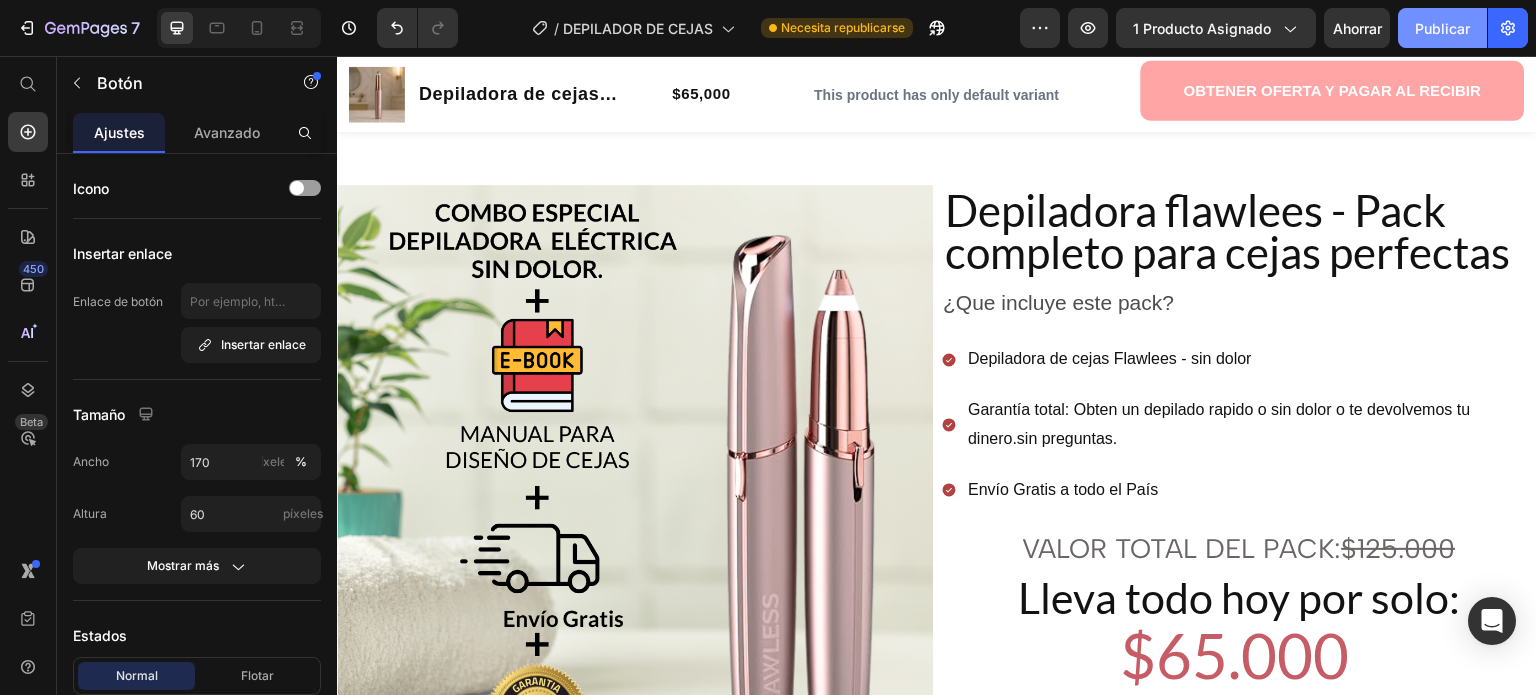 click on "Publicar" at bounding box center [1442, 28] 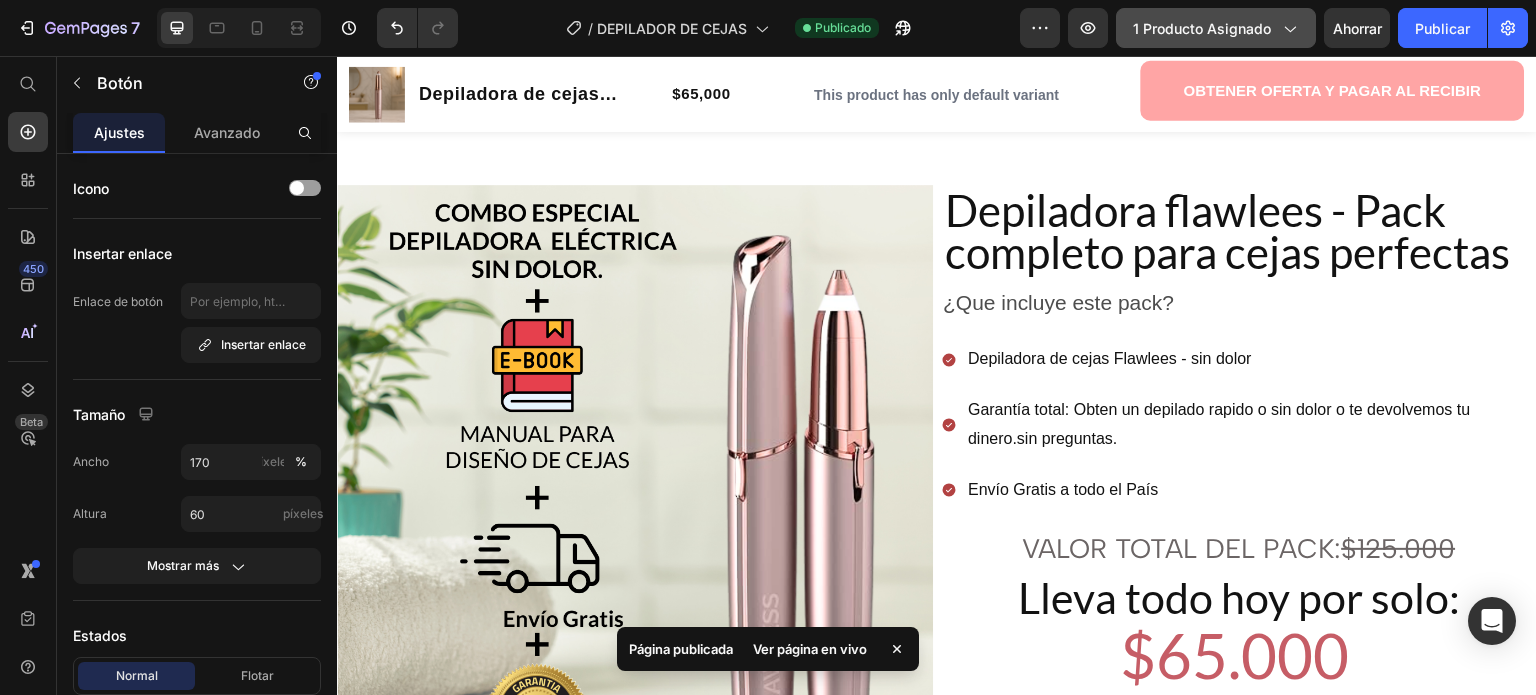 click 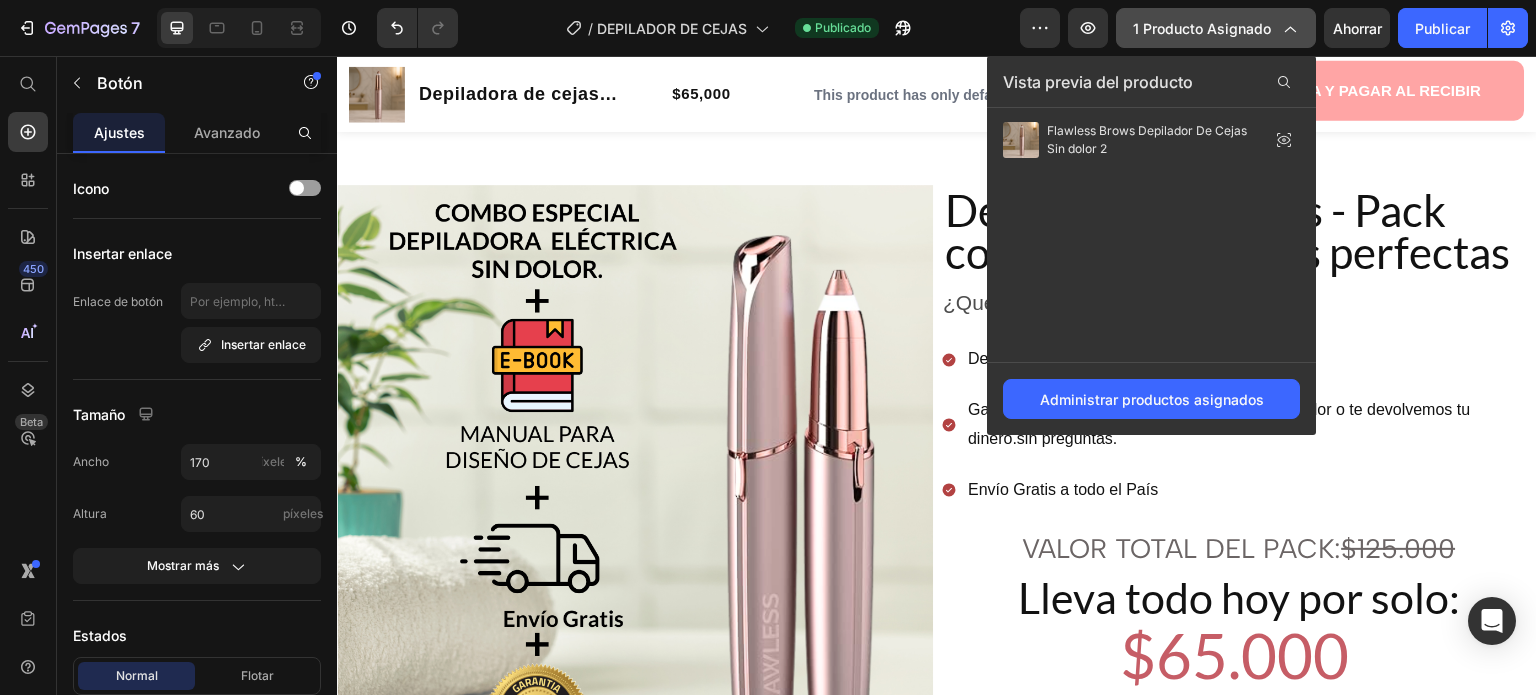 click 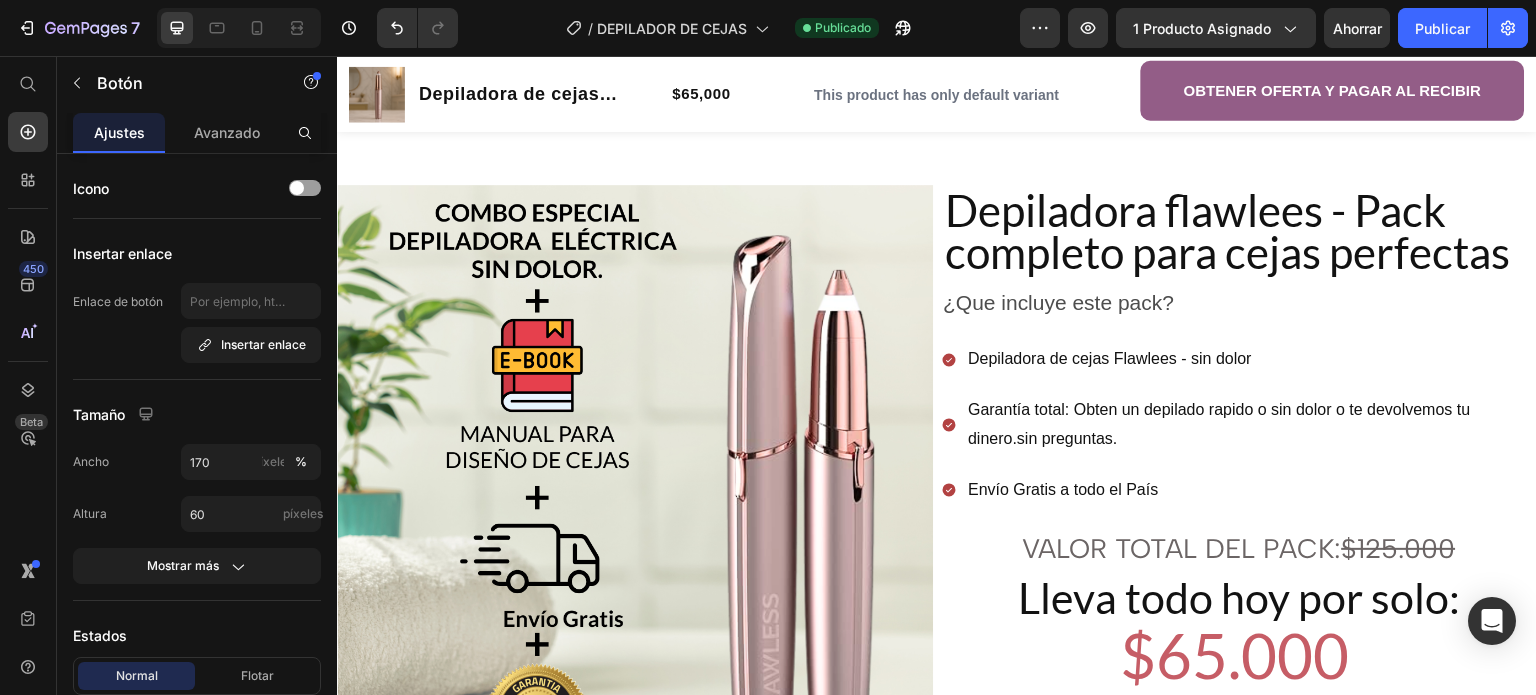 scroll, scrollTop: 2100, scrollLeft: 0, axis: vertical 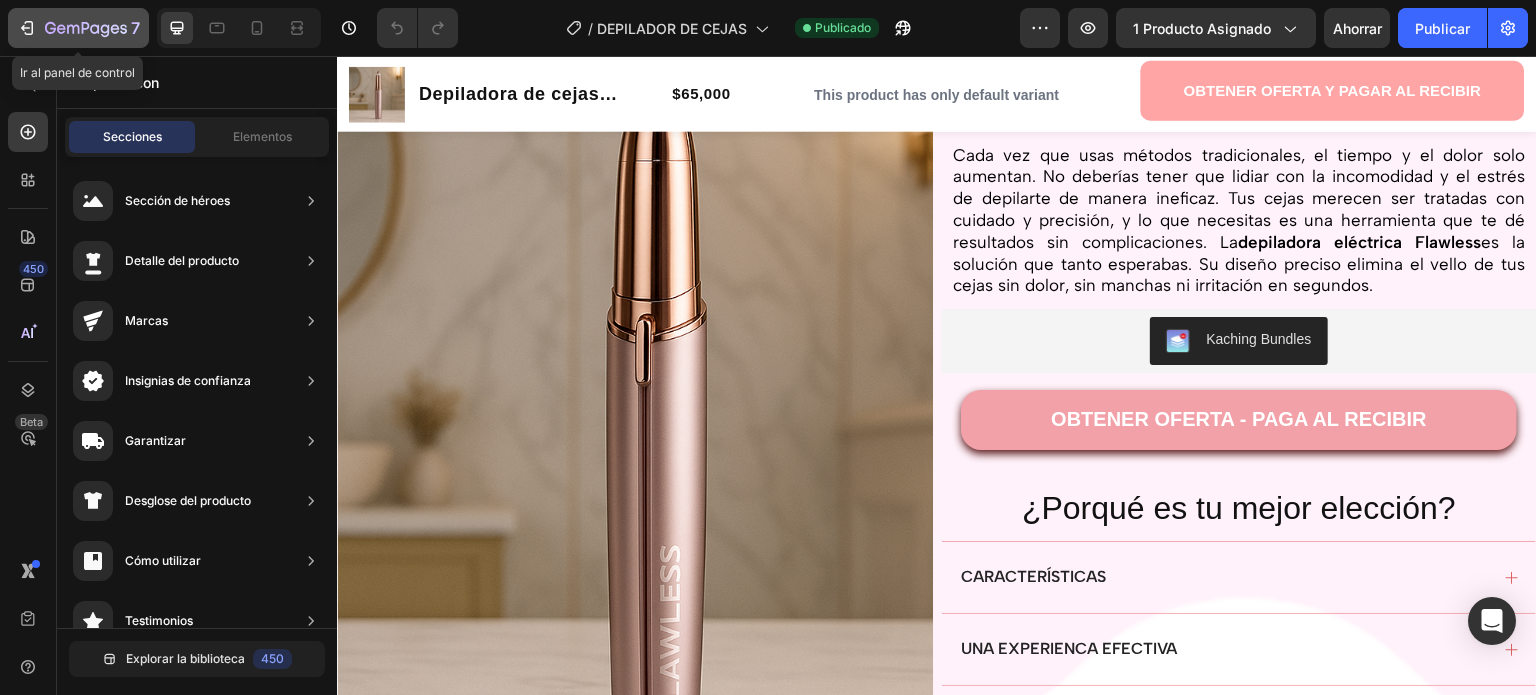 click 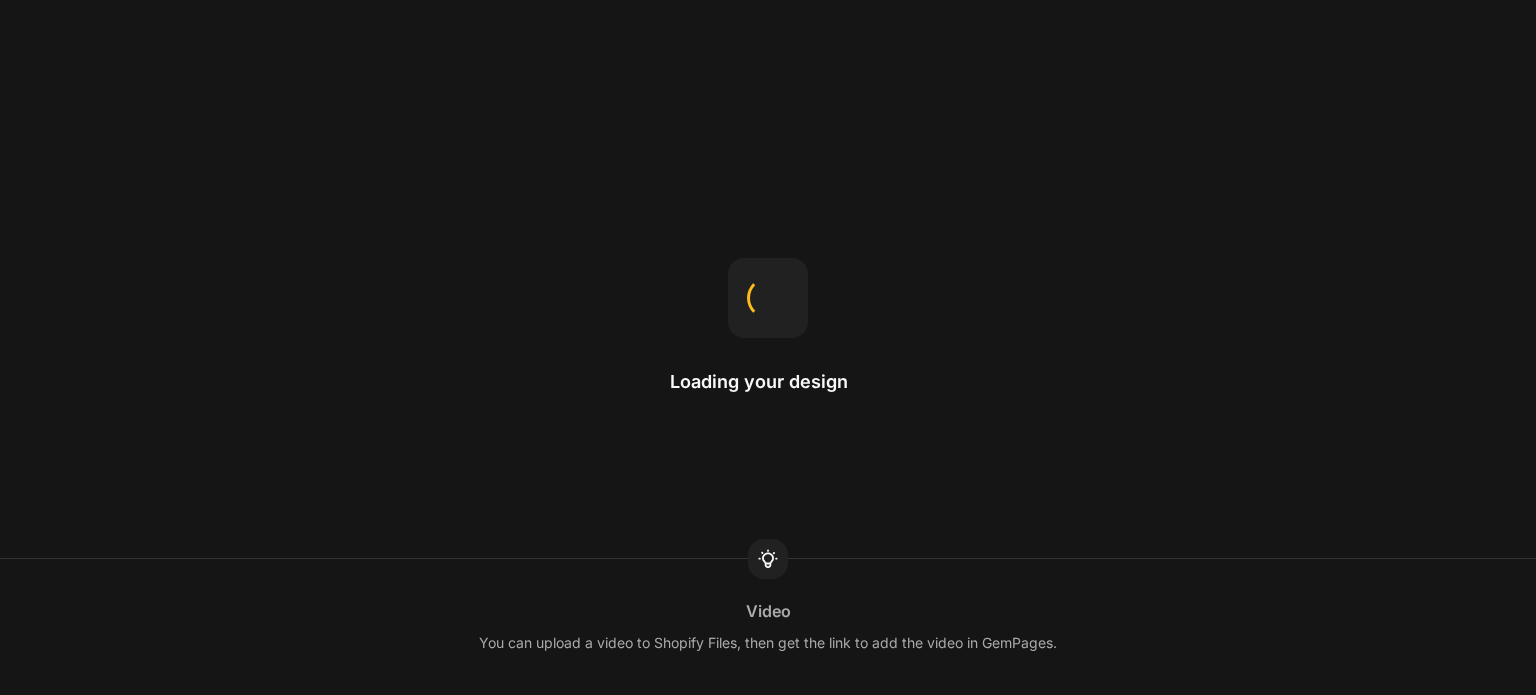 scroll, scrollTop: 0, scrollLeft: 0, axis: both 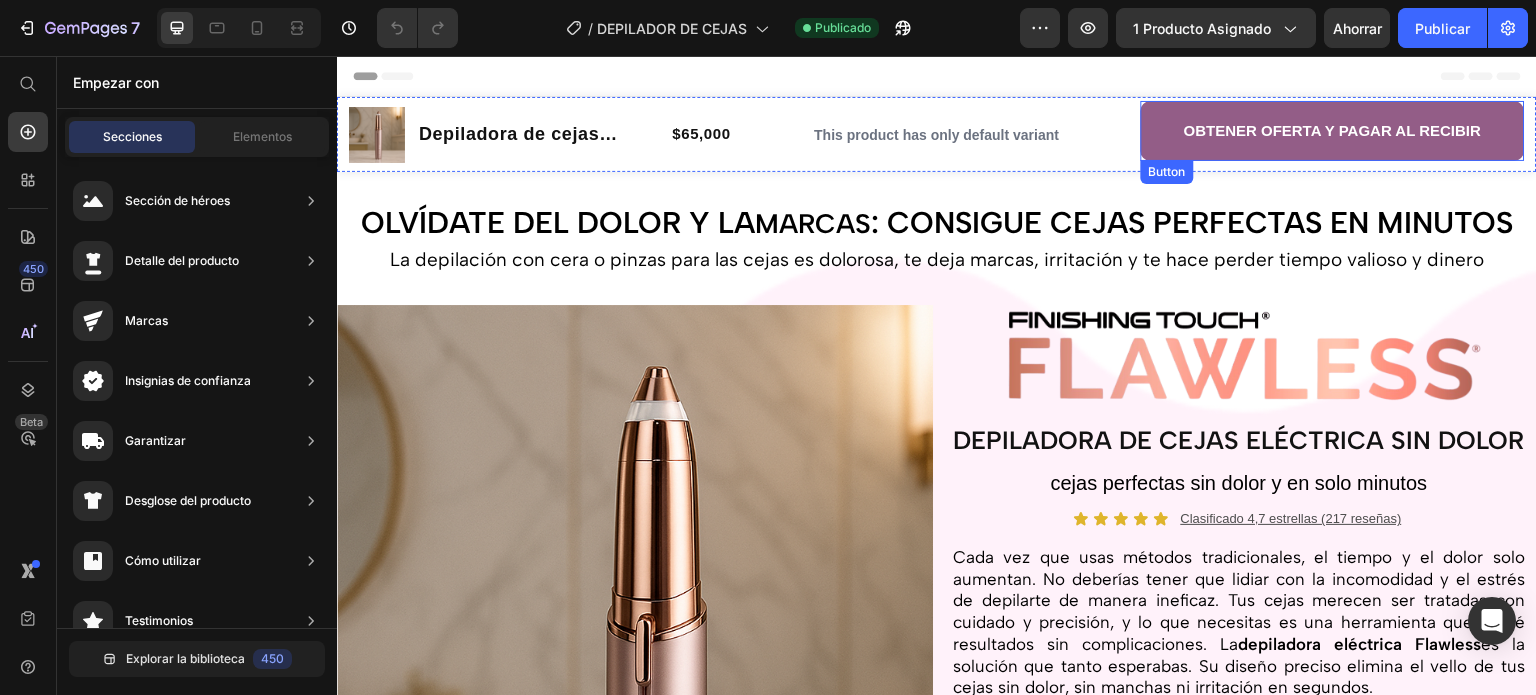 click on "OBTENER OFERTA Y PAGAR AL RECIBIR" at bounding box center (1333, 131) 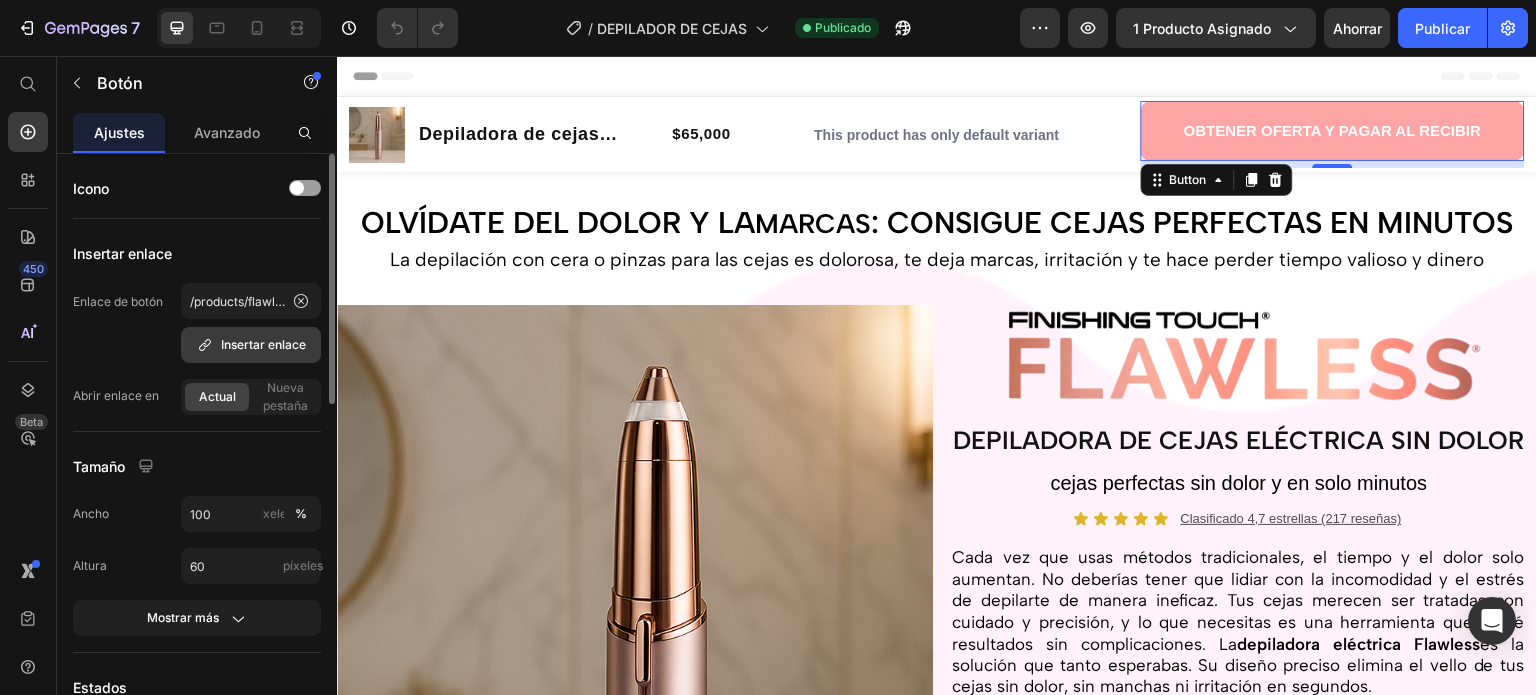 click on "Insertar enlace" at bounding box center [263, 344] 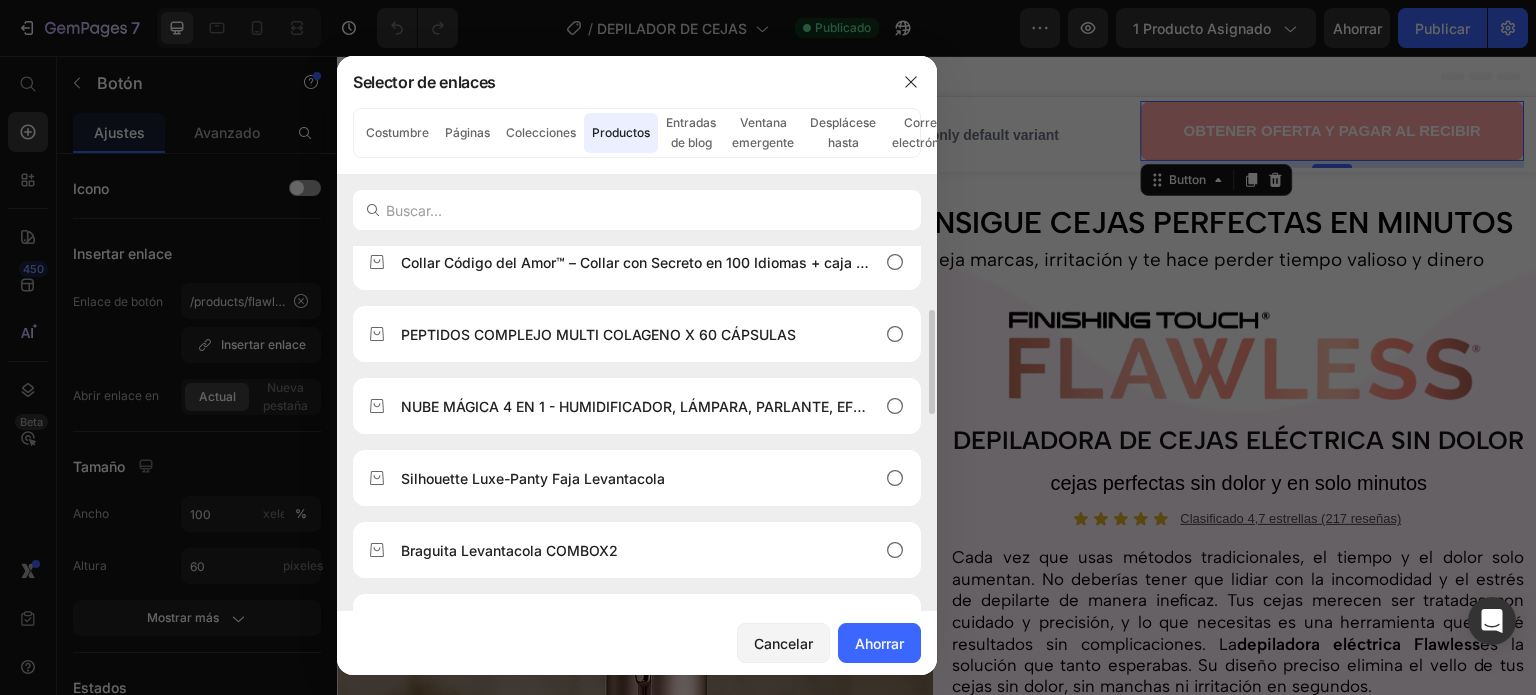 scroll, scrollTop: 0, scrollLeft: 0, axis: both 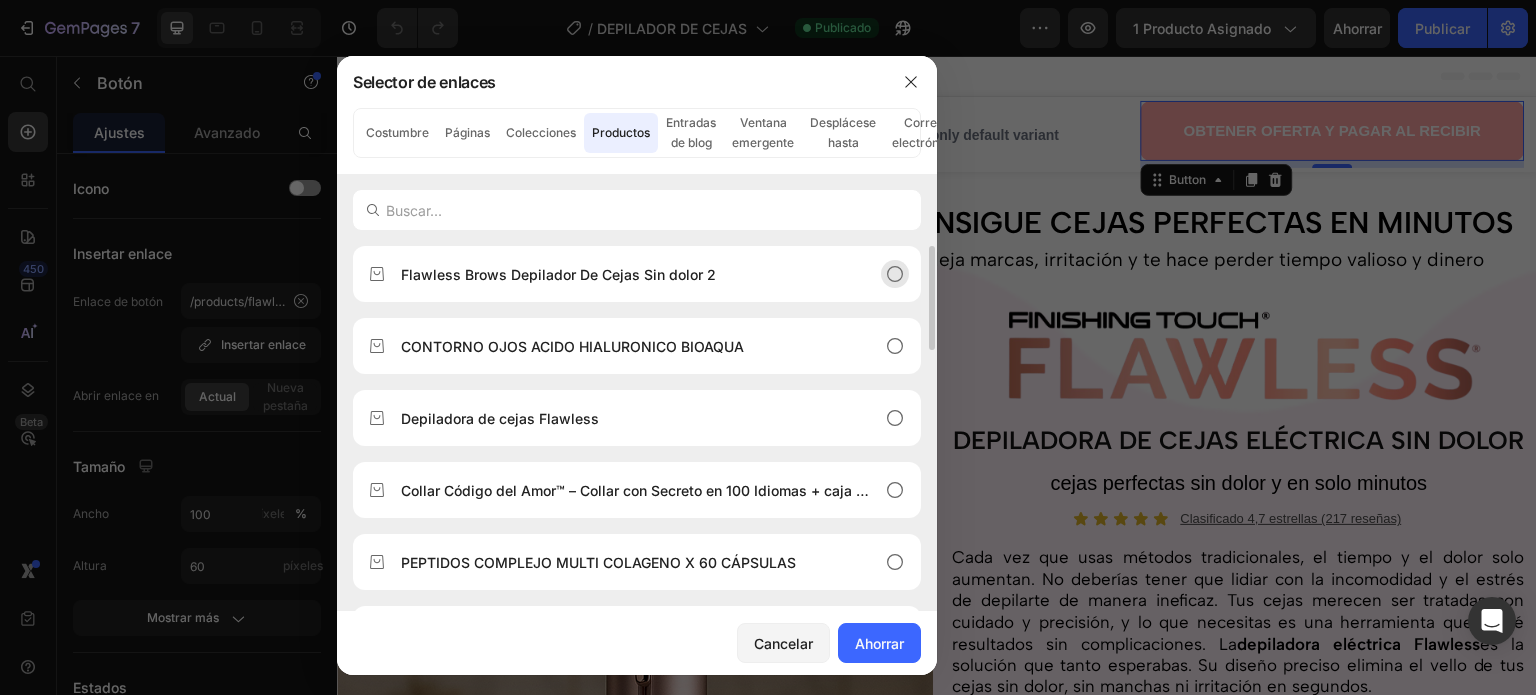 click 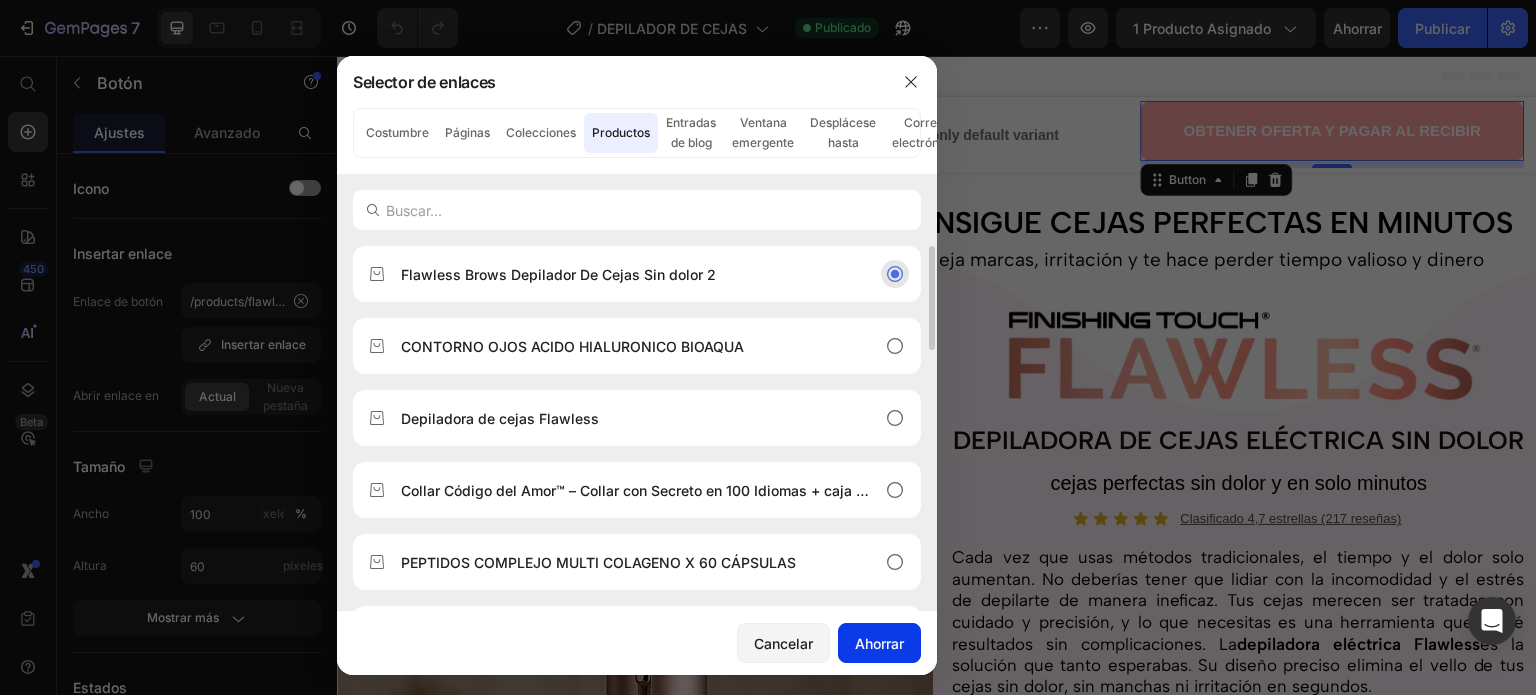 click on "Ahorrar" at bounding box center (879, 643) 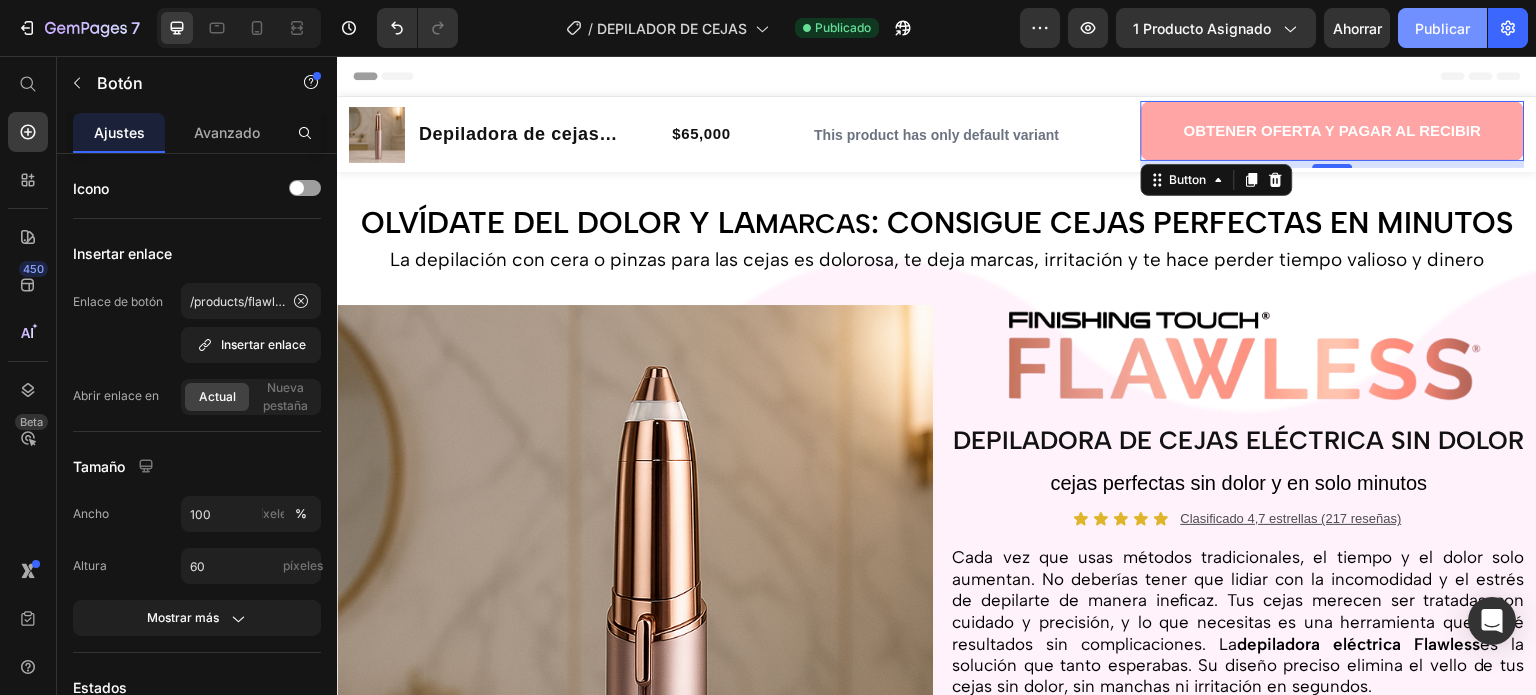 click on "Publicar" at bounding box center (1442, 28) 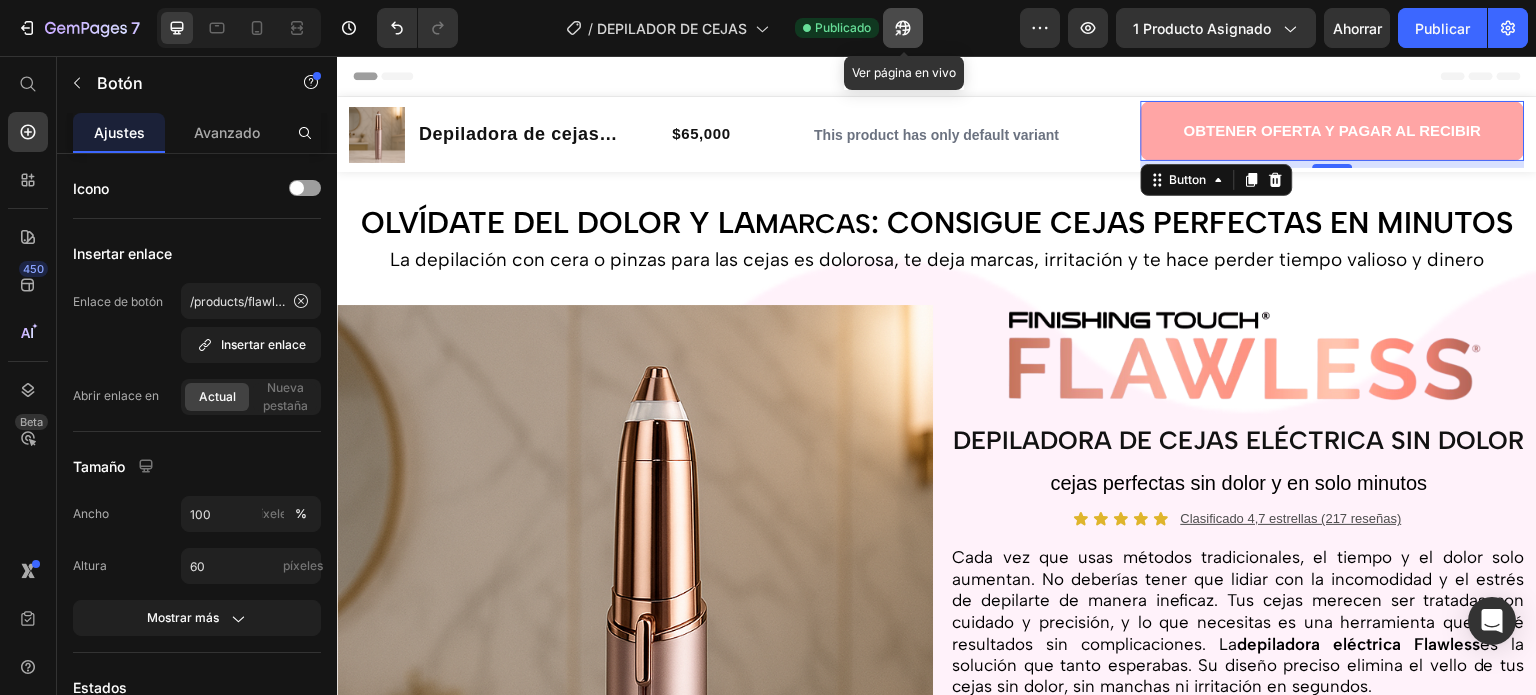 click 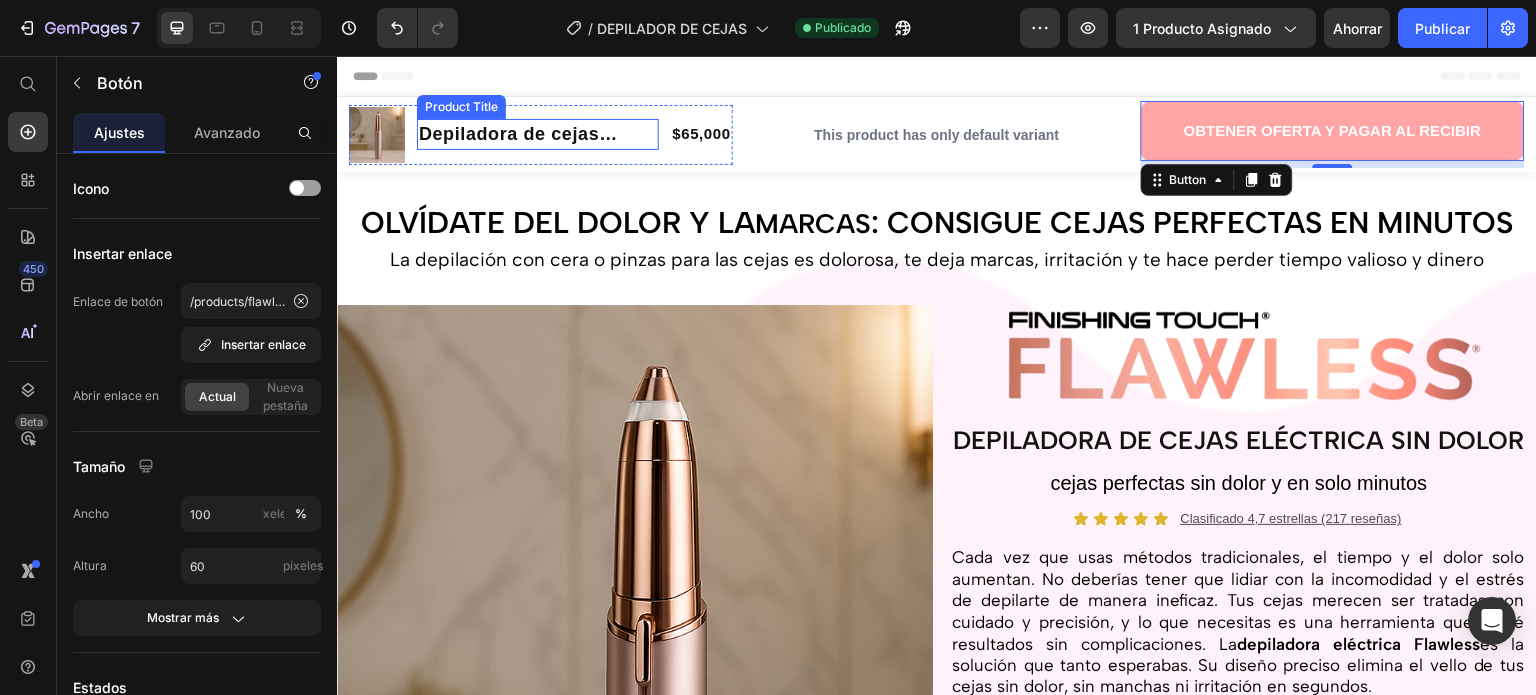 click on "Depiladora de cejas Flawless" at bounding box center [538, 134] 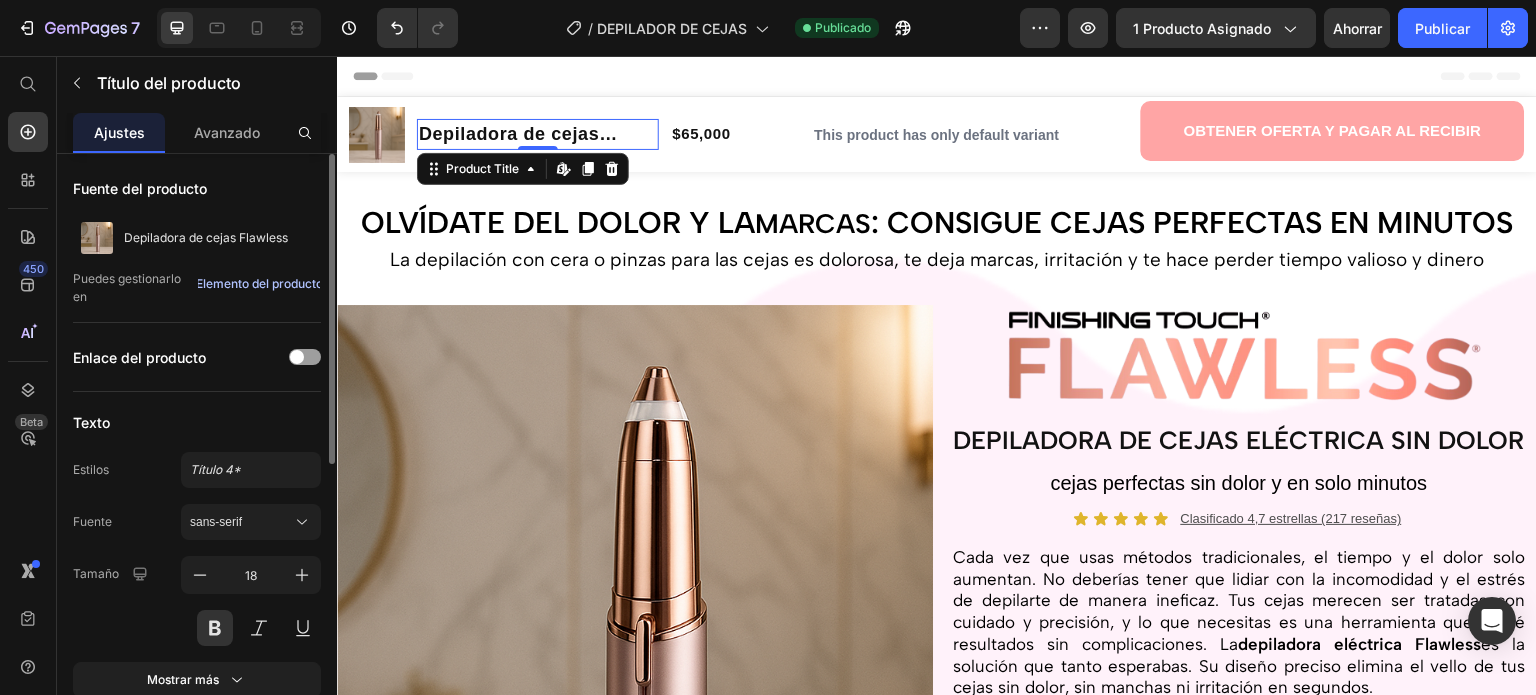click on "Elemento del producto" at bounding box center (259, 283) 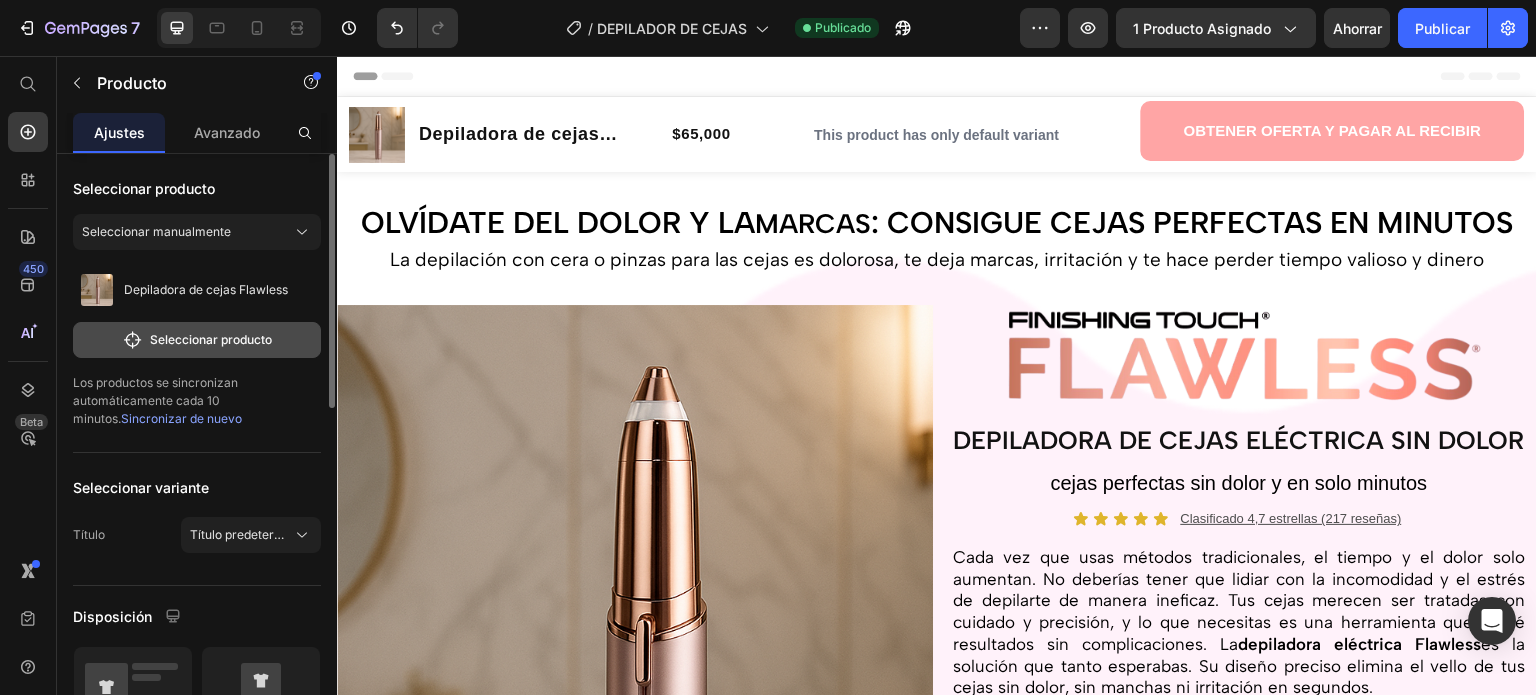 click on "Seleccionar producto" at bounding box center (211, 339) 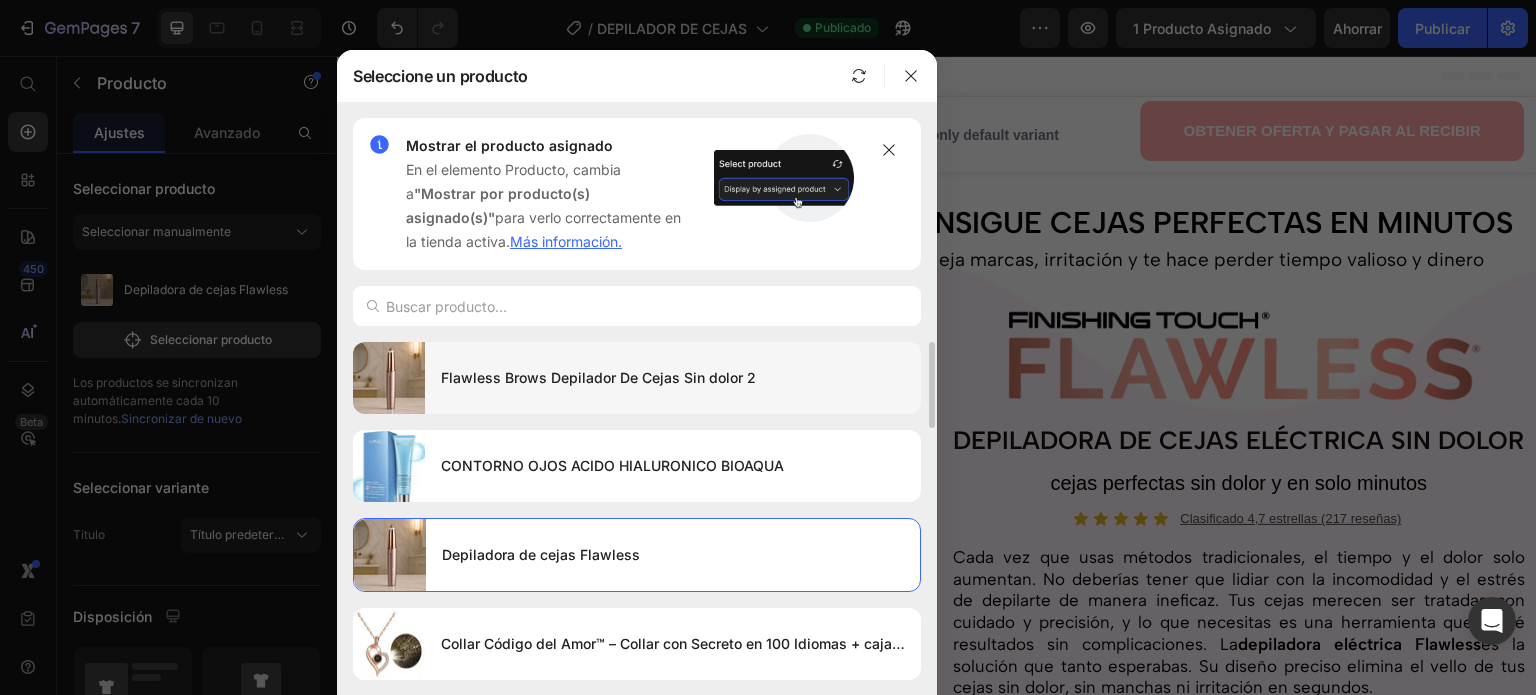 click on "Flawless Brows Depilador De Cejas Sin dolor 2" at bounding box center [598, 377] 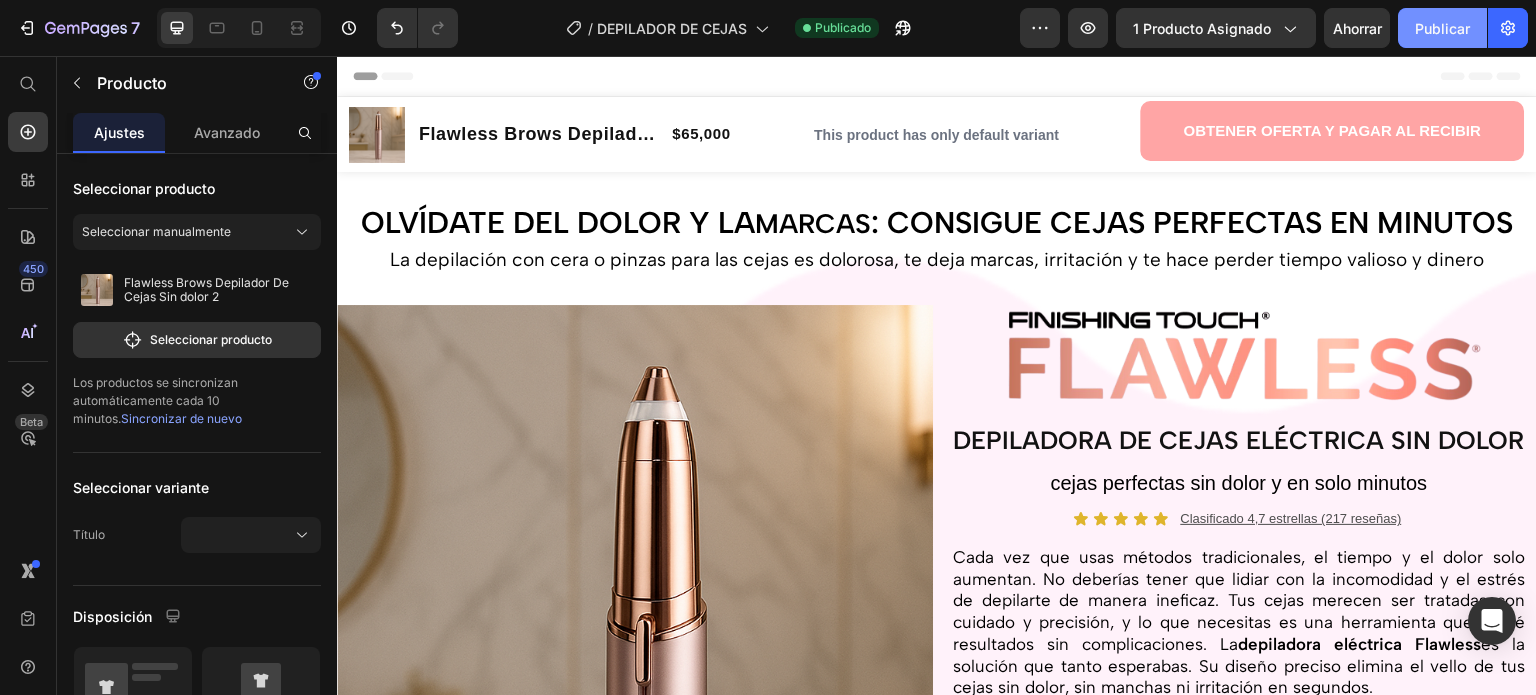 click on "Publicar" at bounding box center [1442, 28] 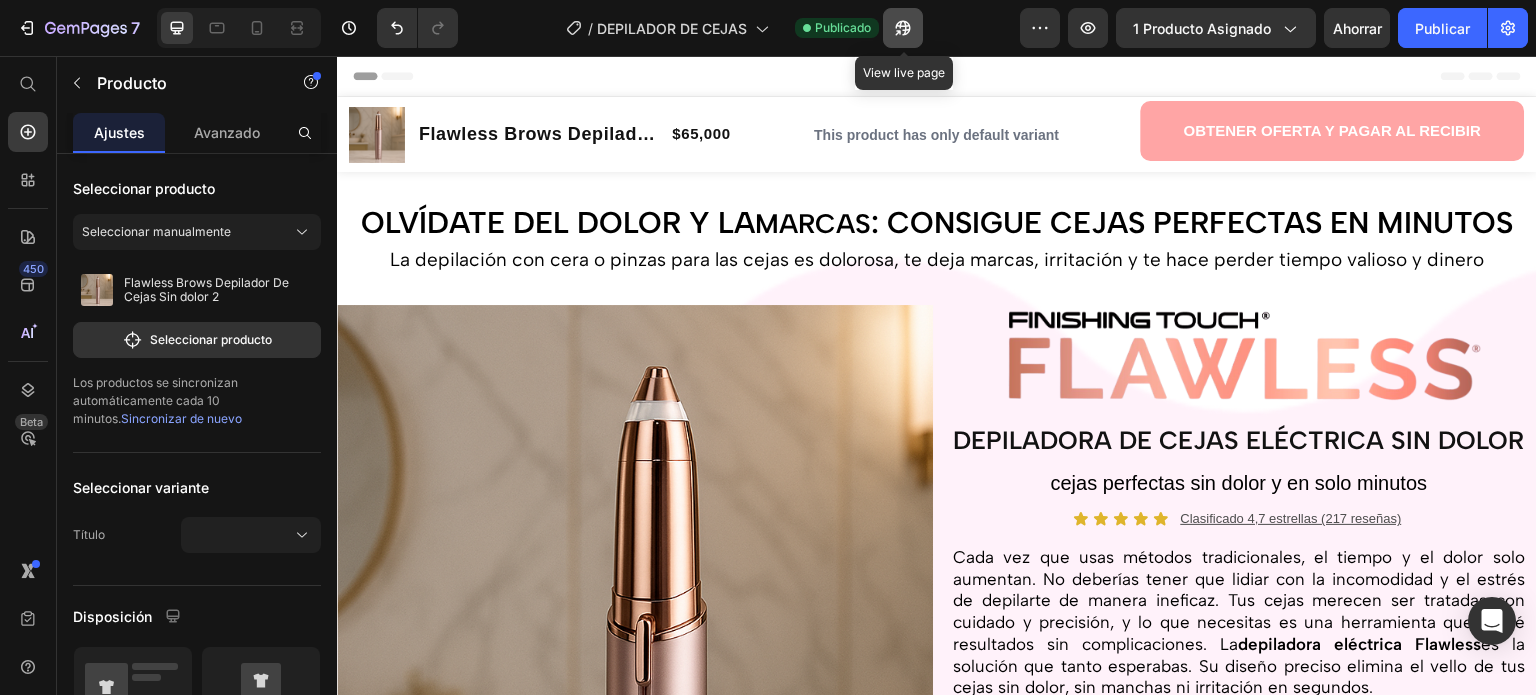 click 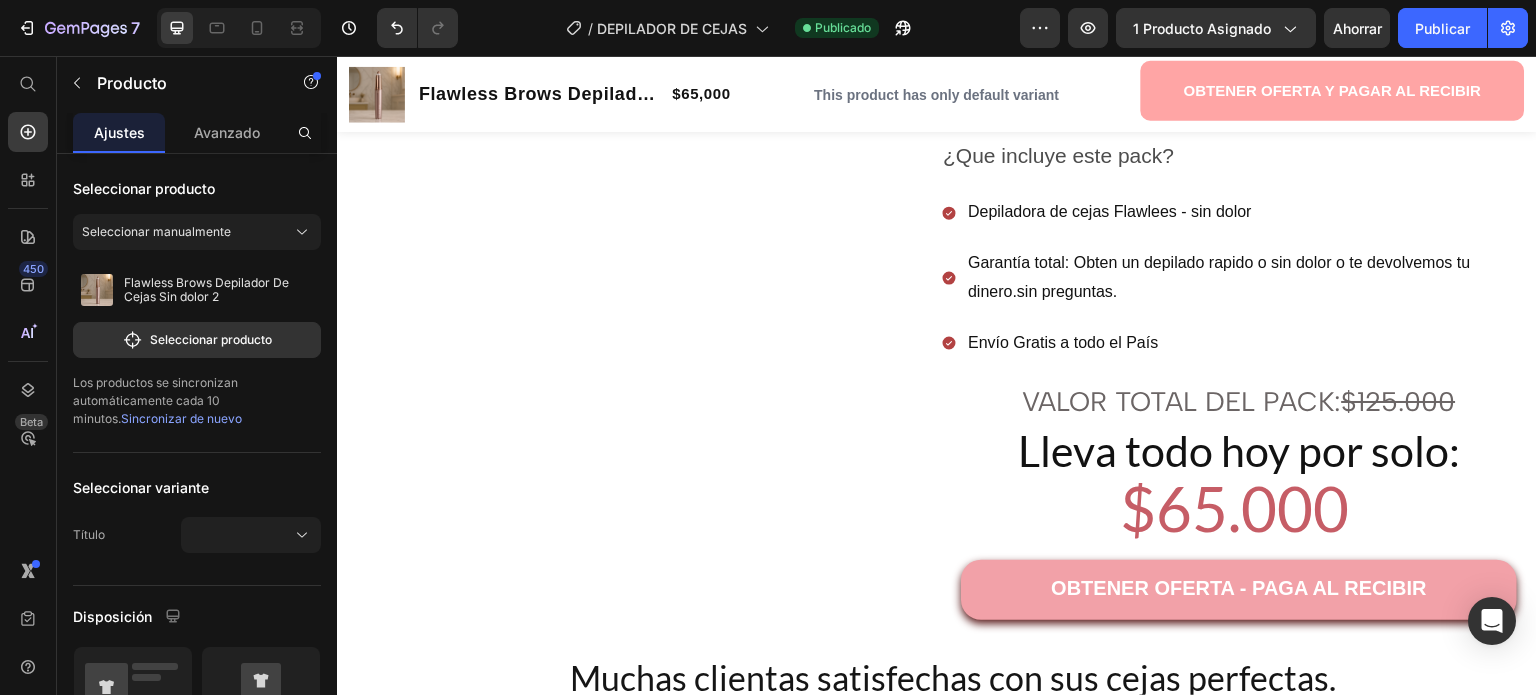 scroll, scrollTop: 2700, scrollLeft: 0, axis: vertical 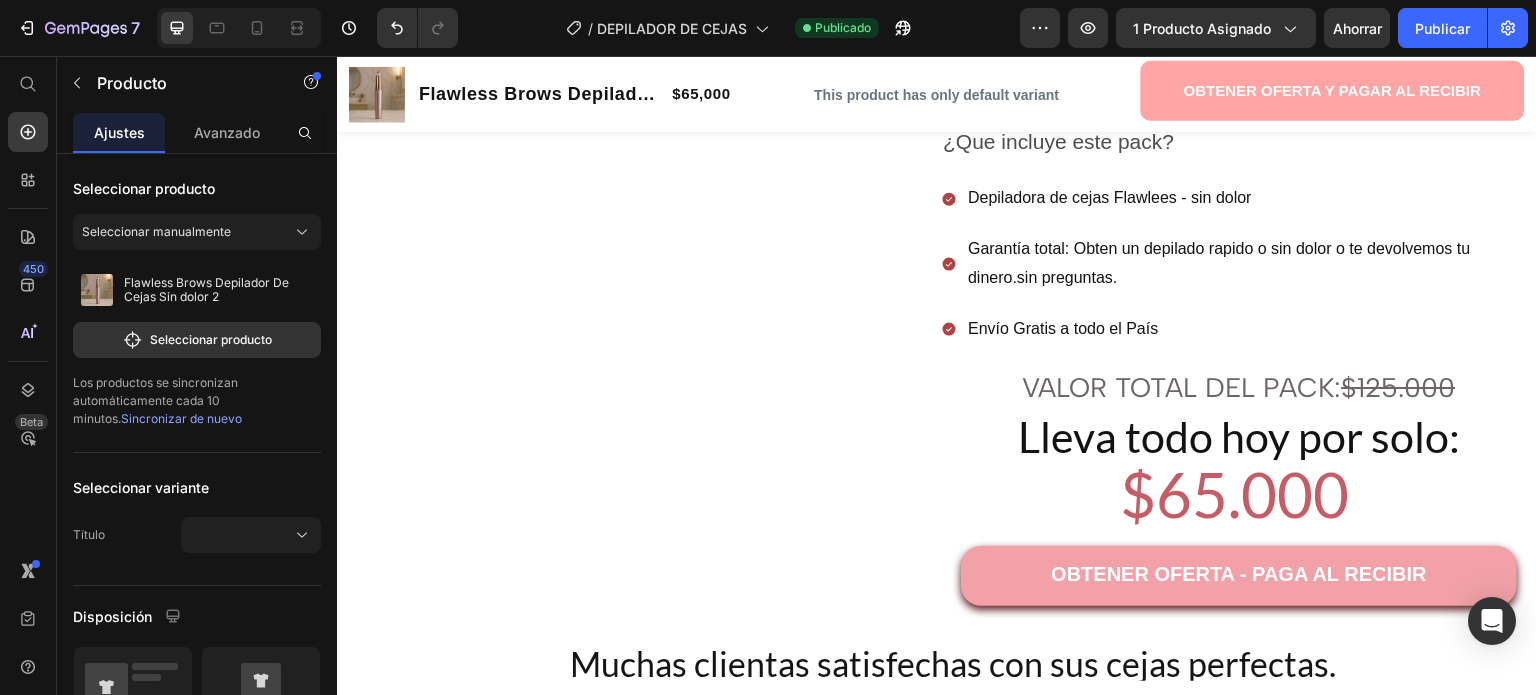 click on "! Quiero mis cejas perfectas ahora ¡" at bounding box center (937, -75) 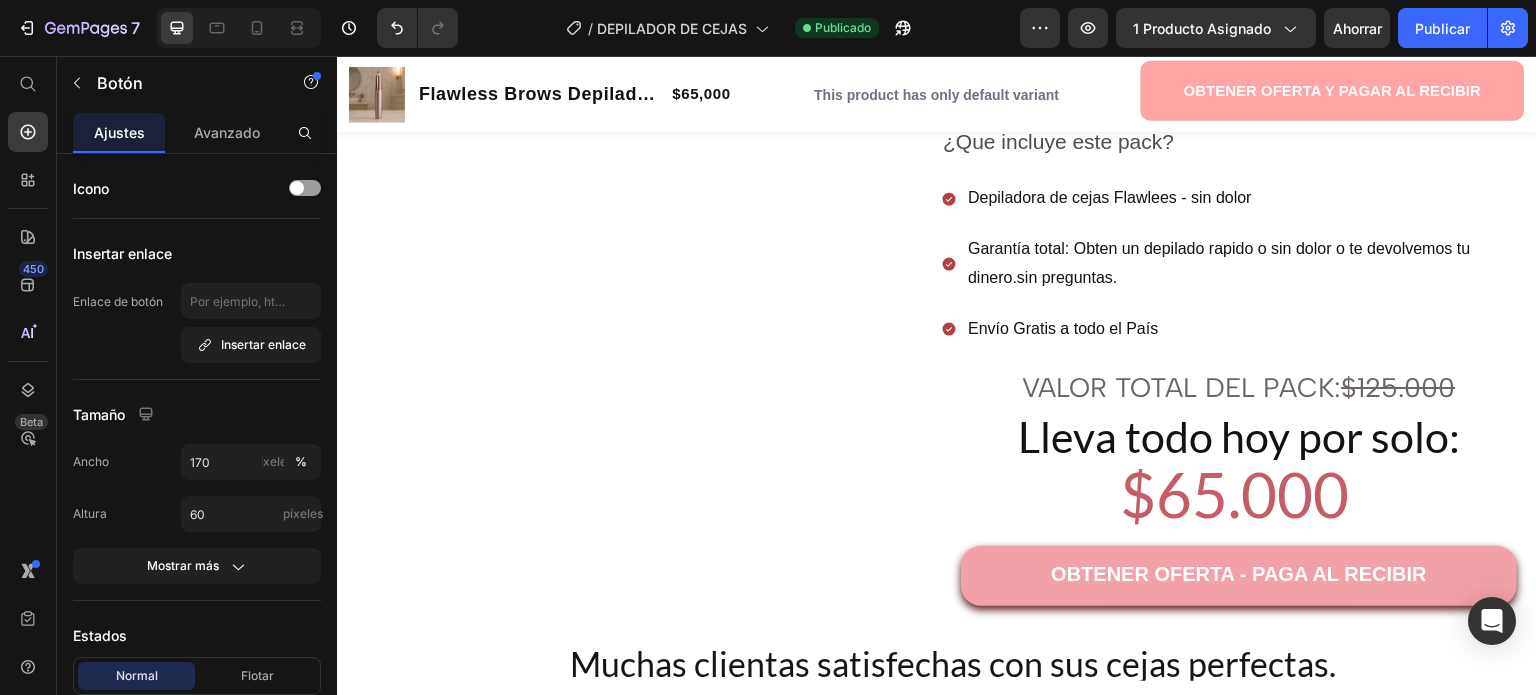 click on "! Quiero mis cejas perfectas ahora ¡" at bounding box center [937, -74] 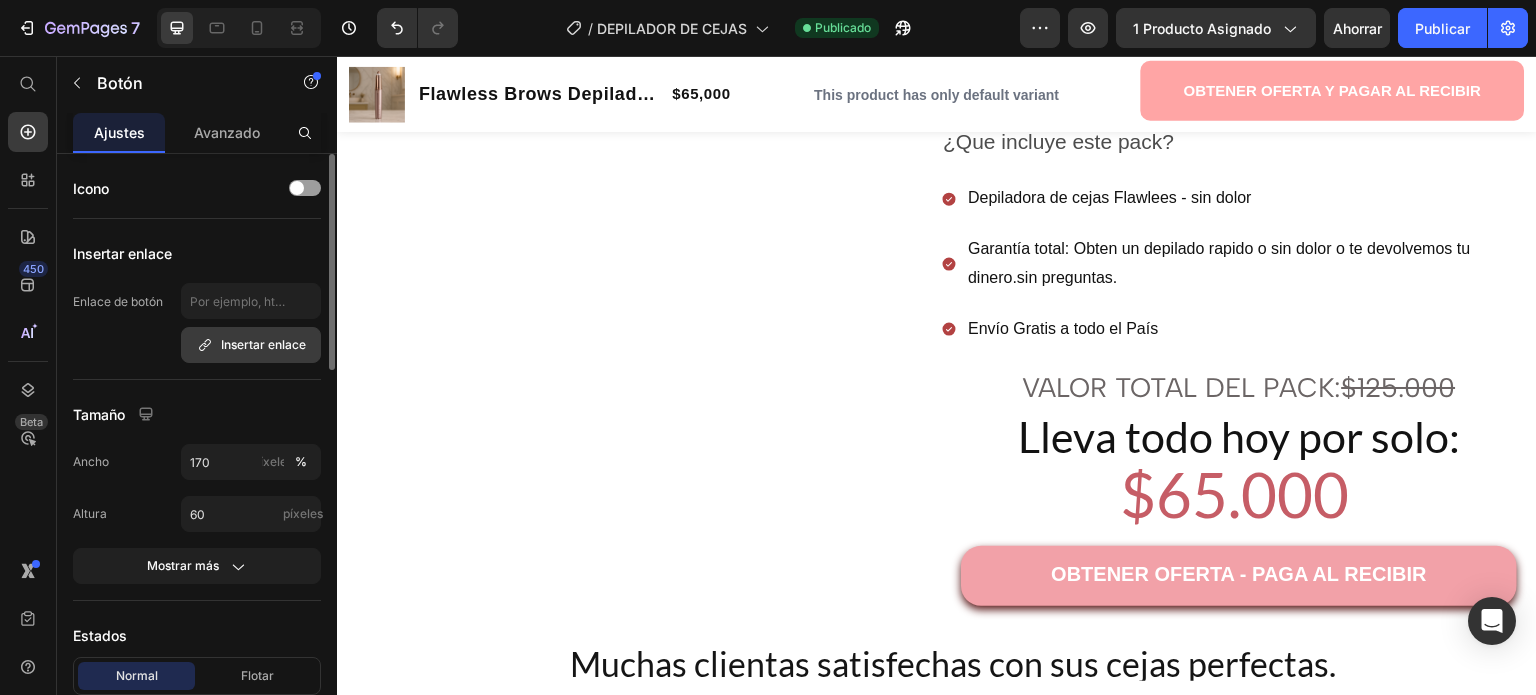 click on "Insertar enlace" at bounding box center [263, 344] 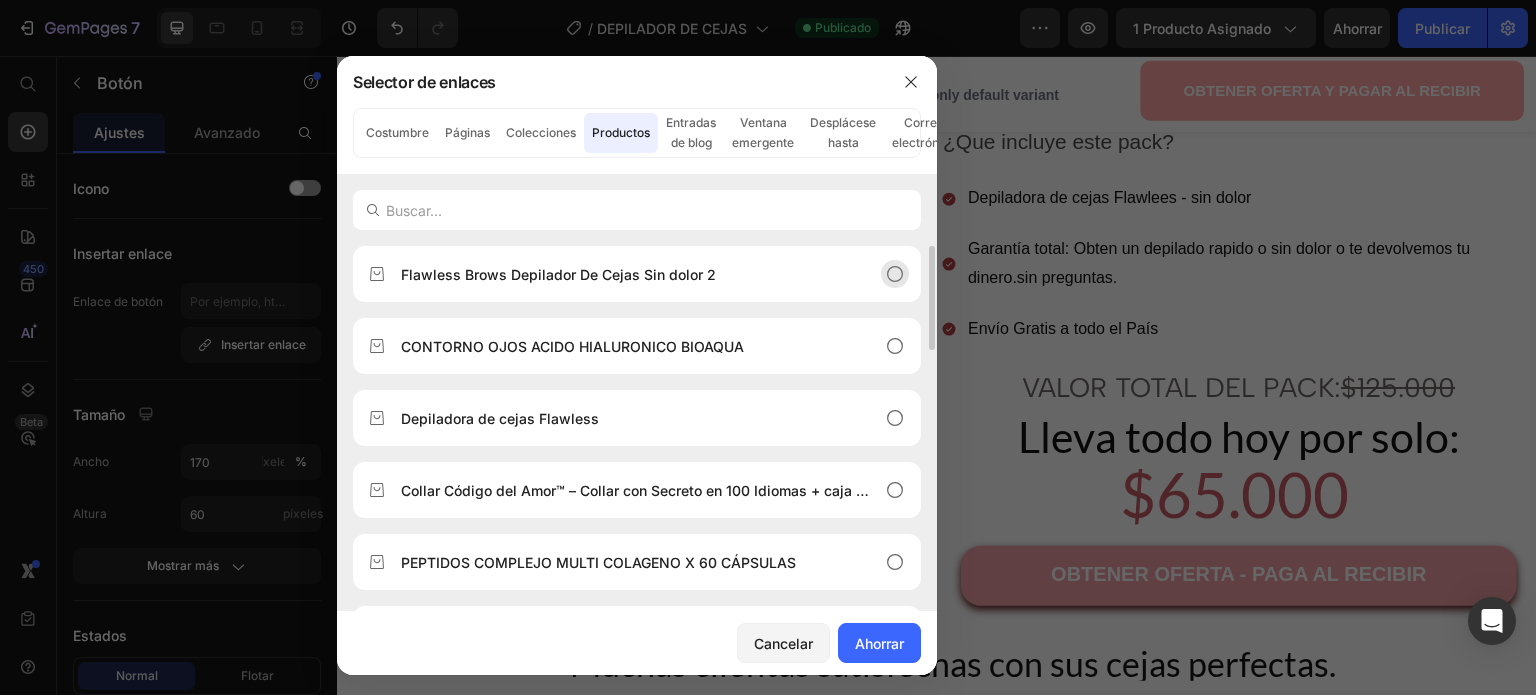 click 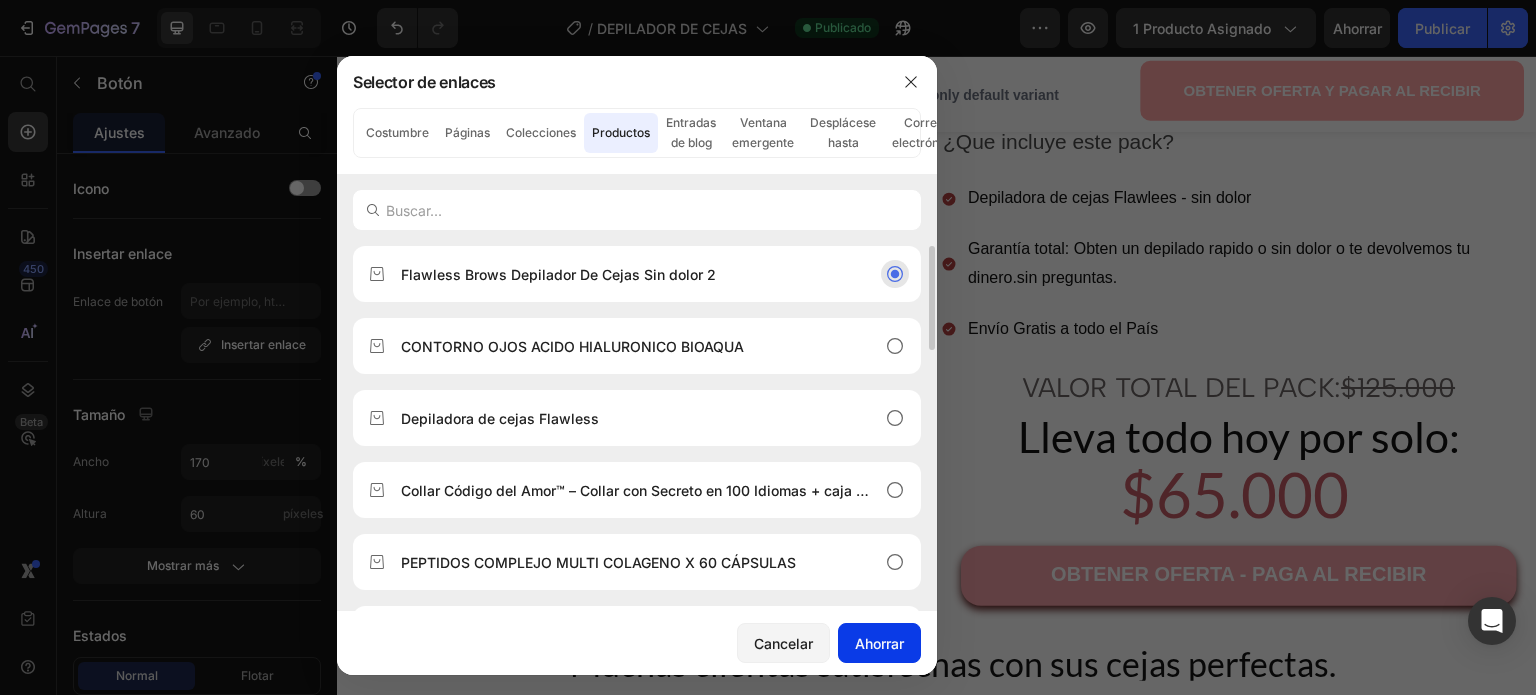 click on "Ahorrar" at bounding box center [879, 643] 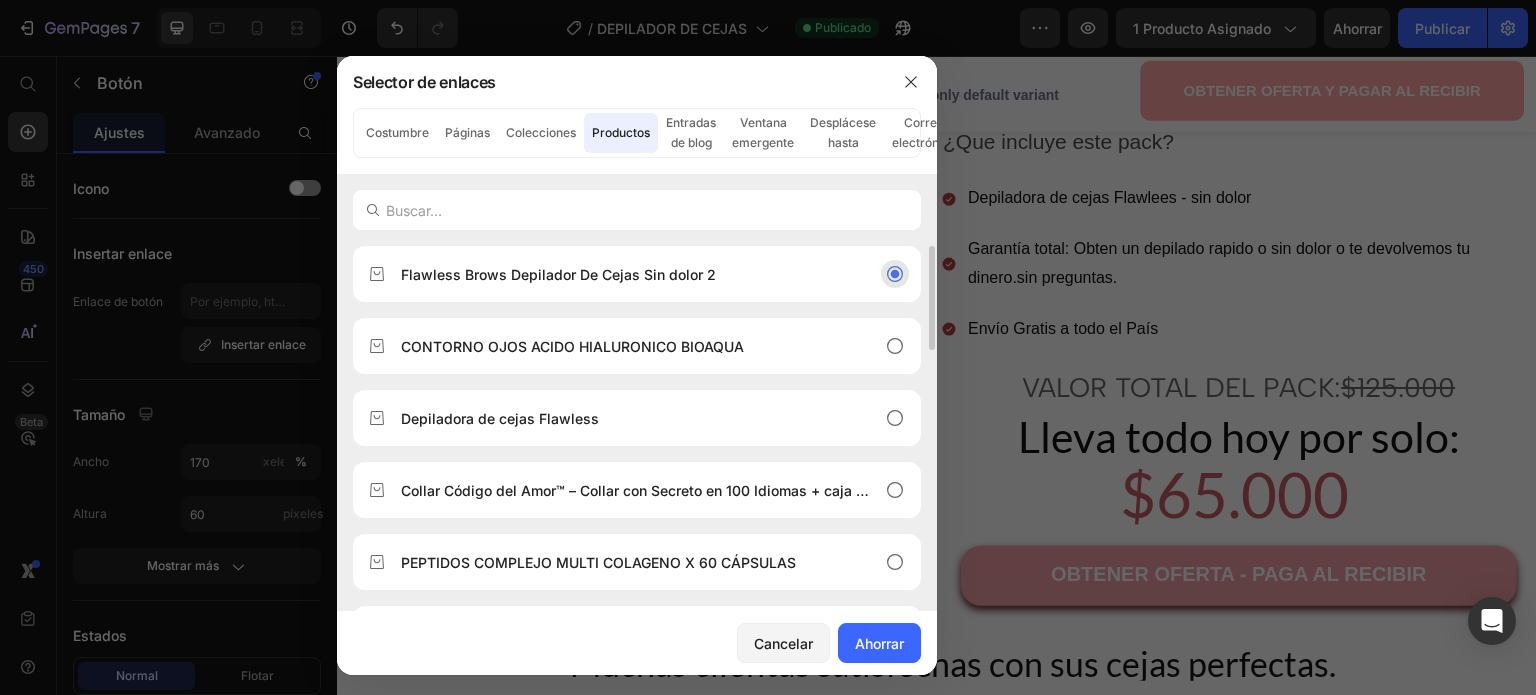type on "/products/flawless-brows-depilador-de-cejas-sin-do" 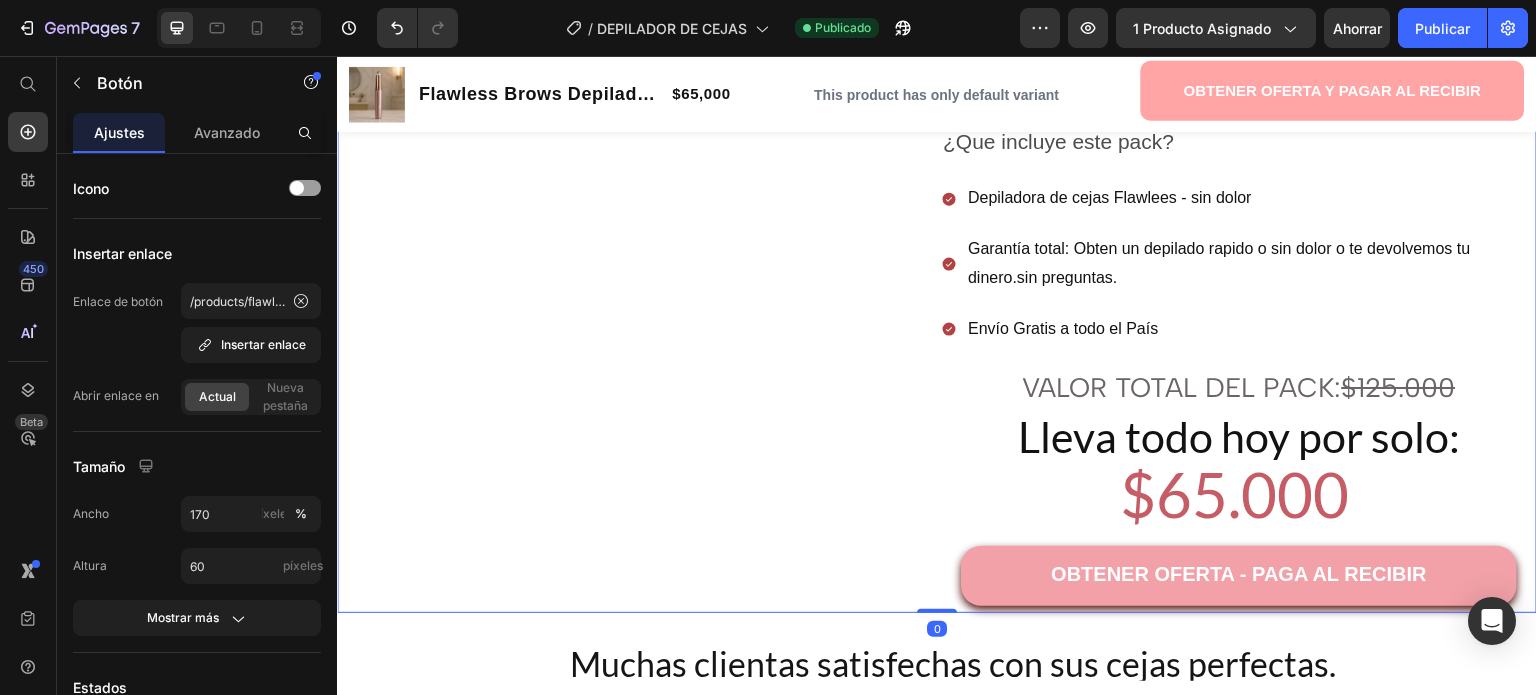 click on "Image Row Image Image Row ! Quiero mis cejas perfectas ahora ¡ Button Row LLEVA EL  COLÁGENO Y RECIBE 2 GUÍAS ESPECIALES  PARA TU PIEL Y CABELLO. Heading Row Image Depiladora flawlees -Pack completo para cejas perfectas.  Heading Depiladora flawlees - Pack completo para cejas perfectas  Heading ¿Que incluye este pack? Text Block Depiladora de cejas Flawlees - sin dolor Garantía total: Obten un depilado rapido o sin dolor o te devolvemos tu dinero.sin preguntas. Envío Gratis a todo el País Item List VALOR TOTAL DEL PACK:  $125.000 Heading Lleva todo hoy por solo: Heading $65.000   Heading Row Row   OBTENER OFERTA - PAGA AL RECIBIR Button Row Row" at bounding box center [937, -142] 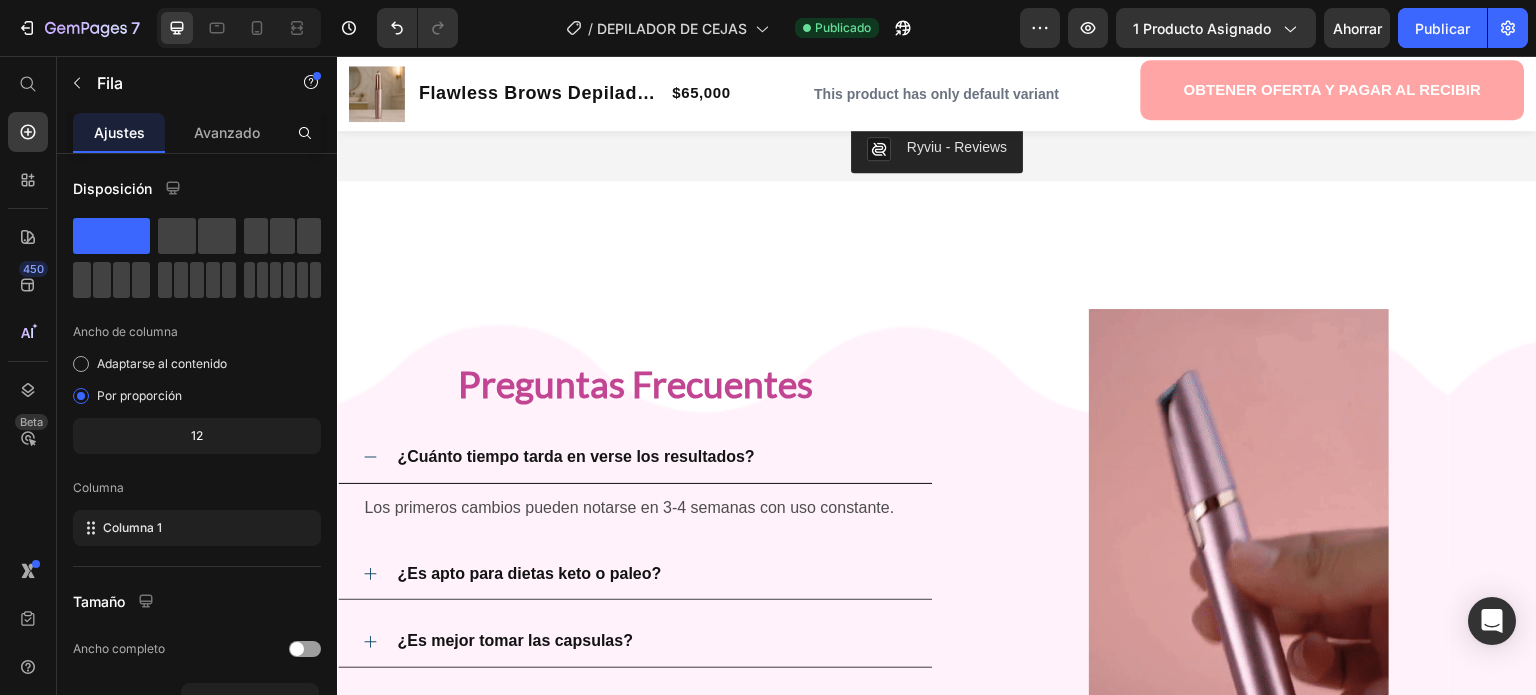 scroll, scrollTop: 3300, scrollLeft: 0, axis: vertical 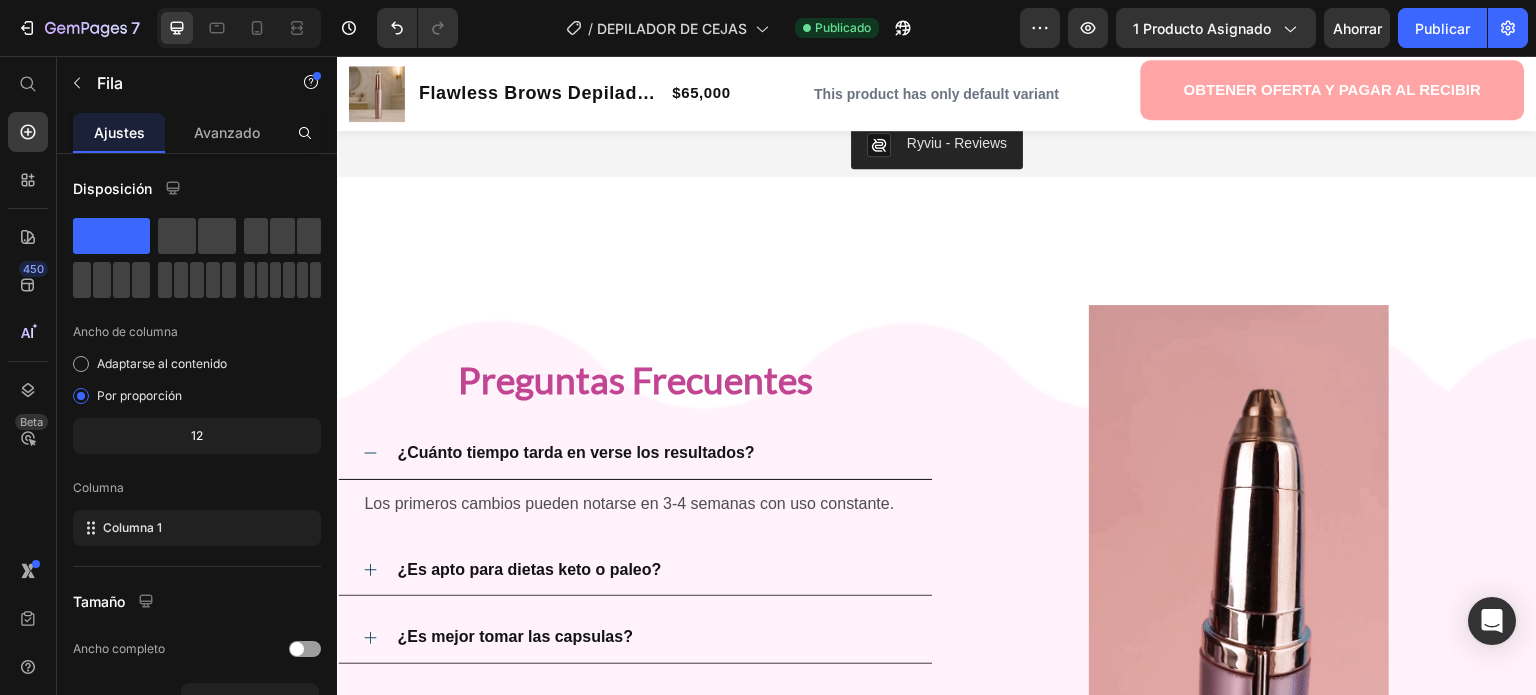 click on "OBTENER OFERTA - PAGA AL RECIBIR" at bounding box center [1239, -26] 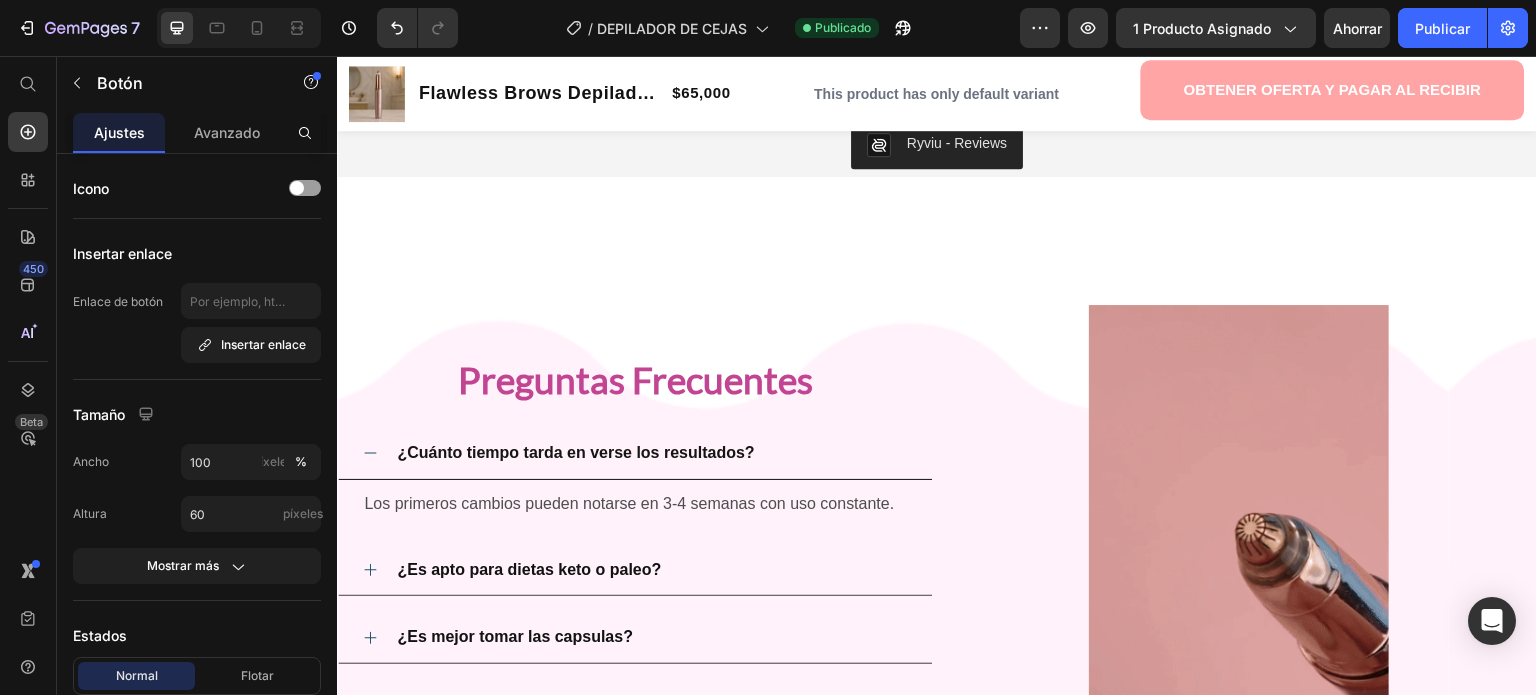 click on "OBTENER OFERTA - PAGA AL RECIBIR" at bounding box center (1239, -24) 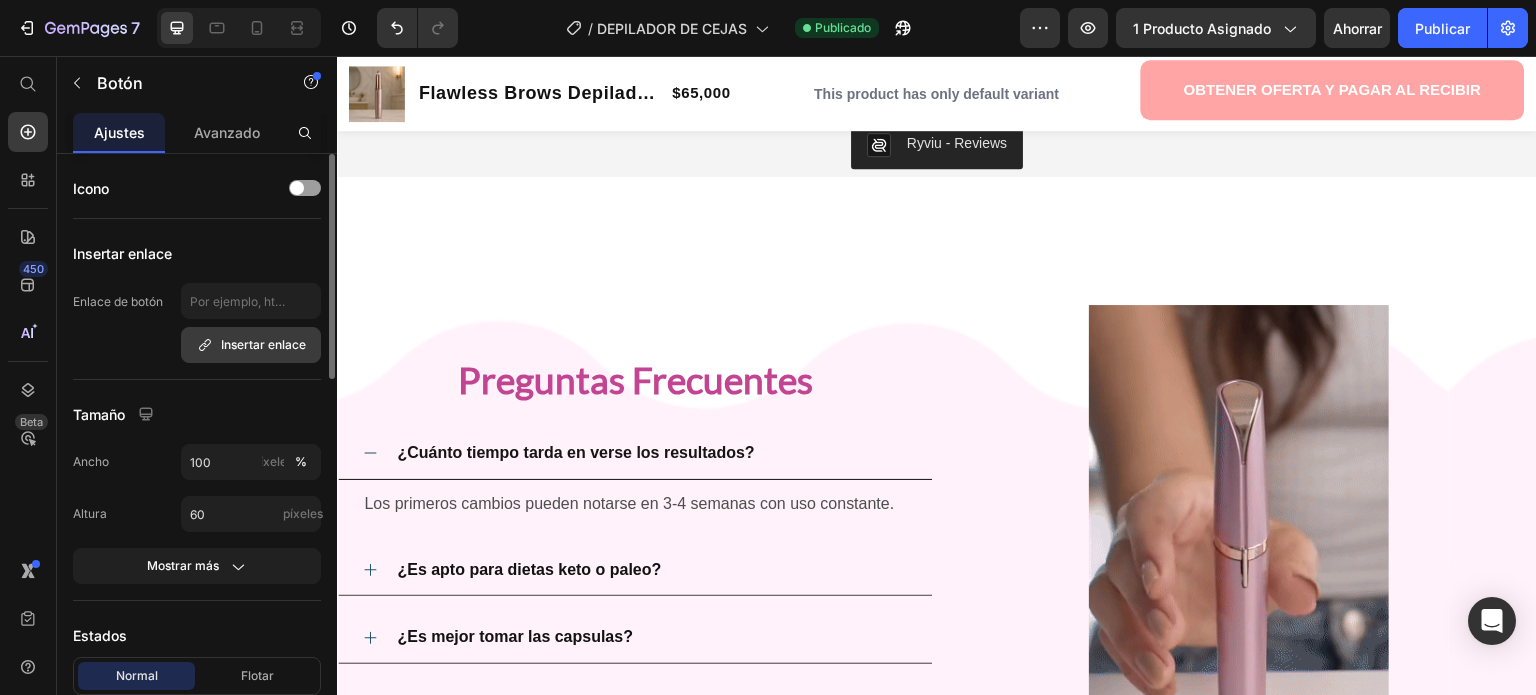 click on "Insertar enlace" at bounding box center (263, 344) 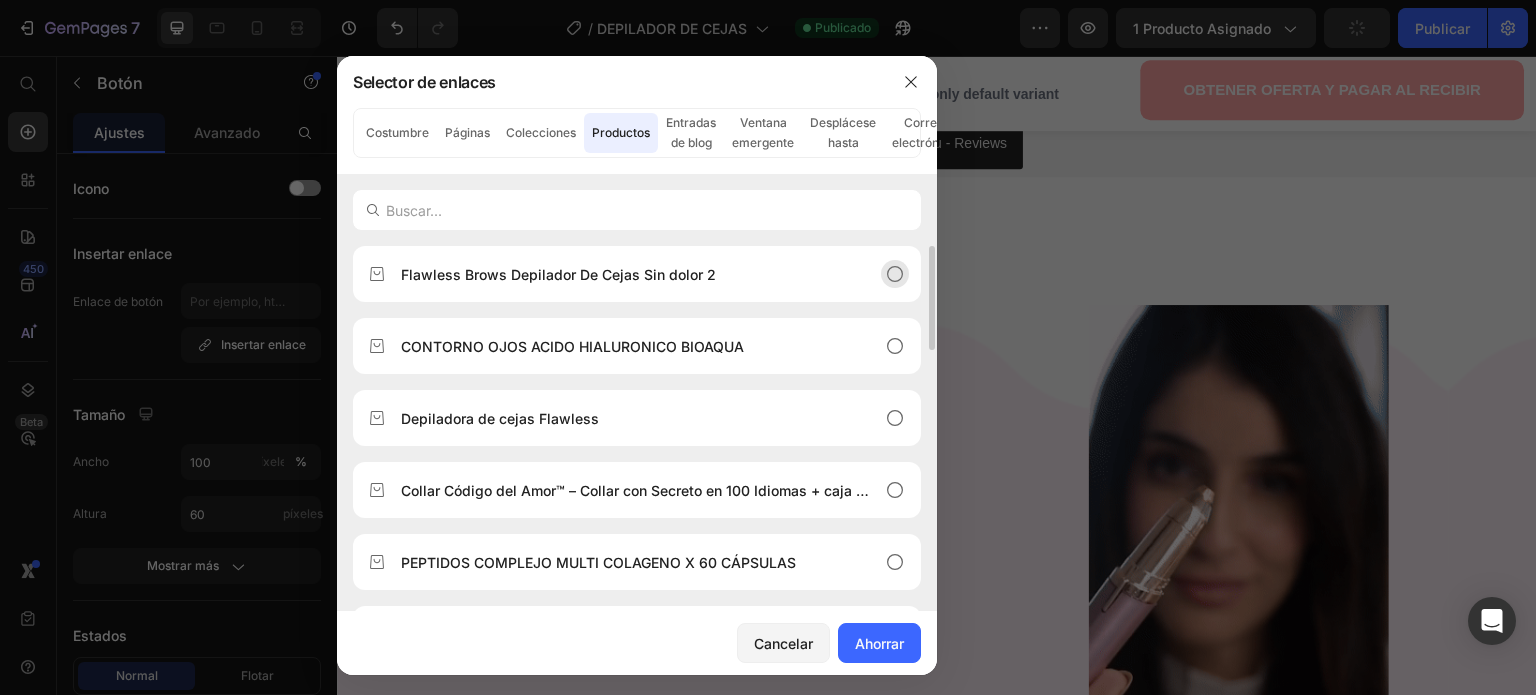 click 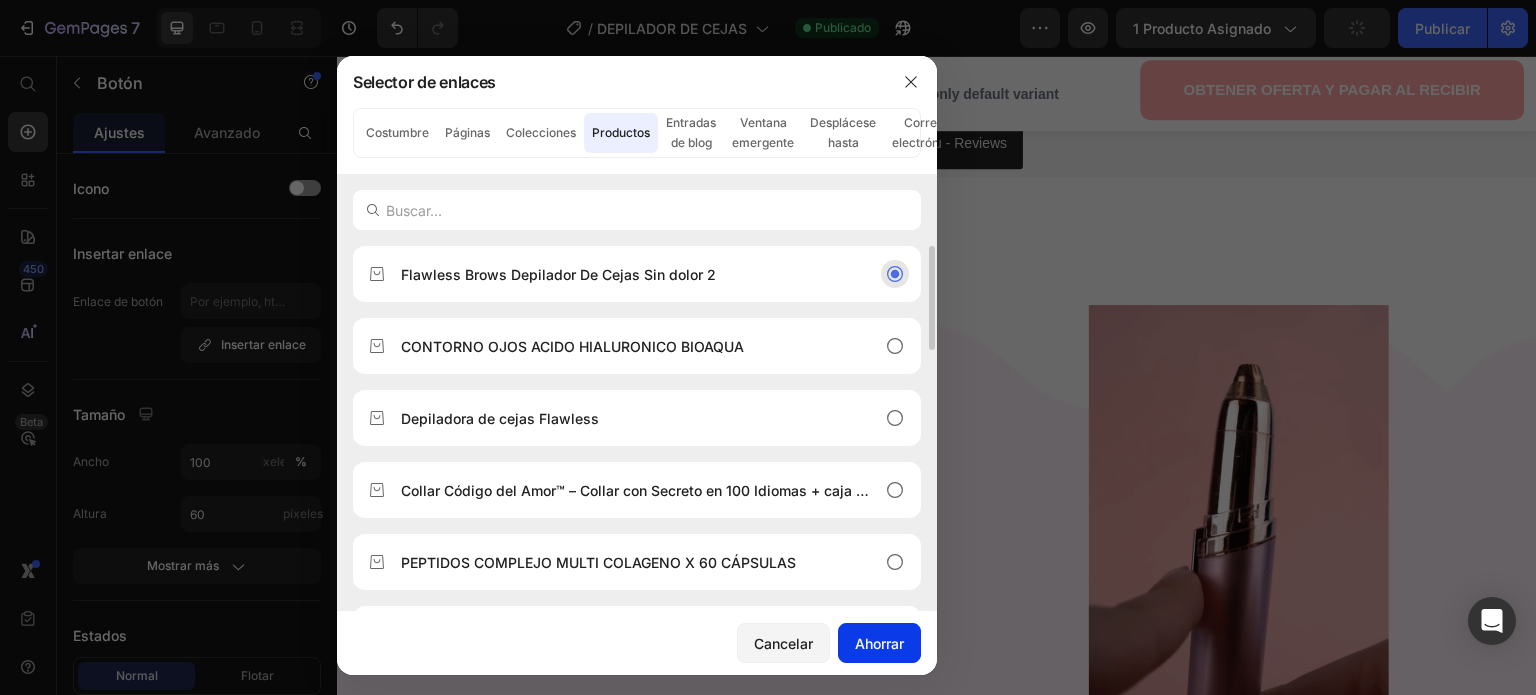 drag, startPoint x: 899, startPoint y: 639, endPoint x: 564, endPoint y: 583, distance: 339.64835 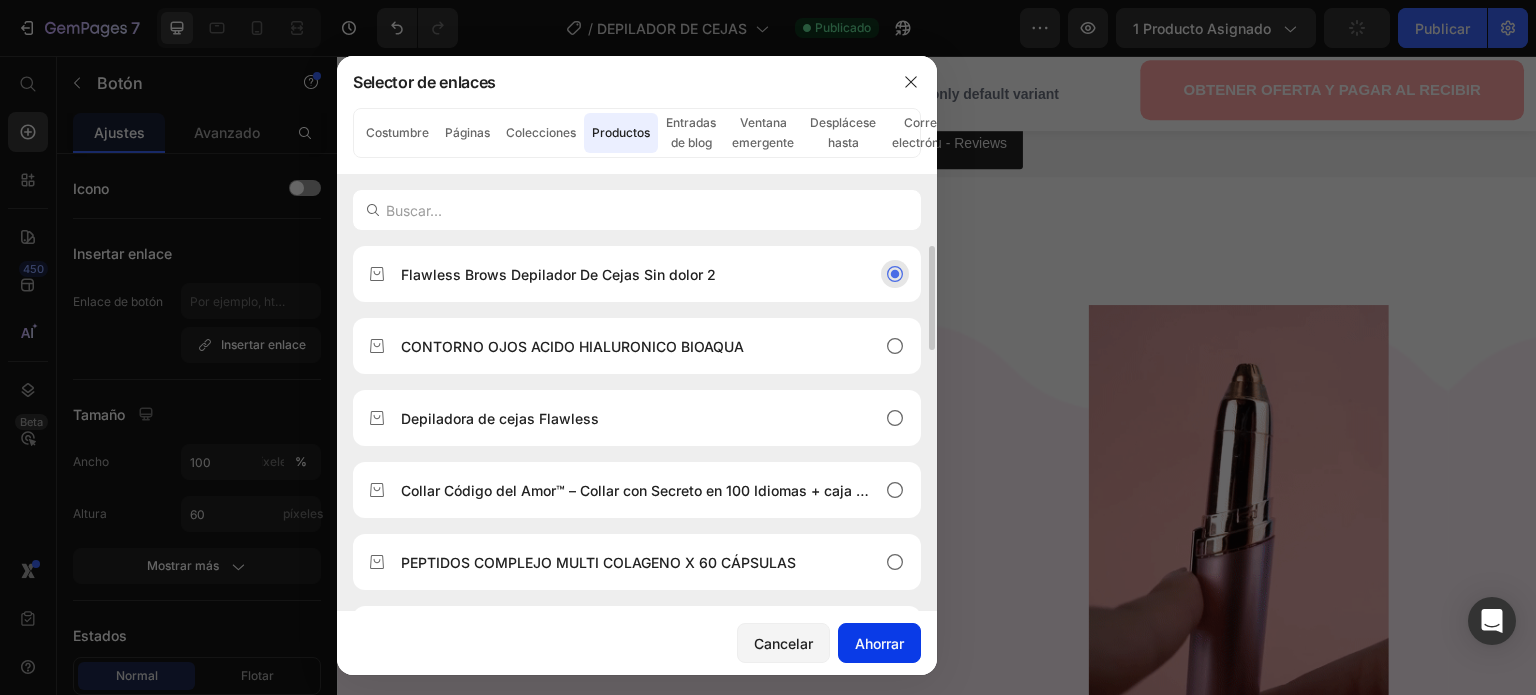 click on "Ahorrar" at bounding box center (879, 643) 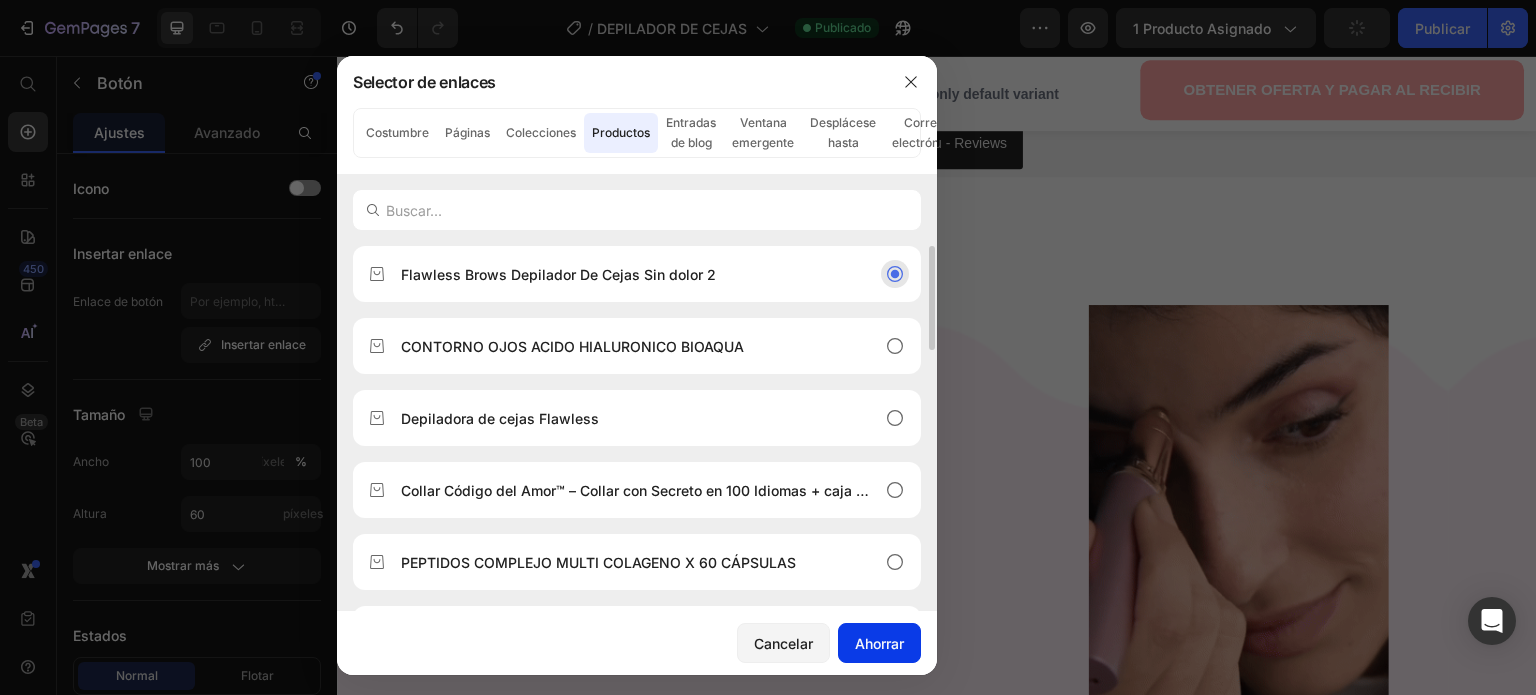 type on "/products/flawless-brows-depilador-de-cejas-sin-do" 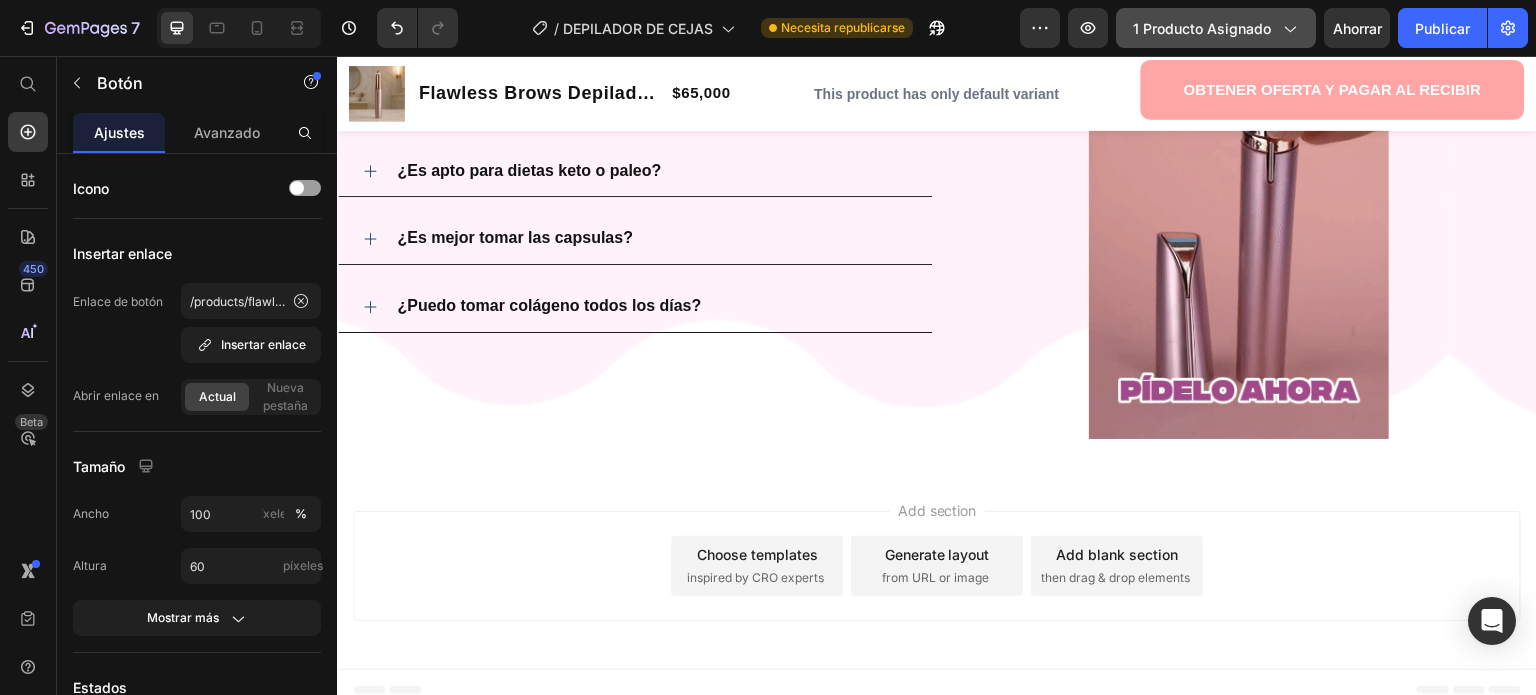 scroll, scrollTop: 3486, scrollLeft: 0, axis: vertical 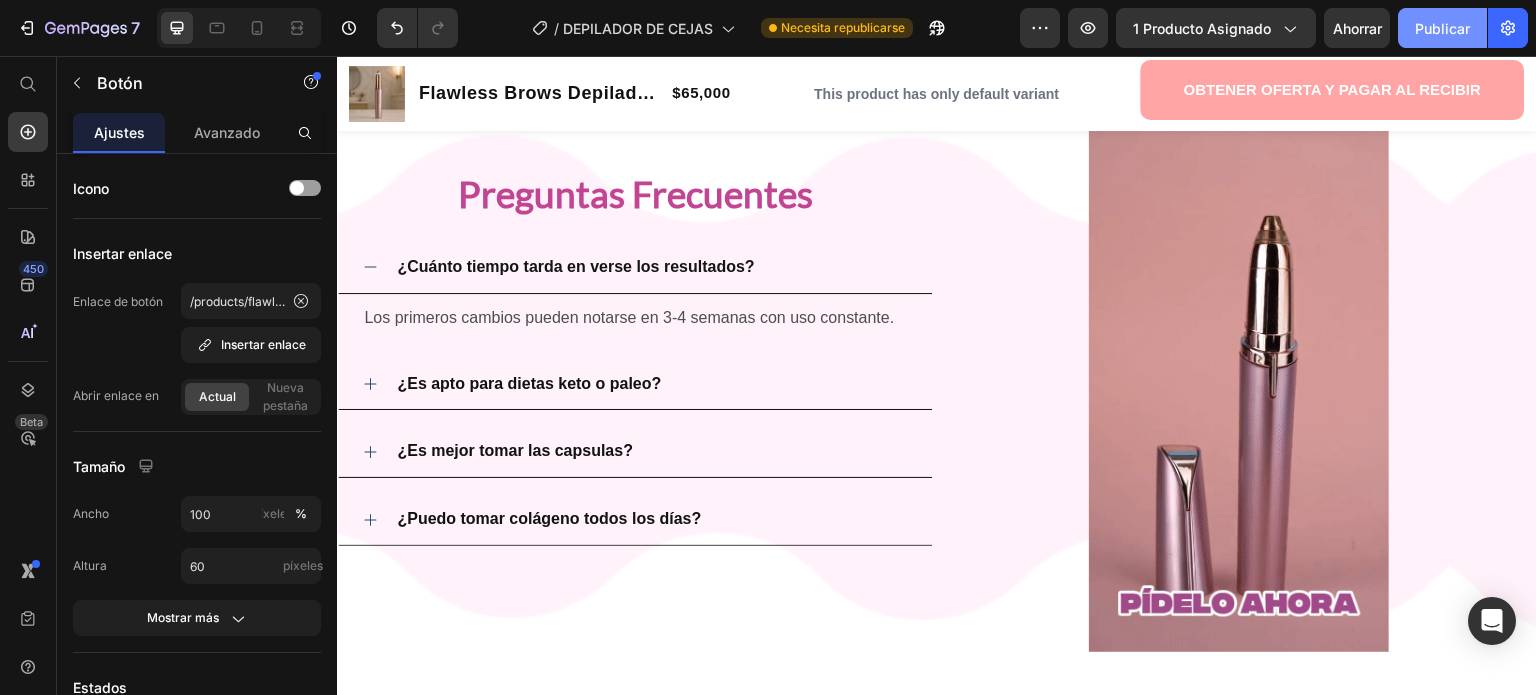 click on "Publicar" at bounding box center [1442, 28] 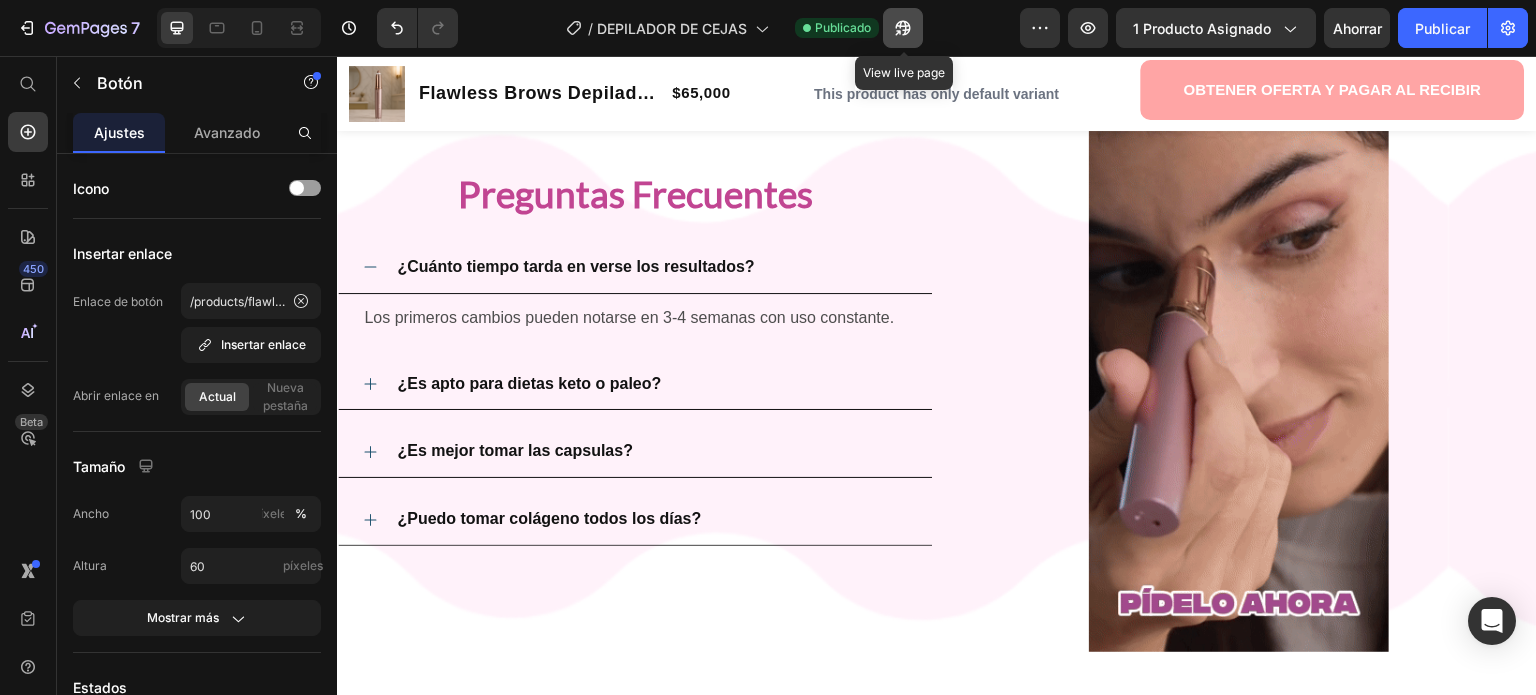 click 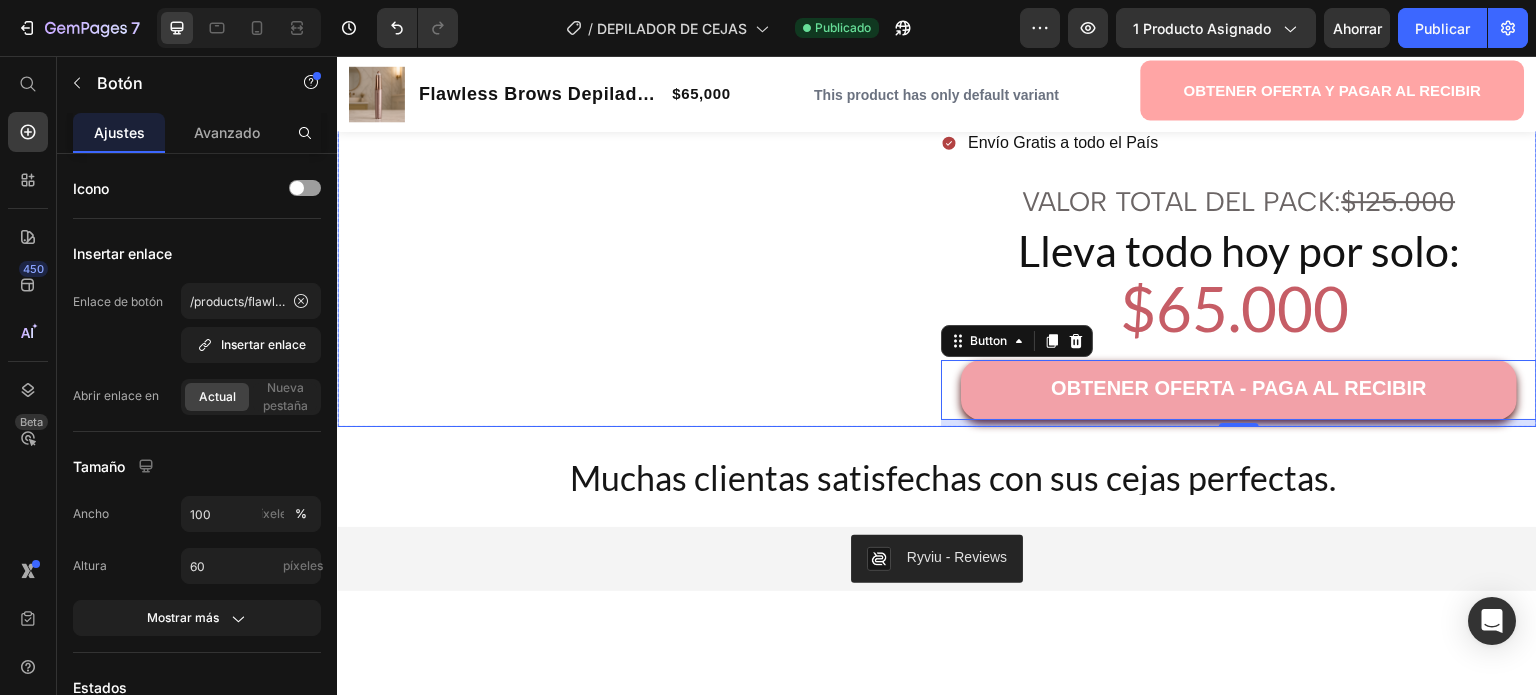 scroll, scrollTop: 2486, scrollLeft: 0, axis: vertical 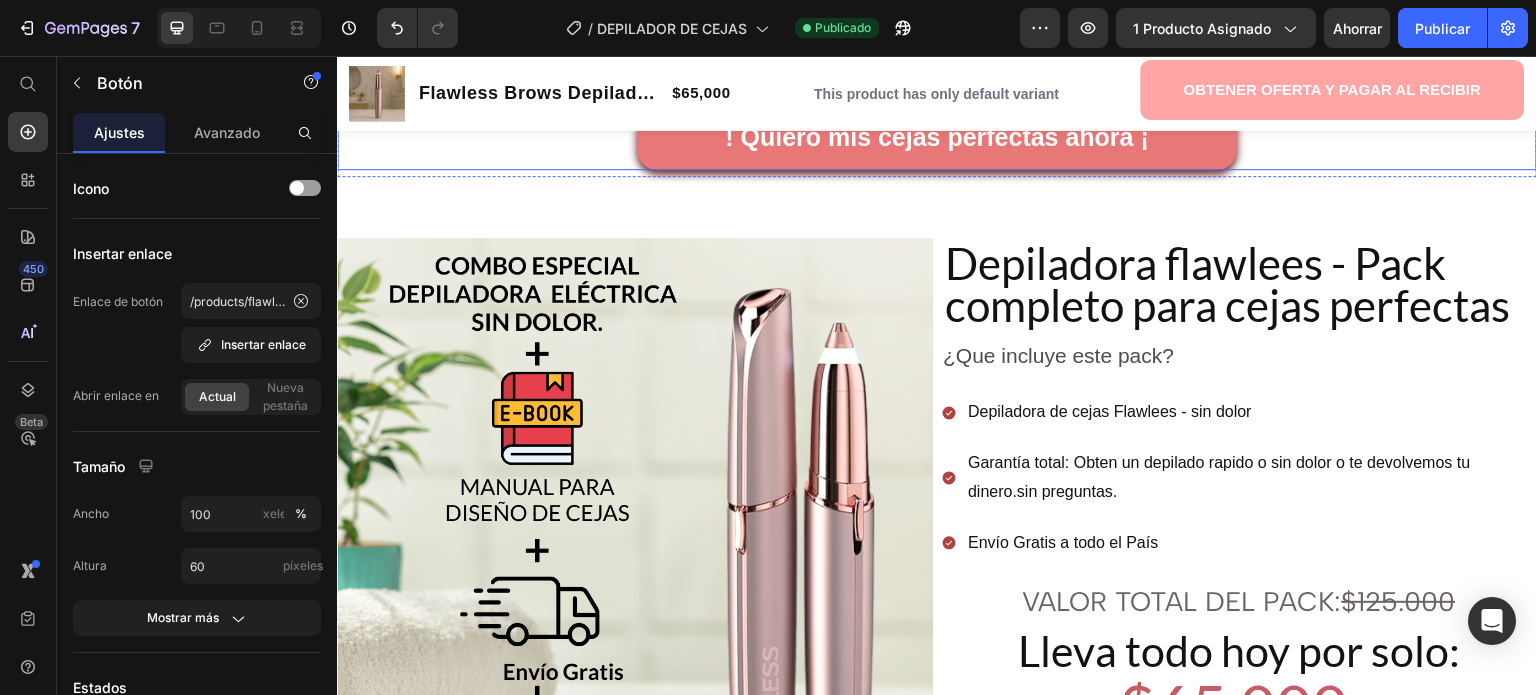 click on "! Quiero mis cejas perfectas ahora ¡" at bounding box center [937, 140] 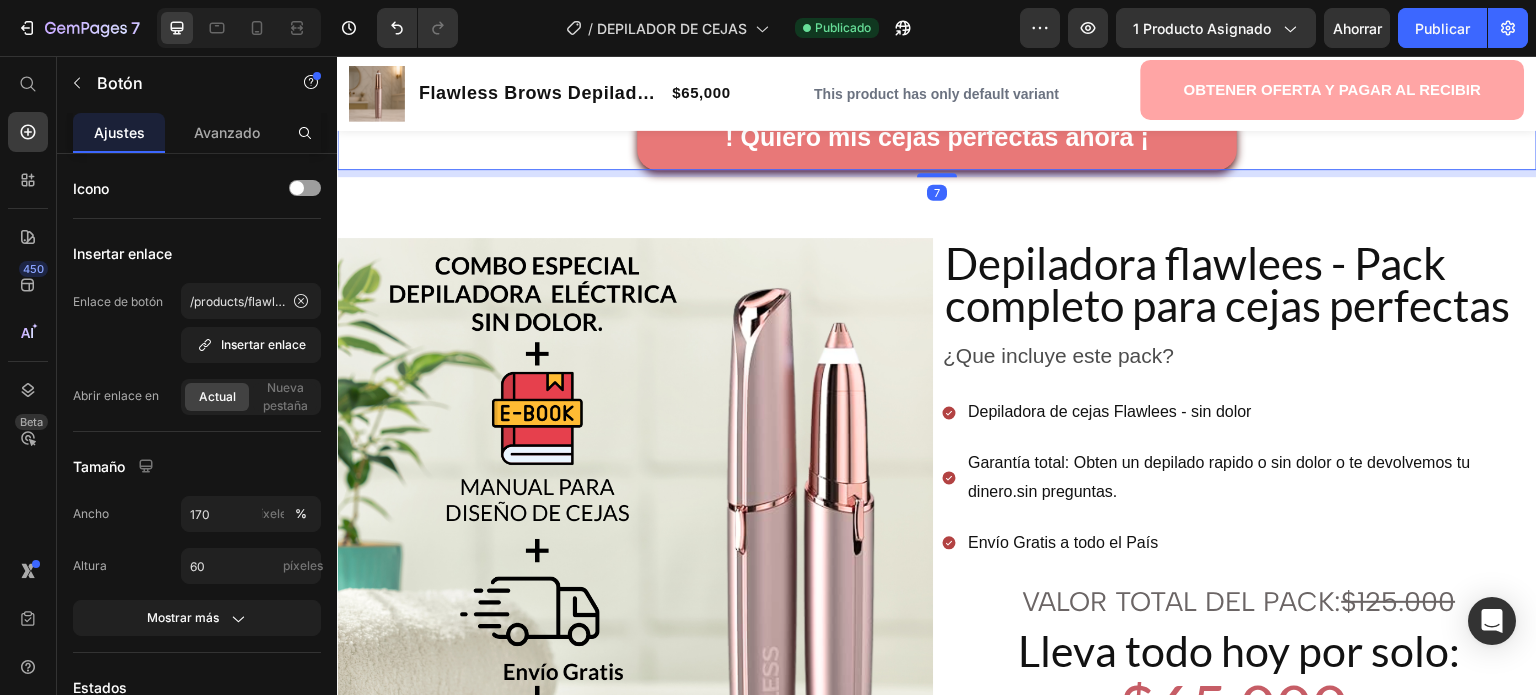 drag, startPoint x: 1195, startPoint y: 605, endPoint x: 1162, endPoint y: 613, distance: 33.955853 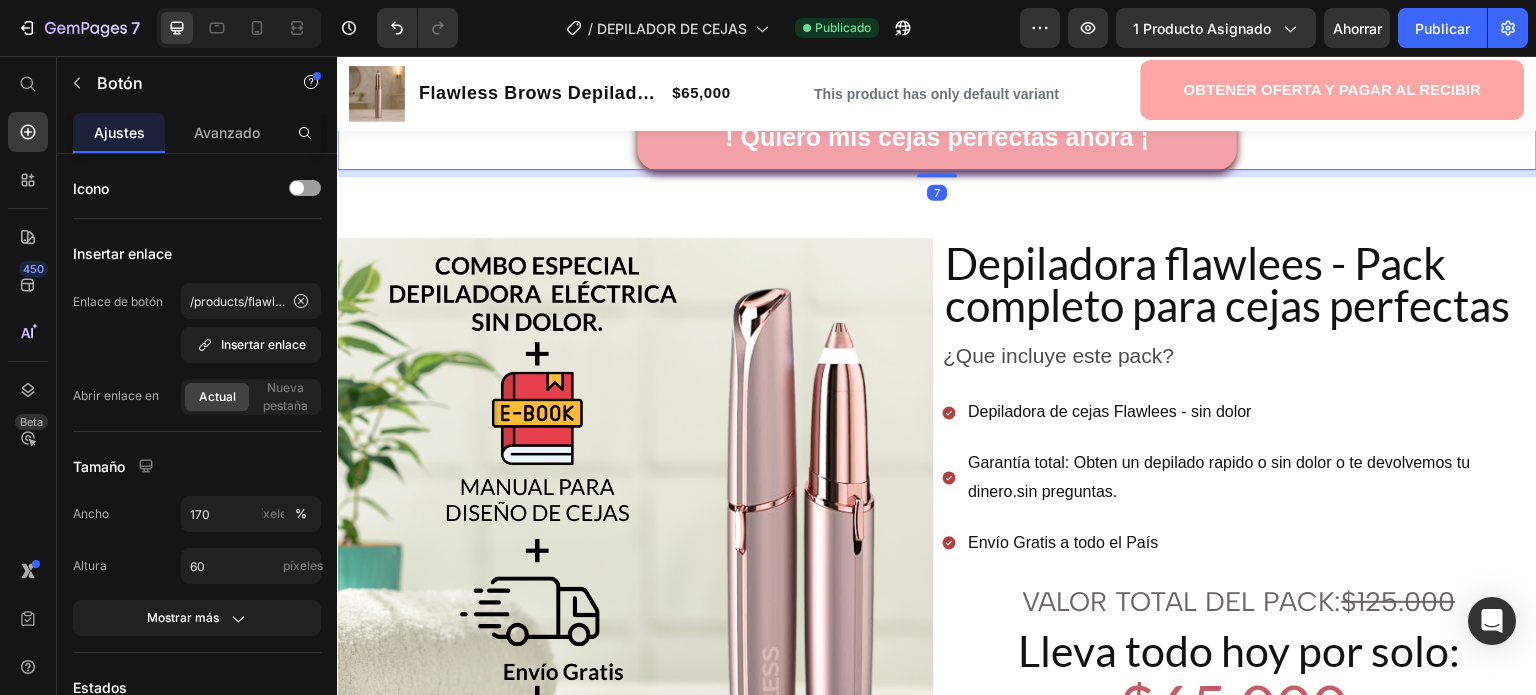 click at bounding box center [937, -276] 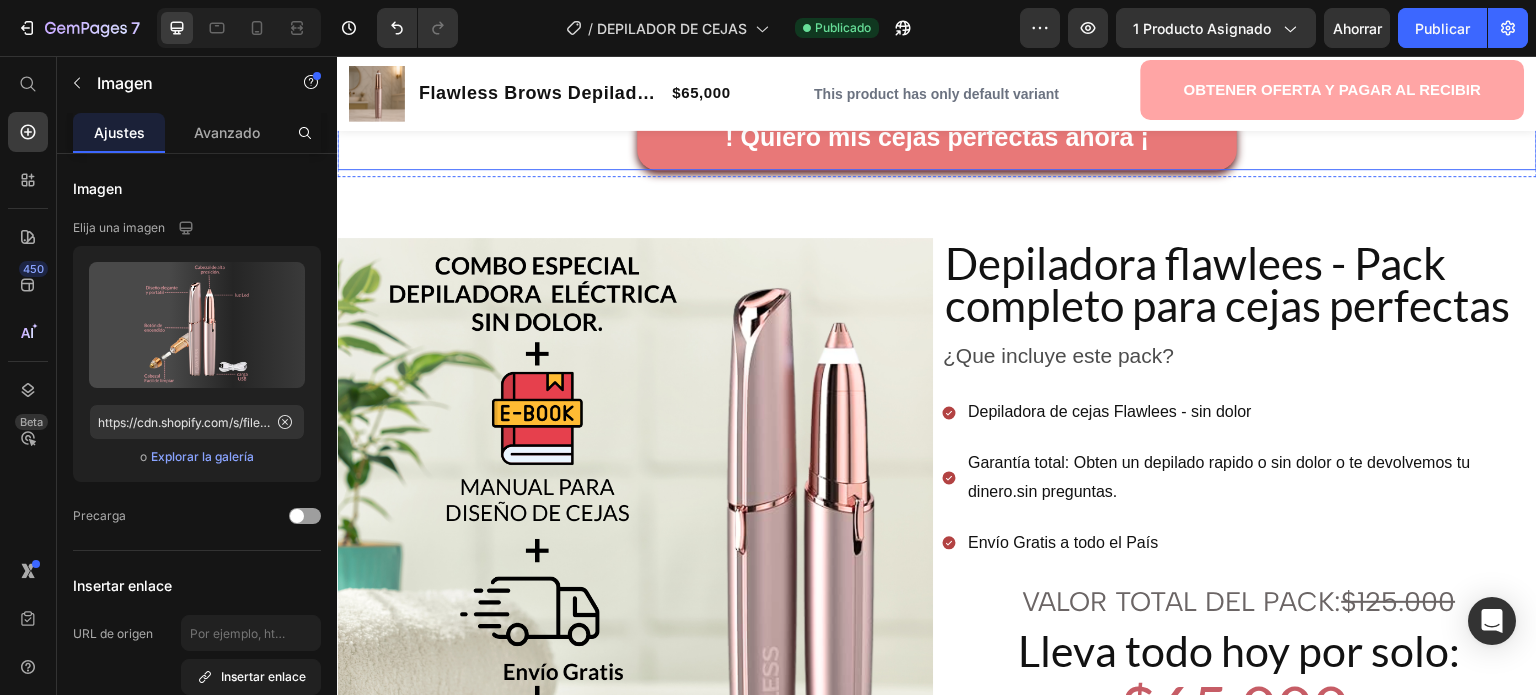 click on "! Quiero mis cejas perfectas ahora ¡" at bounding box center [937, 140] 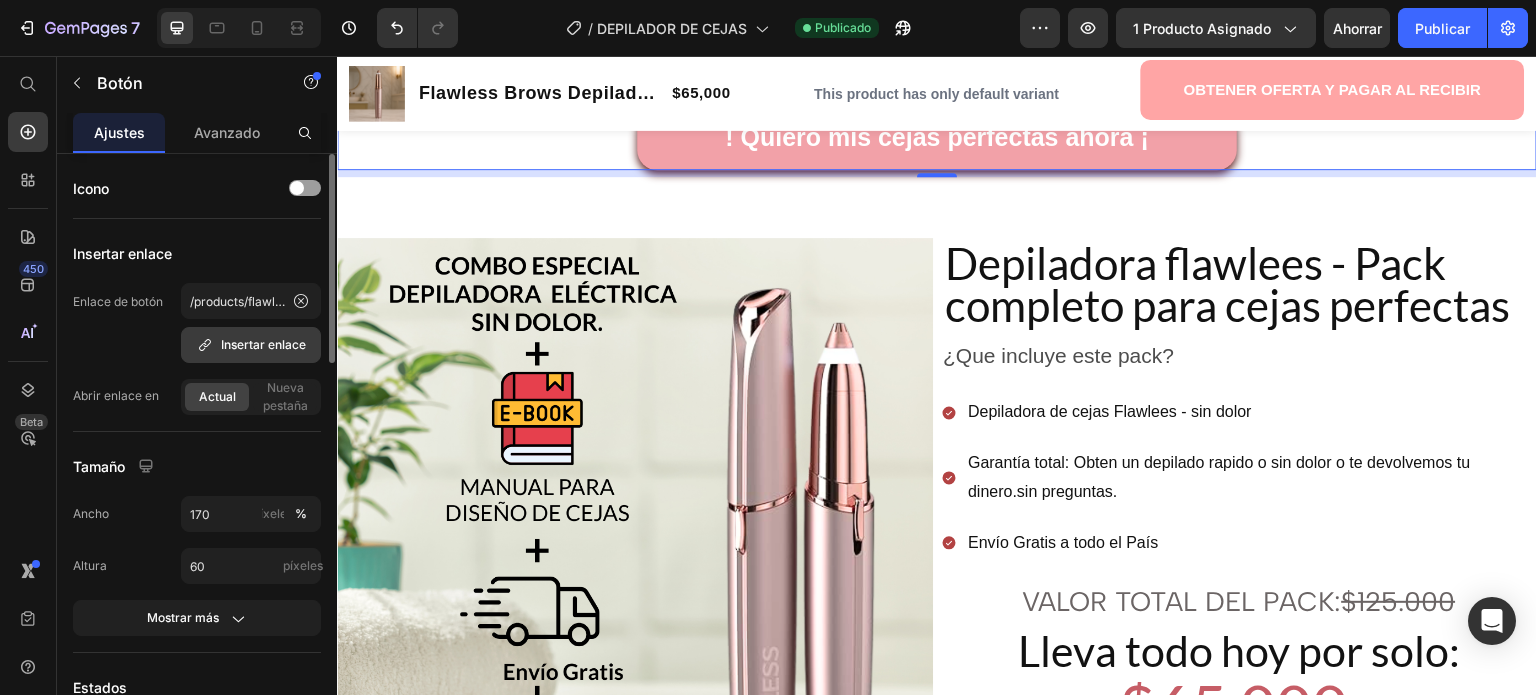 click on "Insertar enlace" at bounding box center (263, 344) 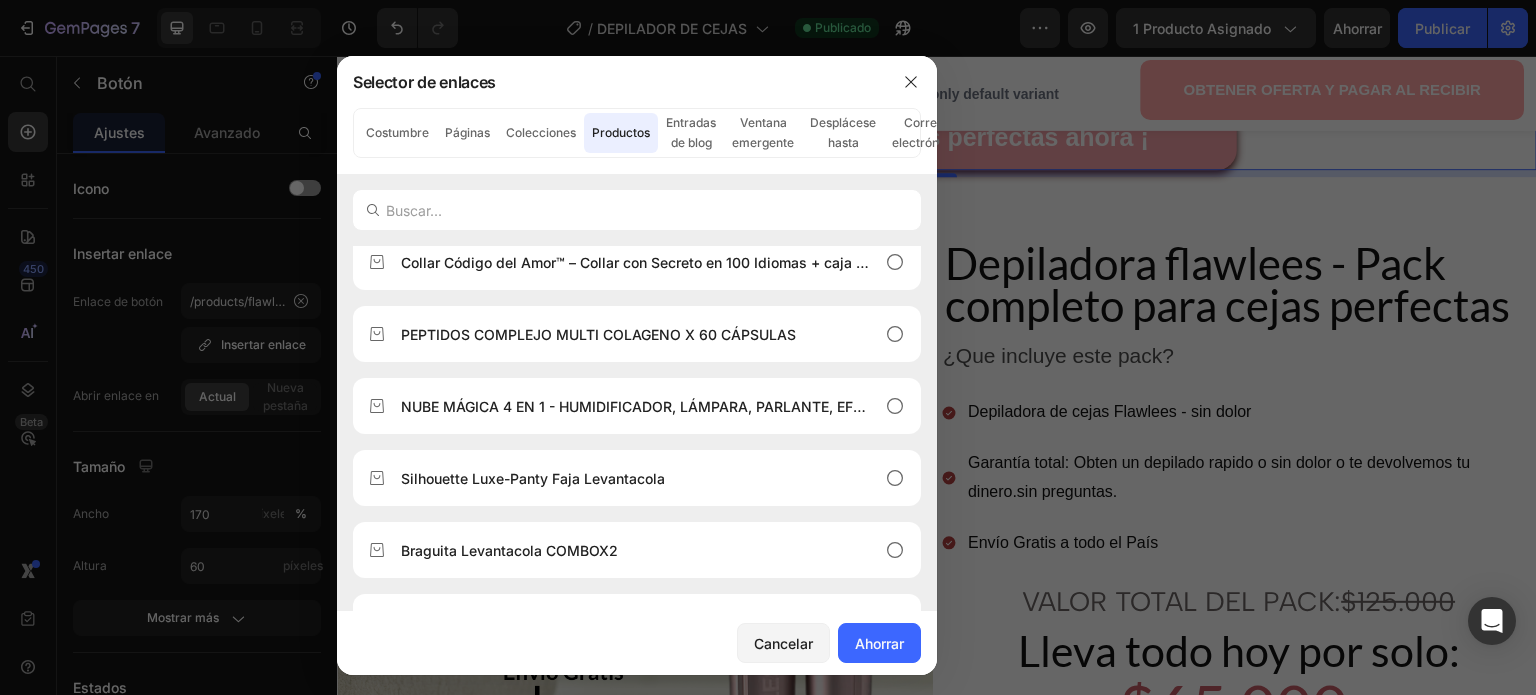 scroll, scrollTop: 0, scrollLeft: 0, axis: both 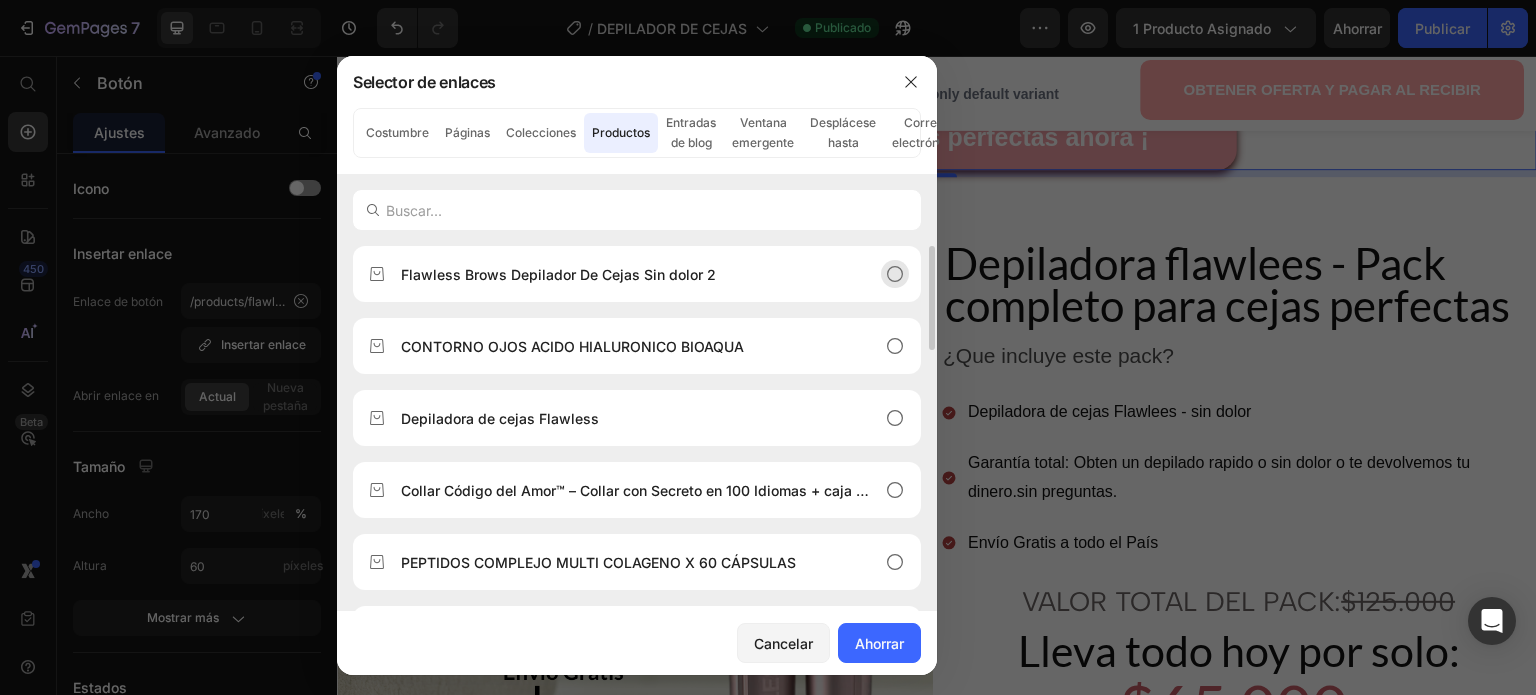 click on "Flawless Brows Depilador De Cejas Sin dolor 2" at bounding box center [621, 274] 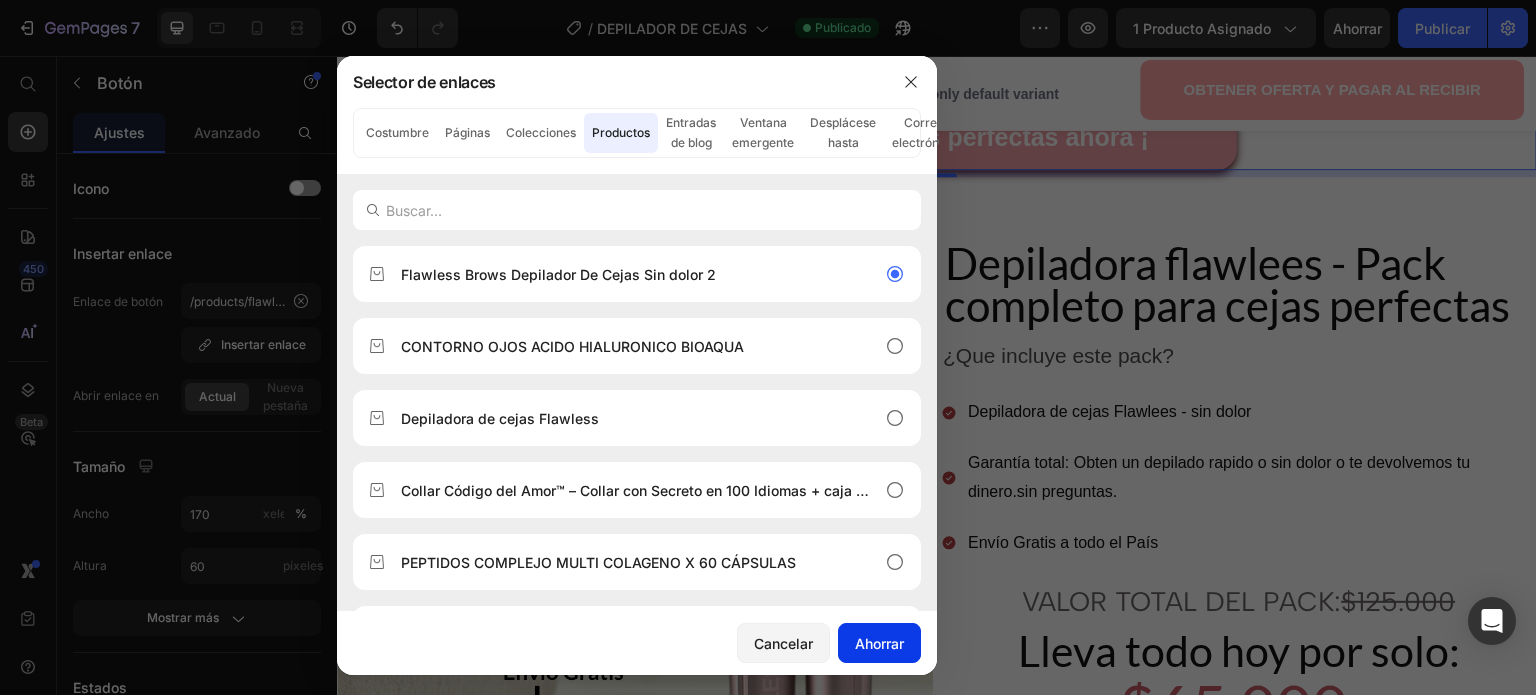 click on "Ahorrar" 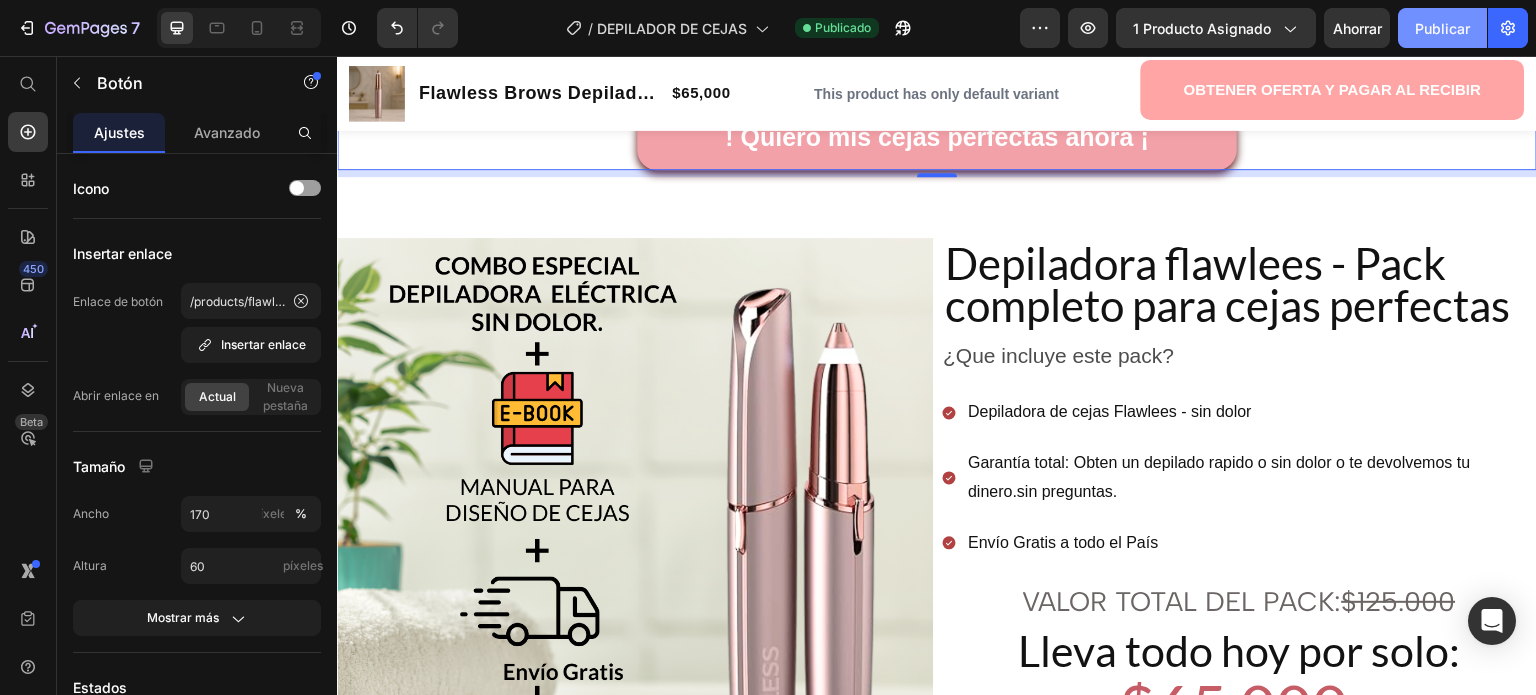 click on "Publicar" 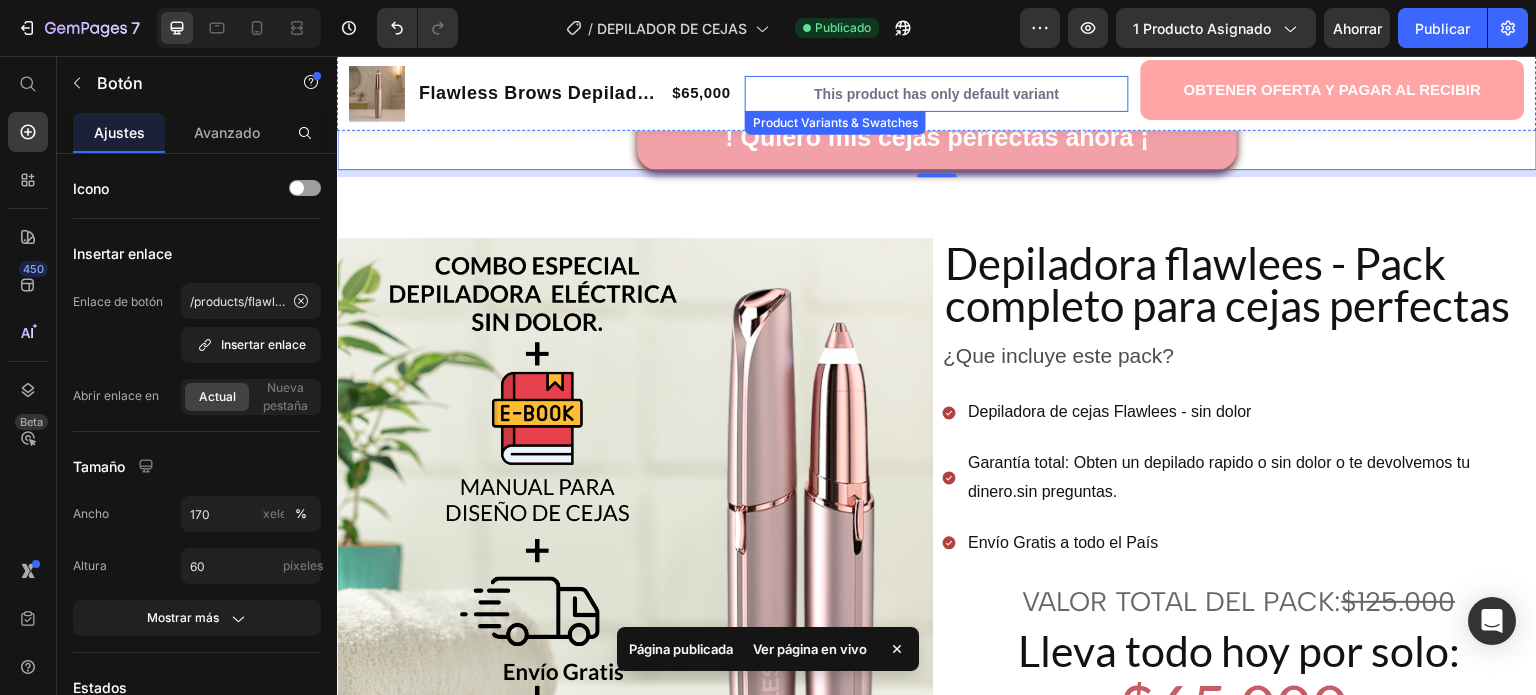 scroll, scrollTop: 1886, scrollLeft: 0, axis: vertical 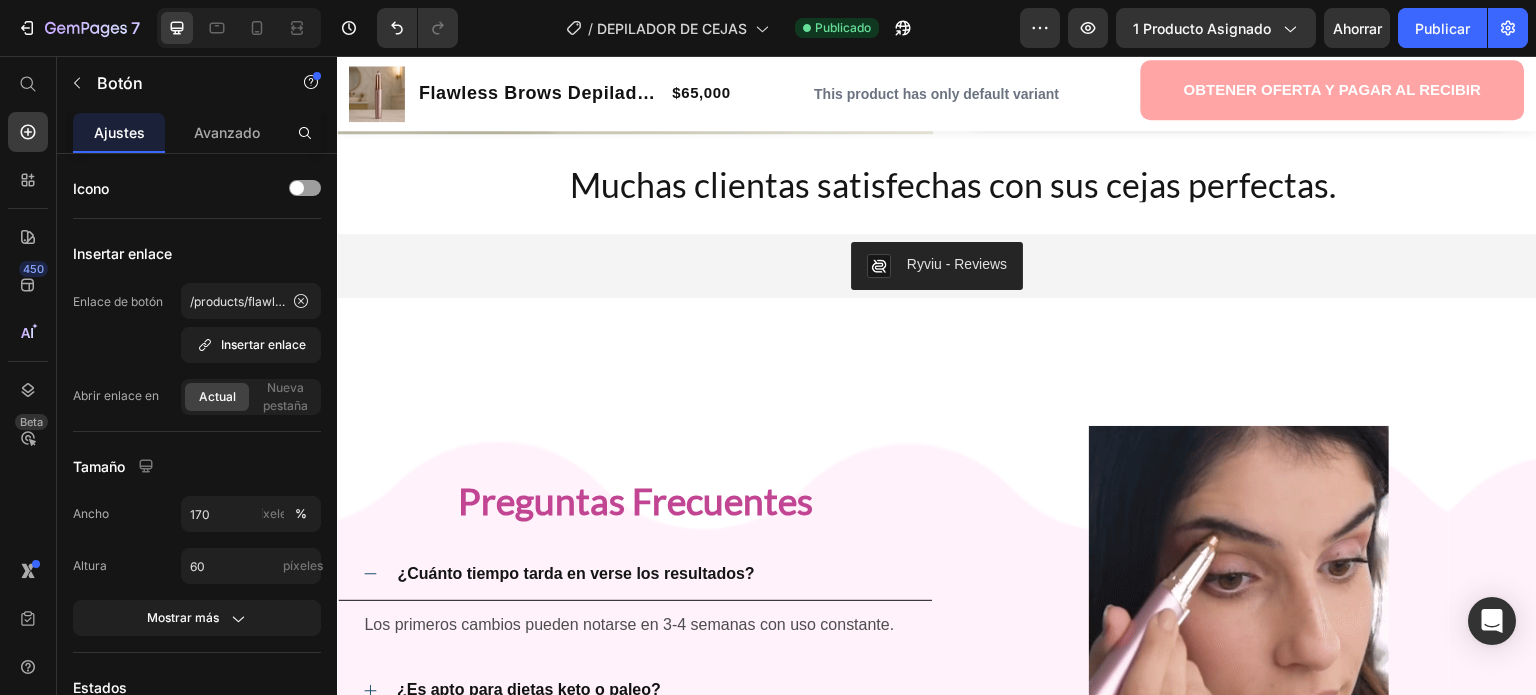 click on "OBTENER OFERTA - PAGA AL RECIBIR" at bounding box center [1239, 90] 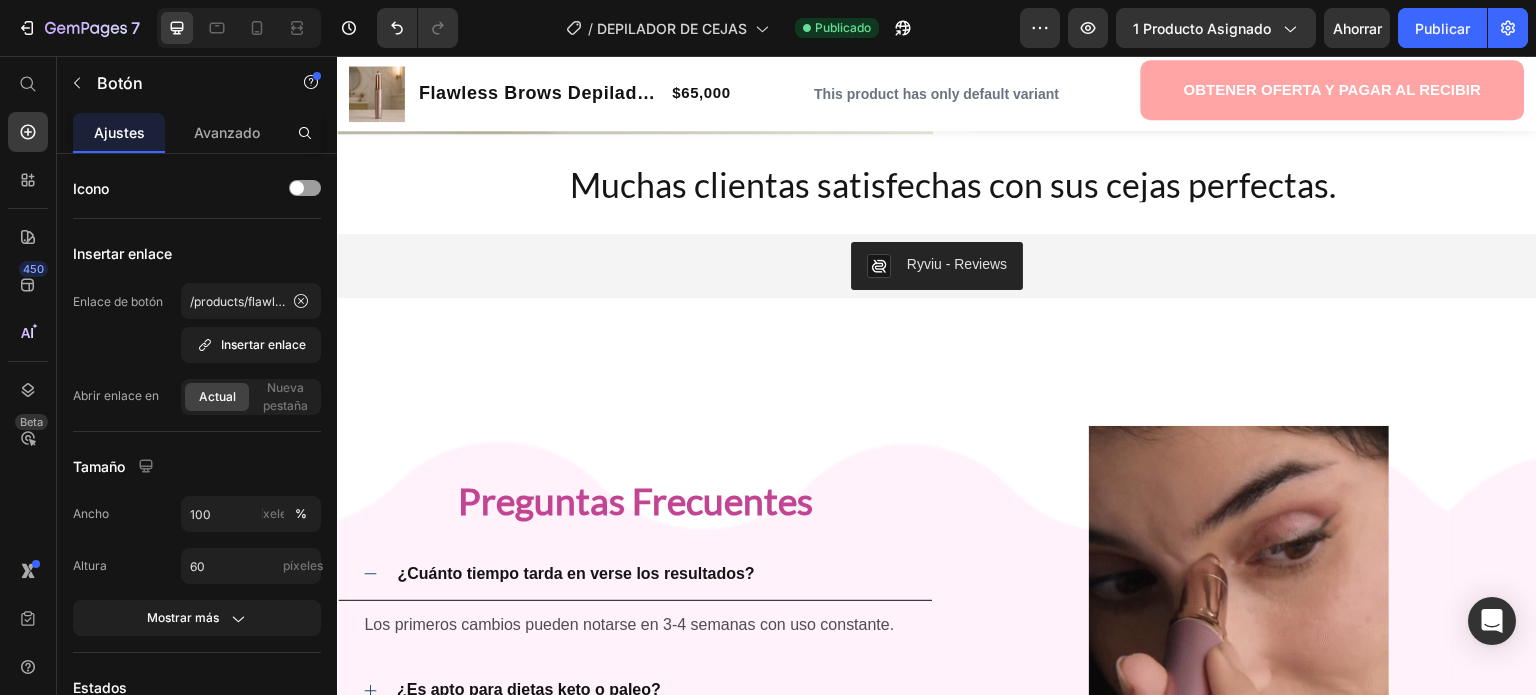 click on "OBTENER OFERTA - PAGA AL RECIBIR" at bounding box center [1239, 90] 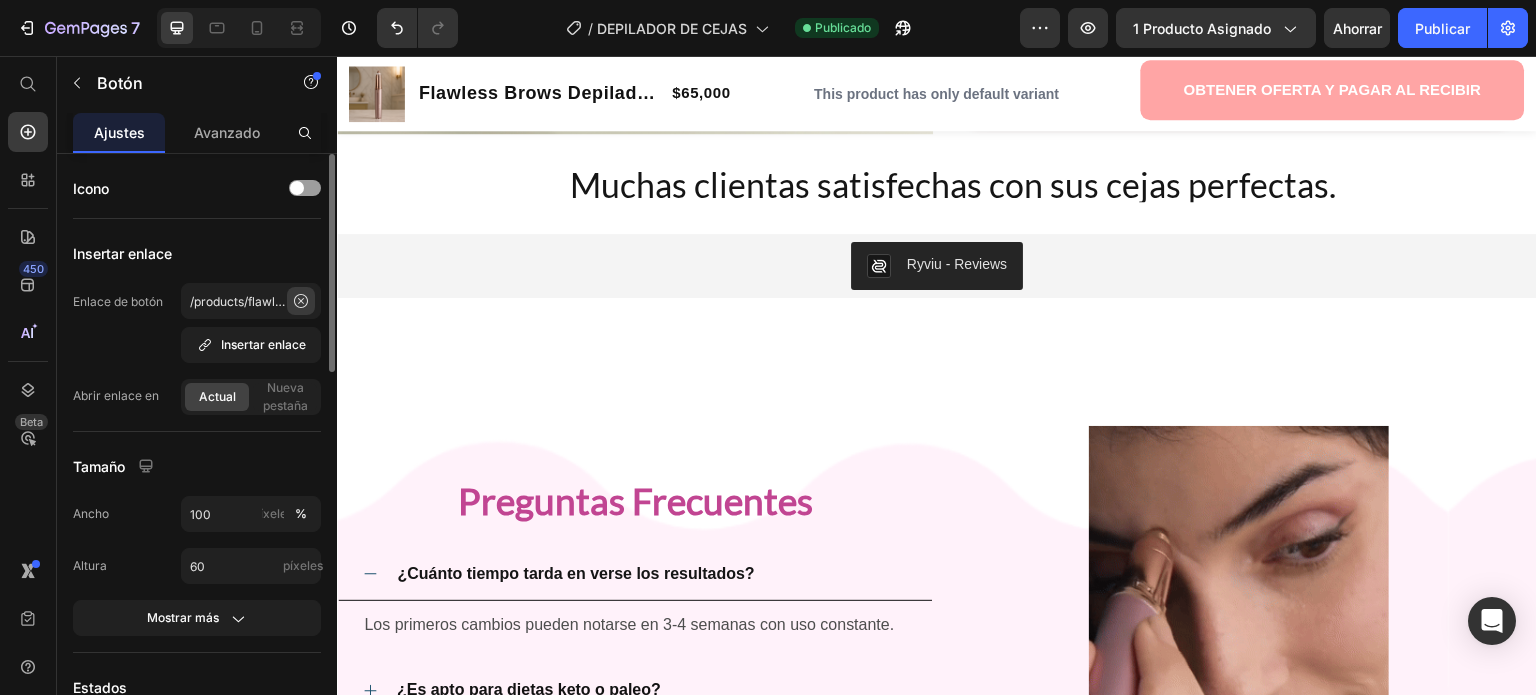 click 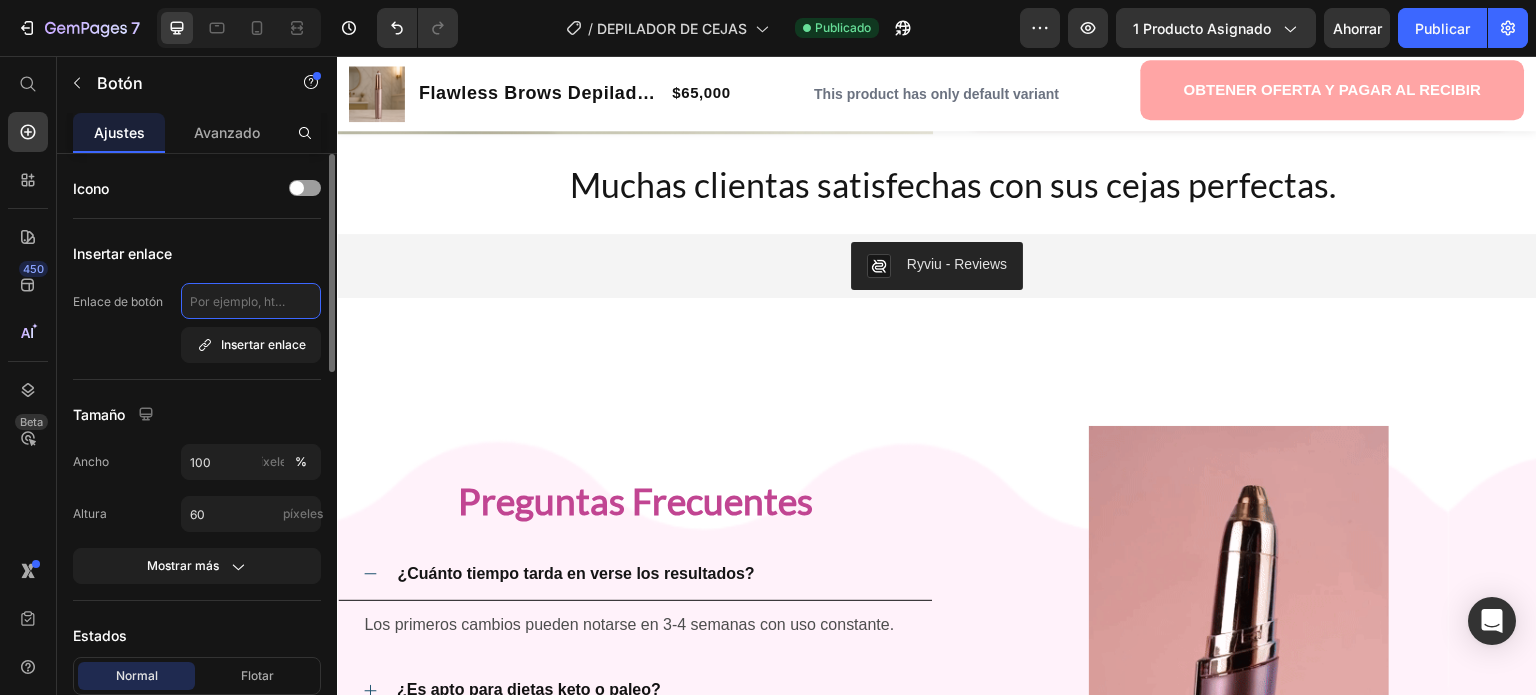 scroll, scrollTop: 0, scrollLeft: 0, axis: both 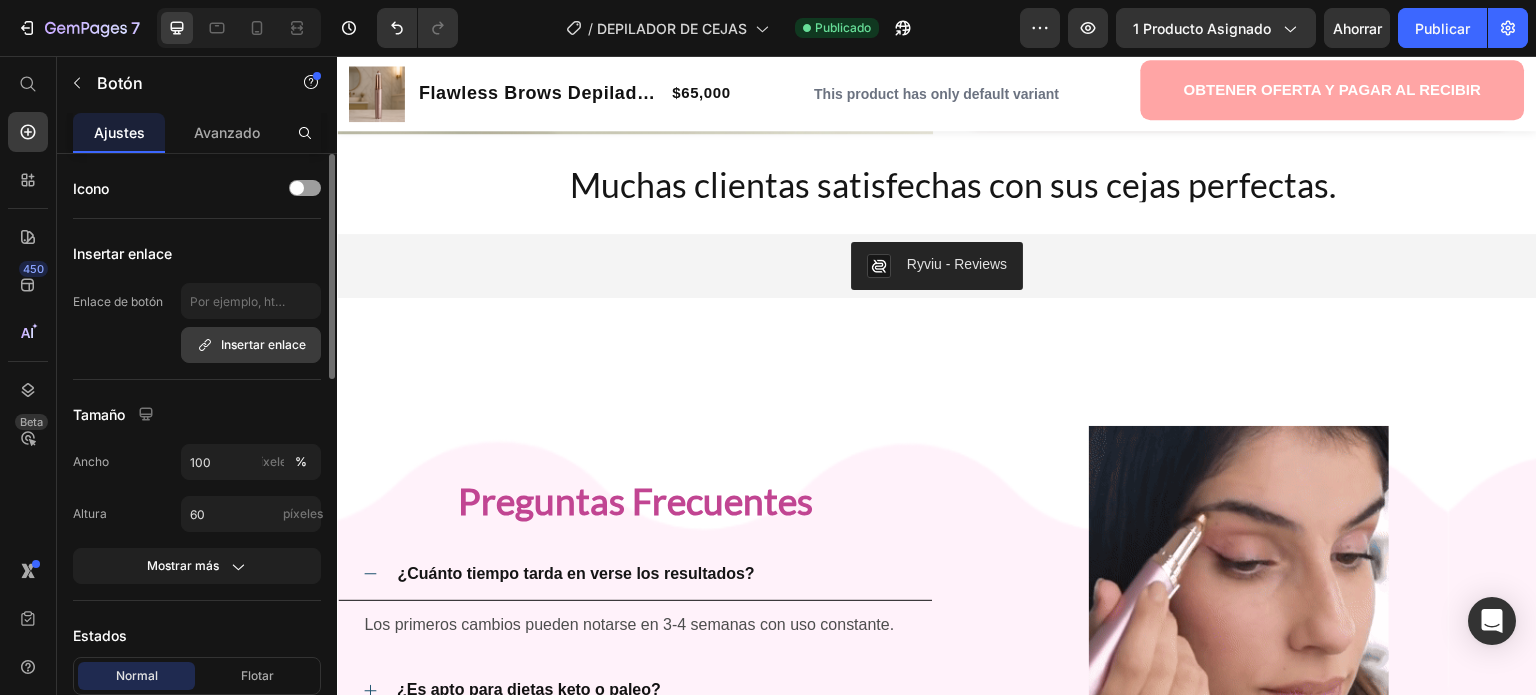 click on "Insertar enlace" at bounding box center (263, 344) 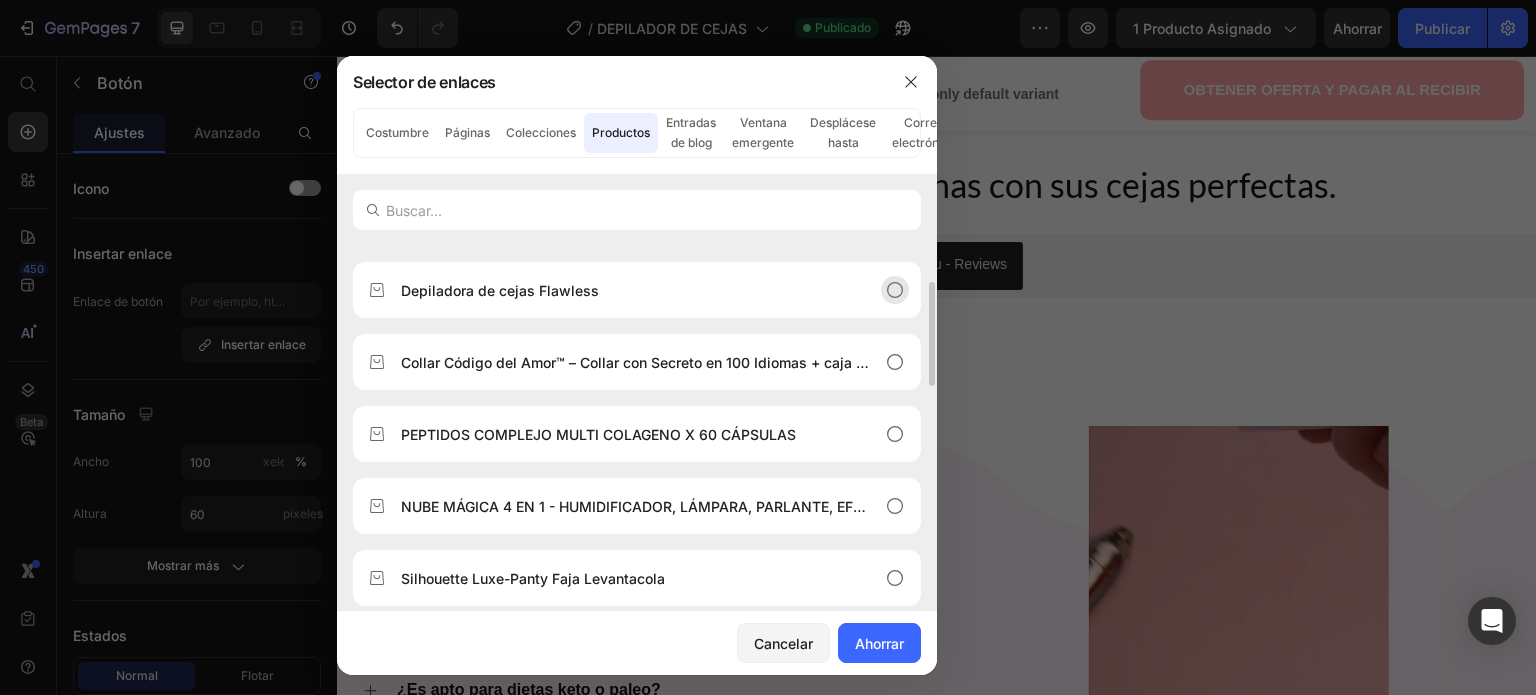scroll, scrollTop: 0, scrollLeft: 0, axis: both 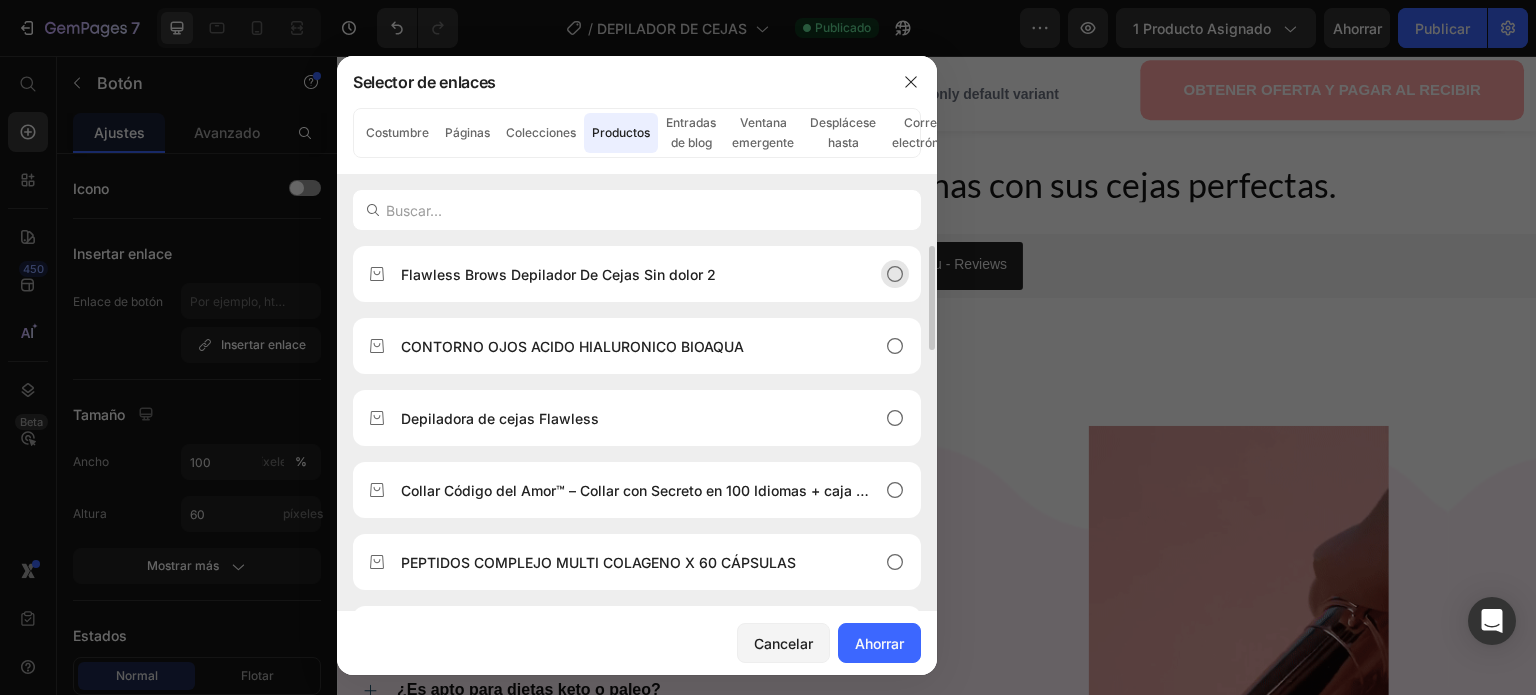 click 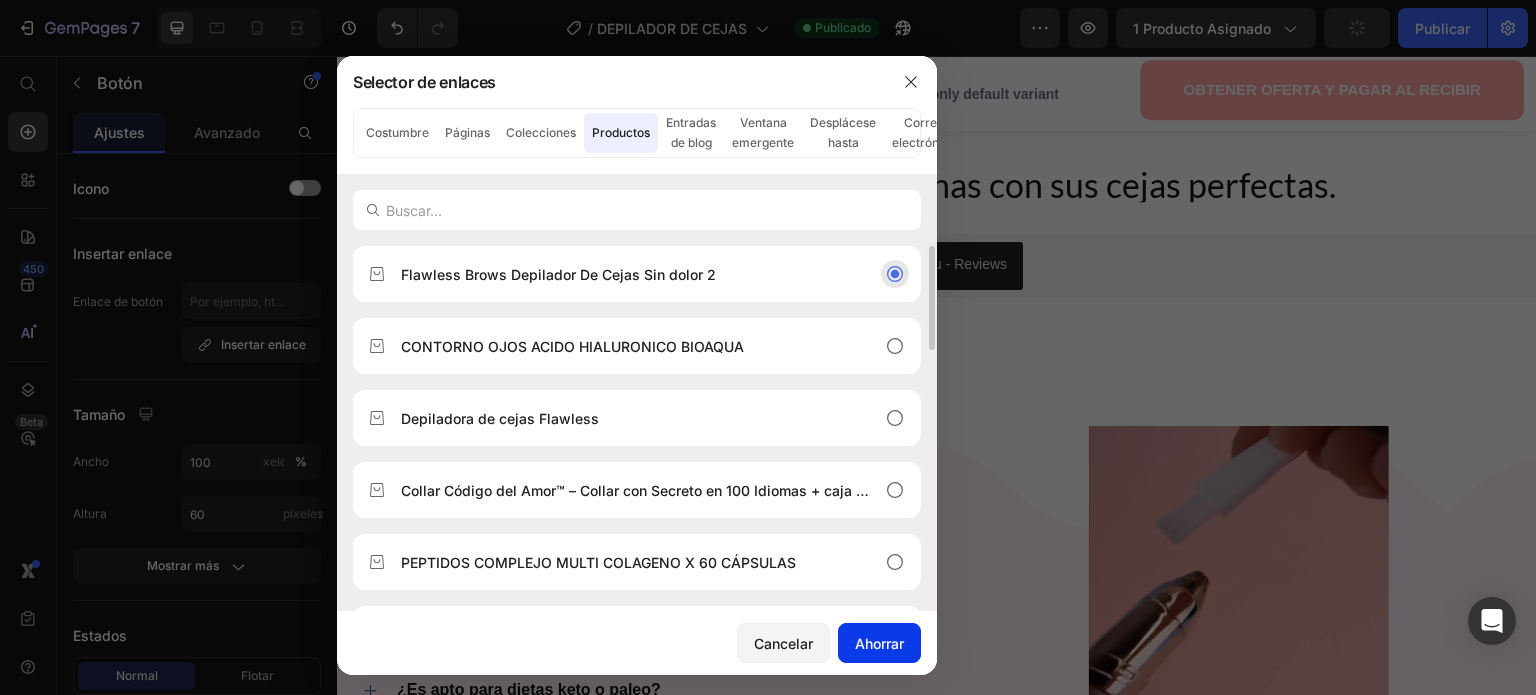 click on "Ahorrar" at bounding box center (879, 643) 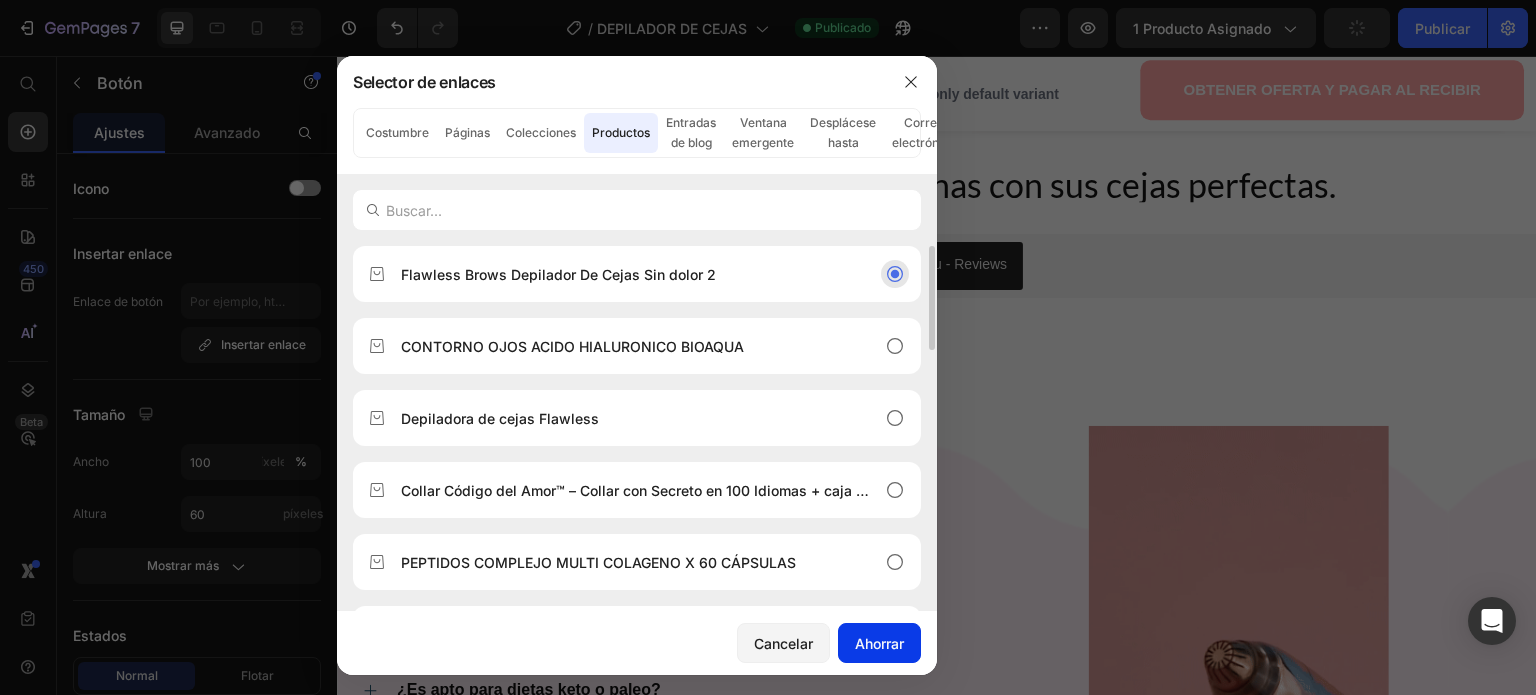 type on "/products/flawless-brows-depilador-de-cejas-sin-do" 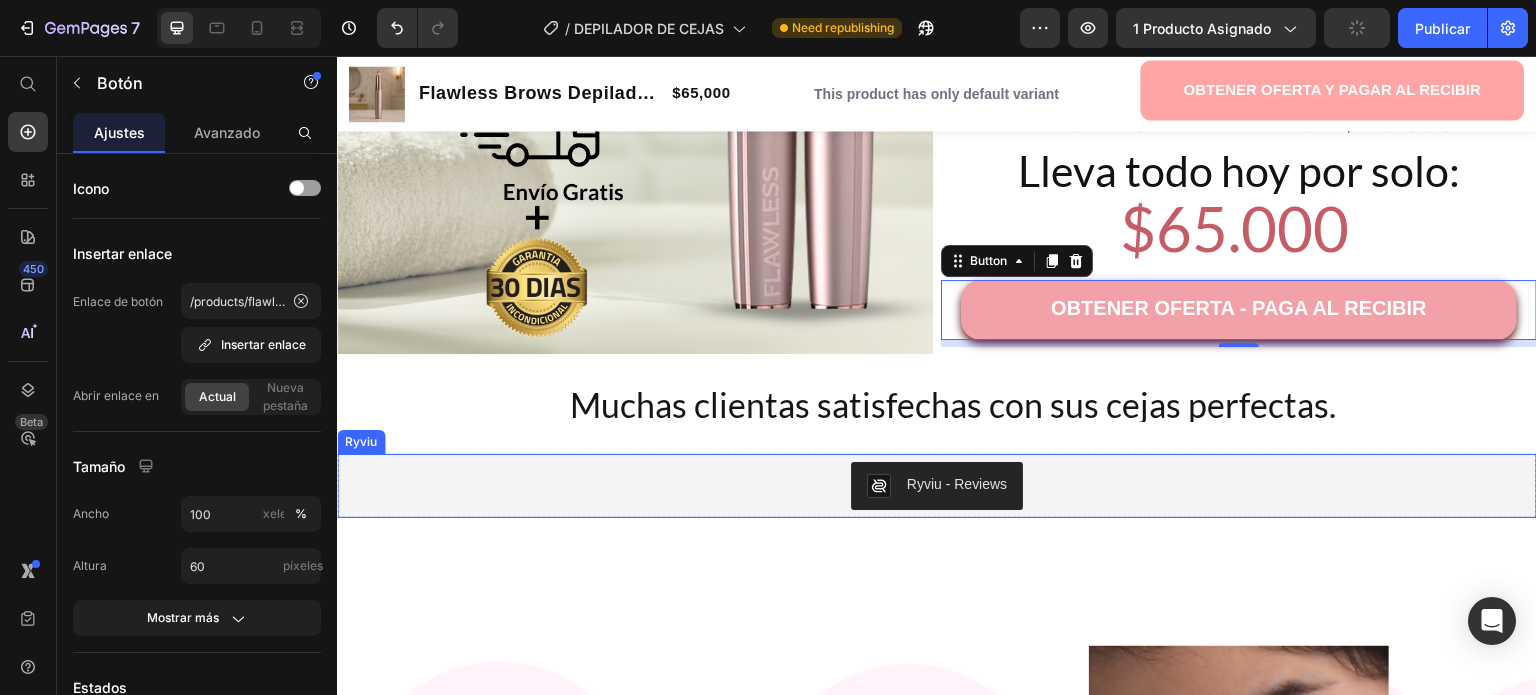 scroll, scrollTop: 2786, scrollLeft: 0, axis: vertical 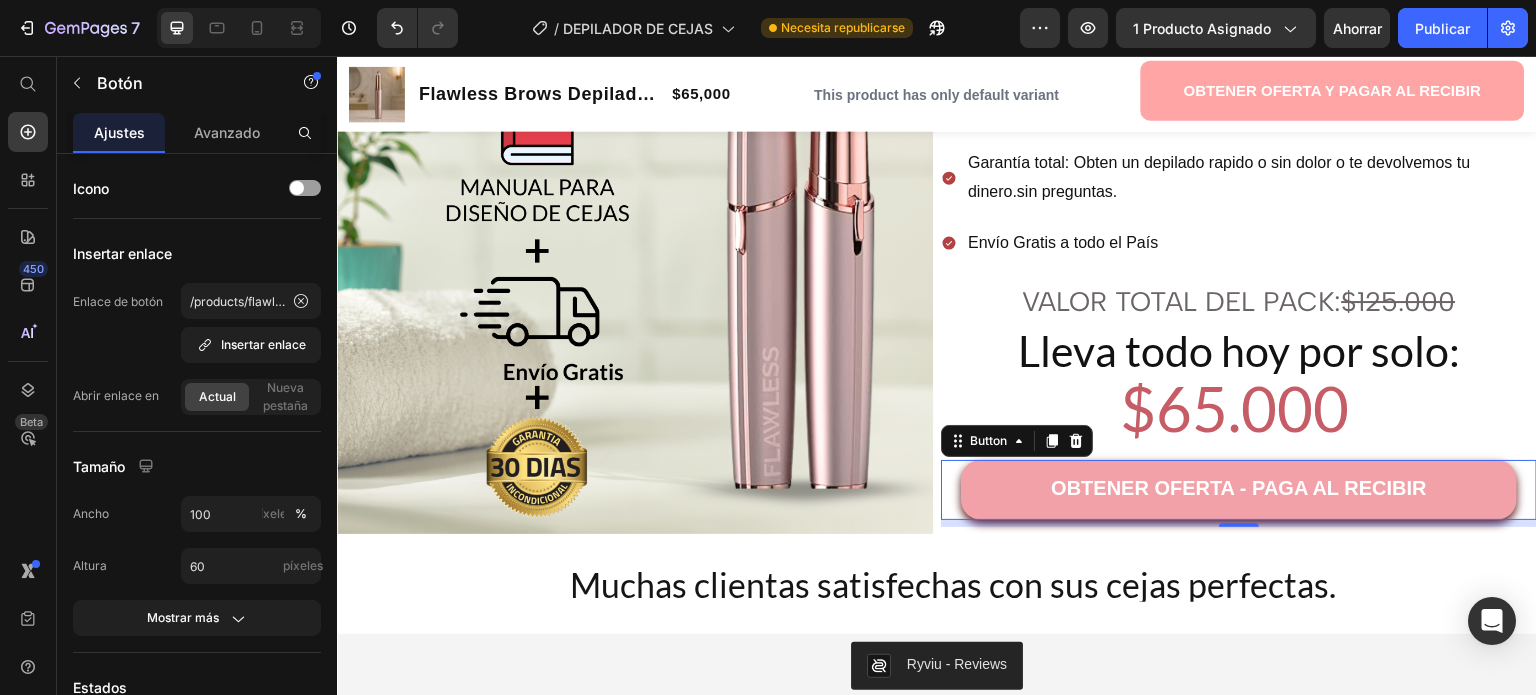 click on "! Quiero mis cejas perfectas ahora ¡" at bounding box center (937, -160) 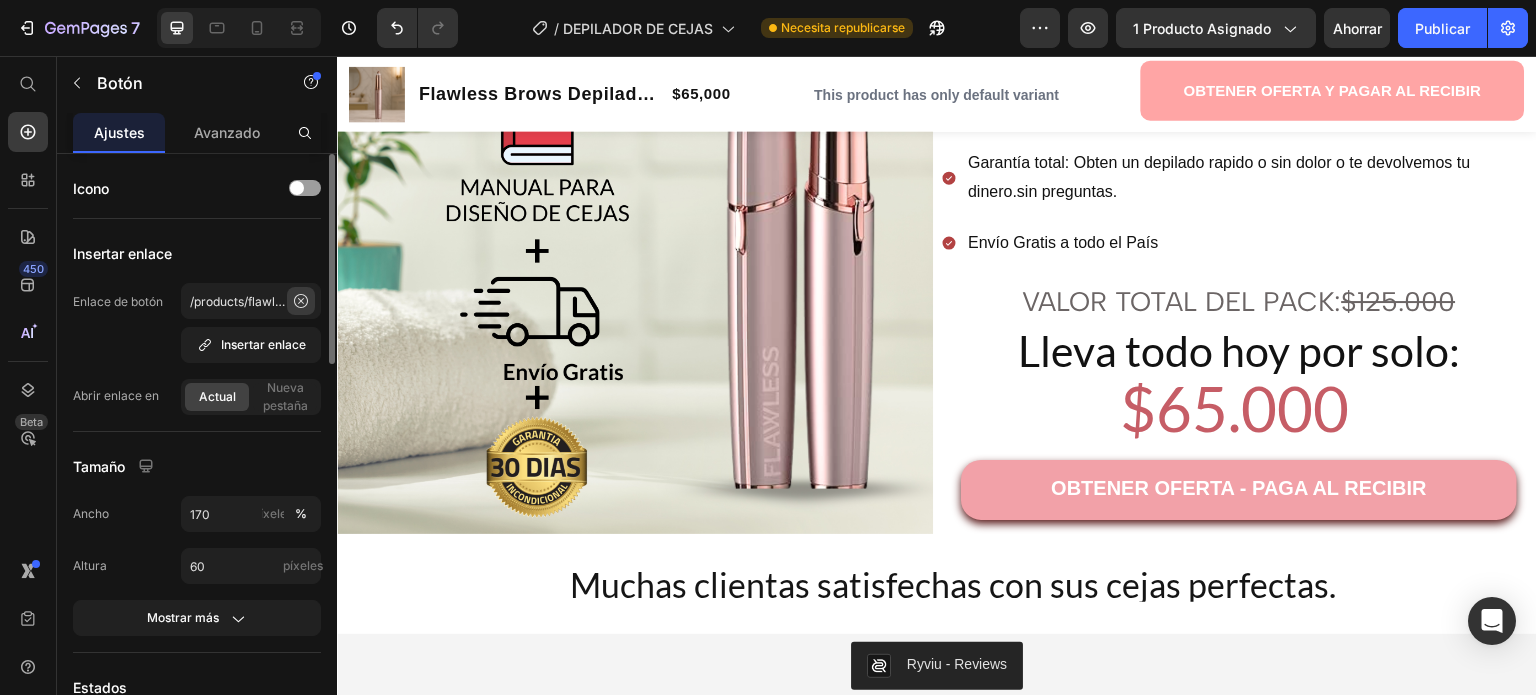 click 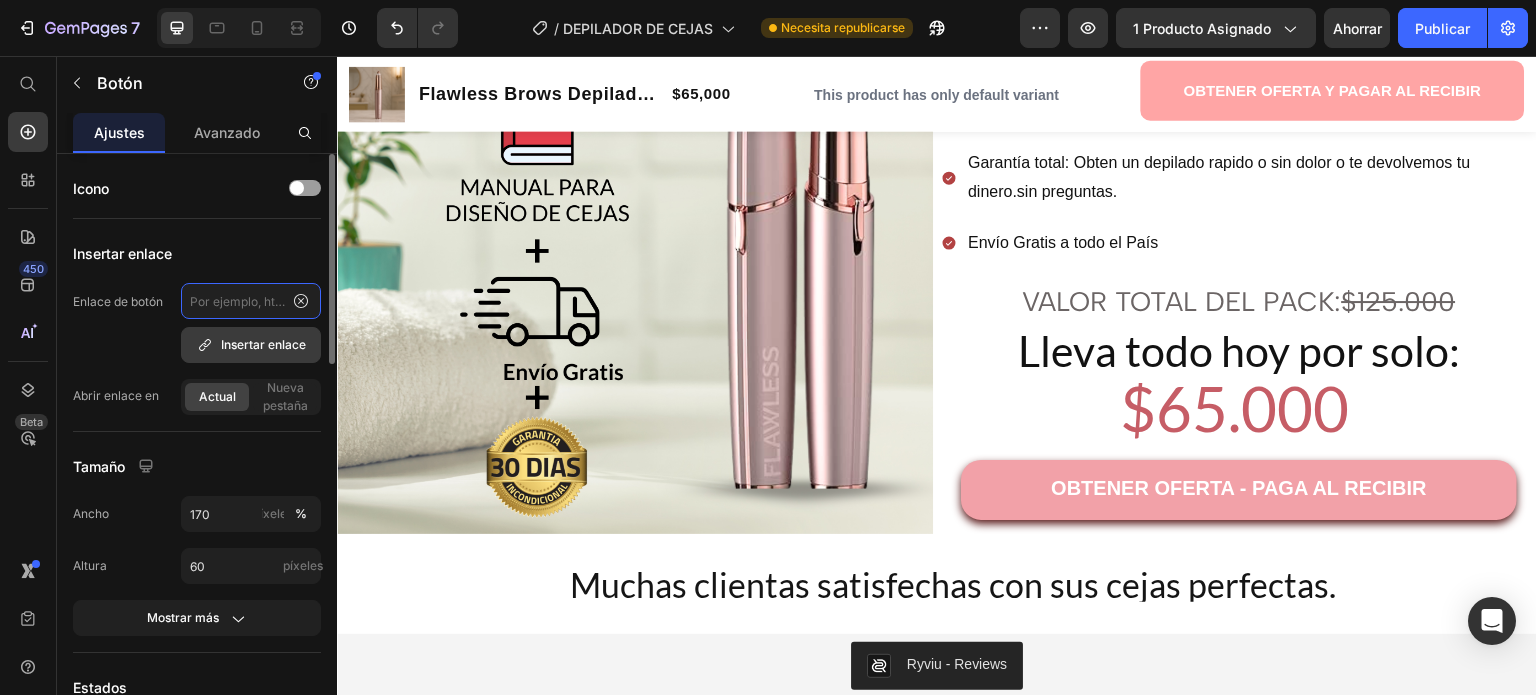 scroll, scrollTop: 0, scrollLeft: 0, axis: both 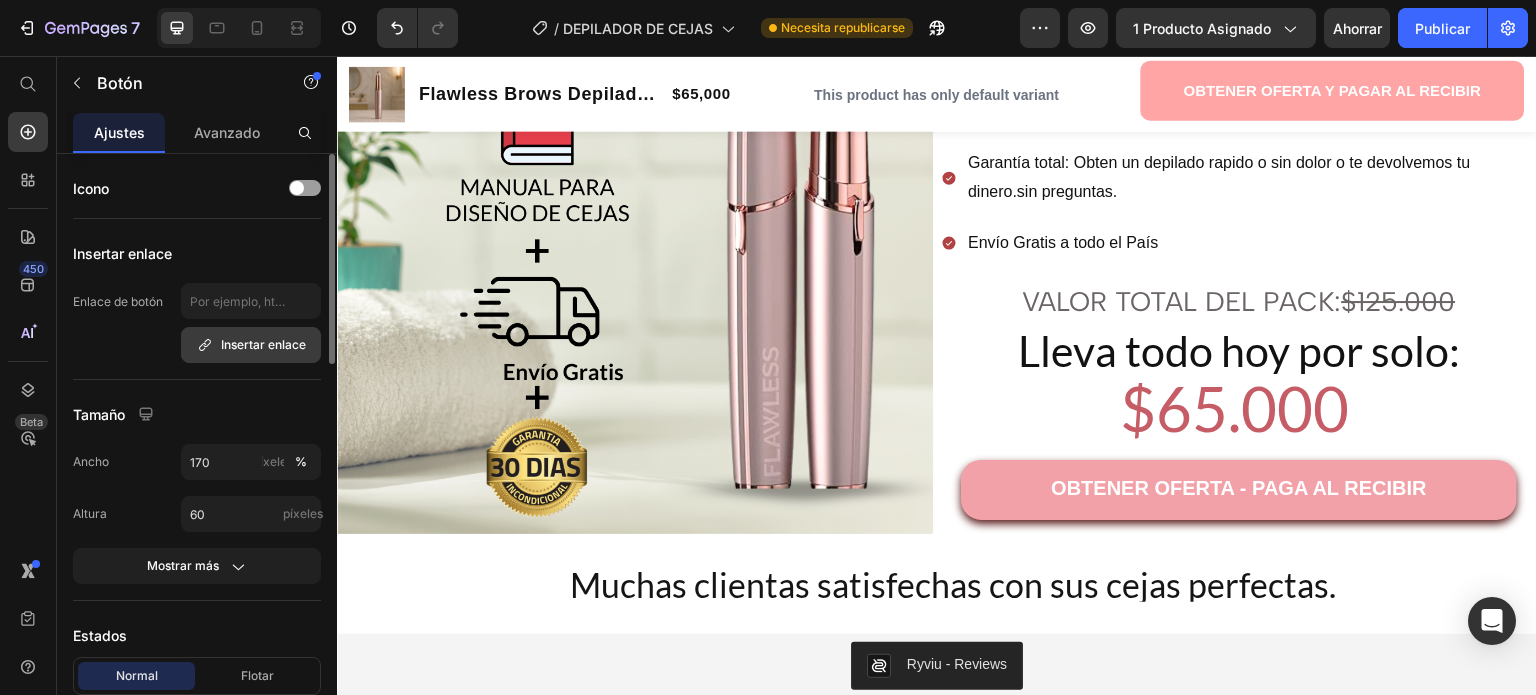 click on "Insertar enlace" at bounding box center [263, 344] 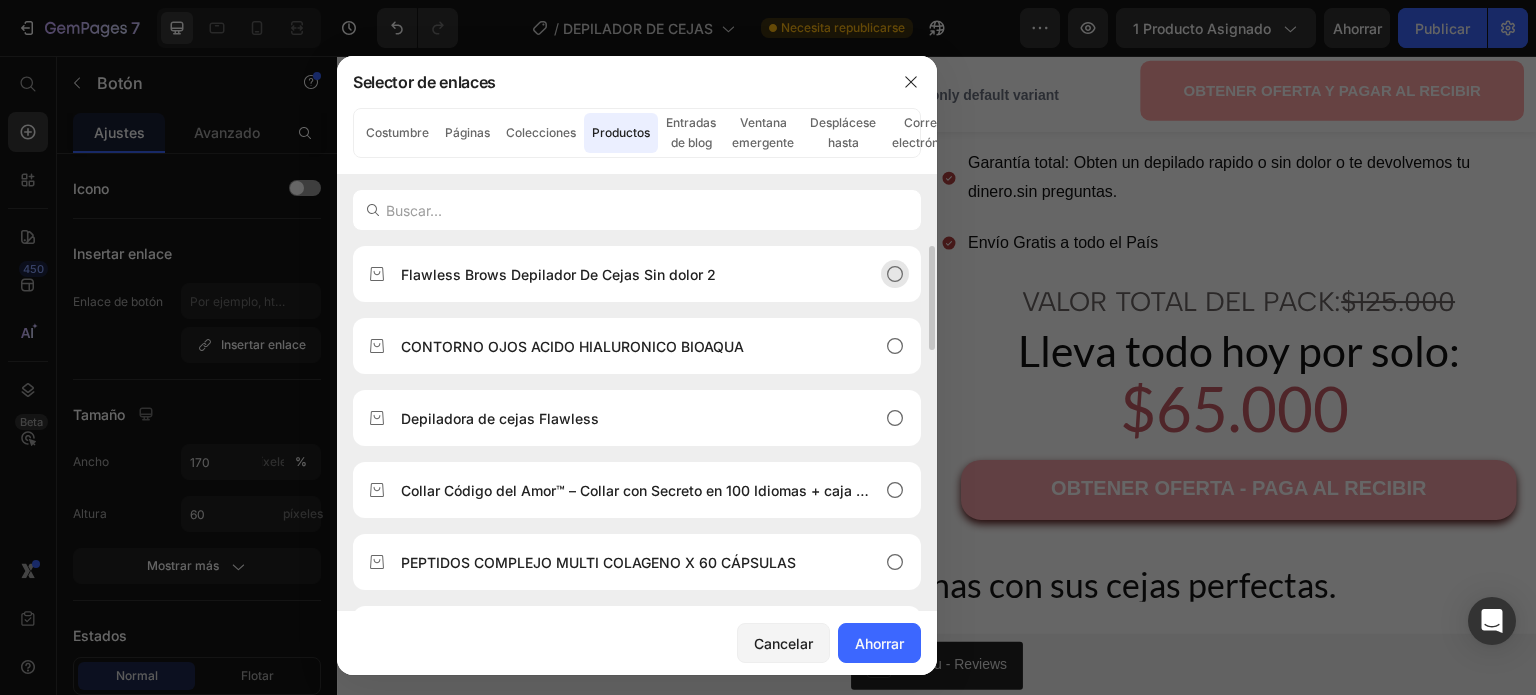click 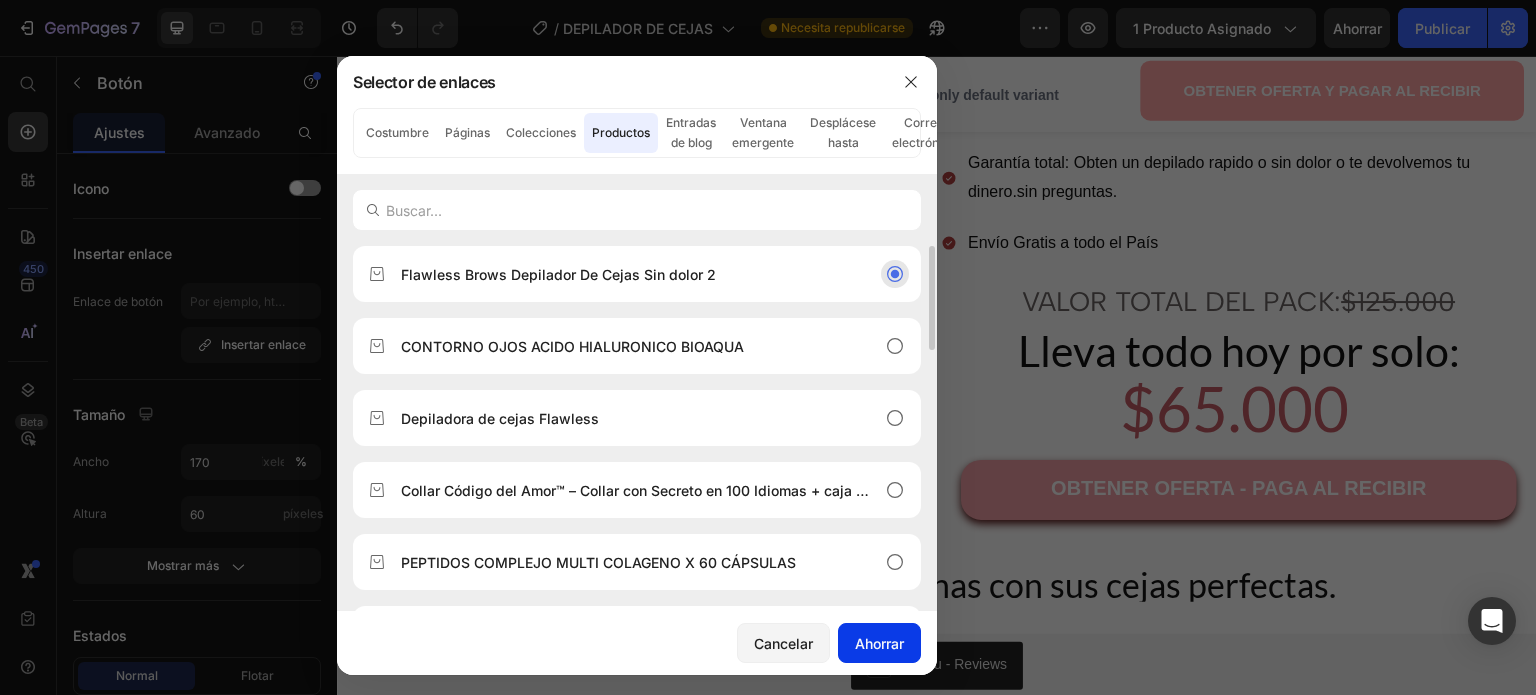 click on "Ahorrar" at bounding box center (879, 643) 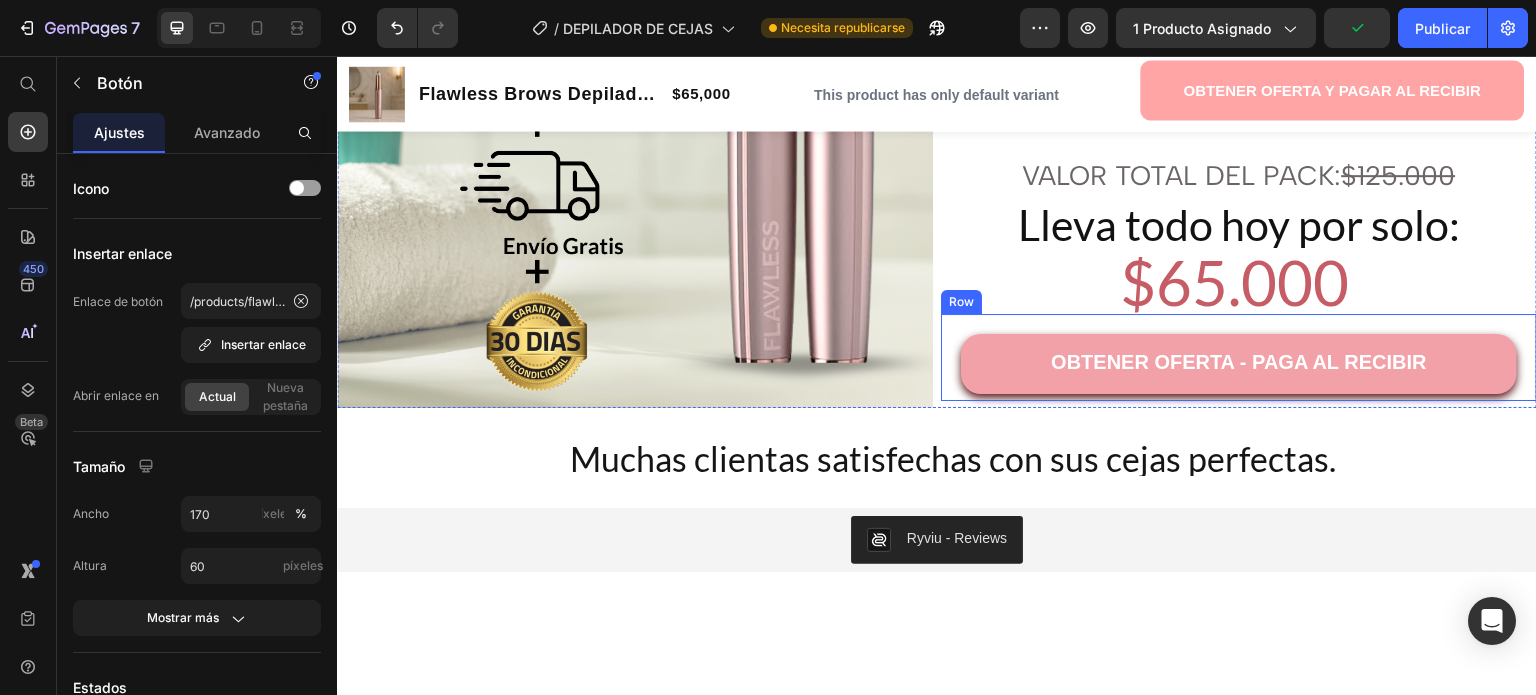 scroll, scrollTop: 2786, scrollLeft: 0, axis: vertical 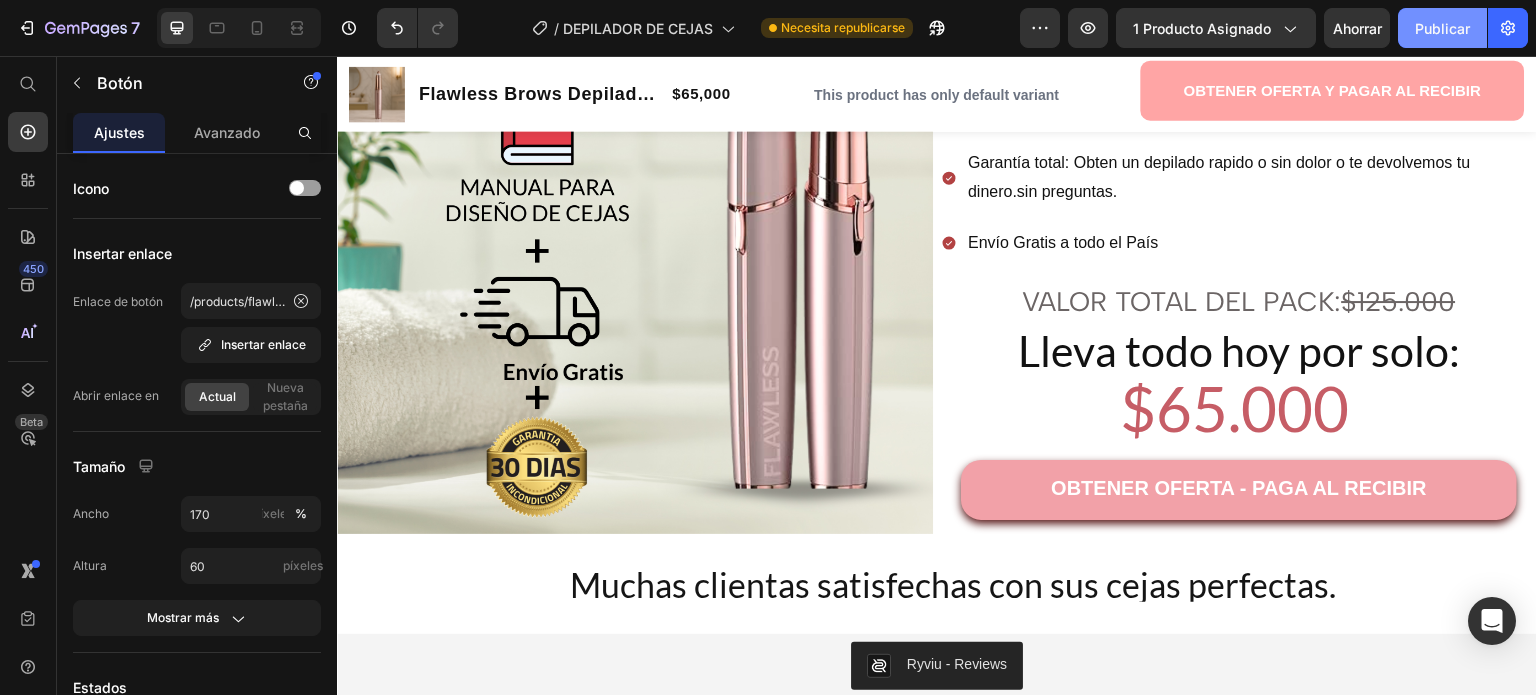 click on "Publicar" at bounding box center [1442, 28] 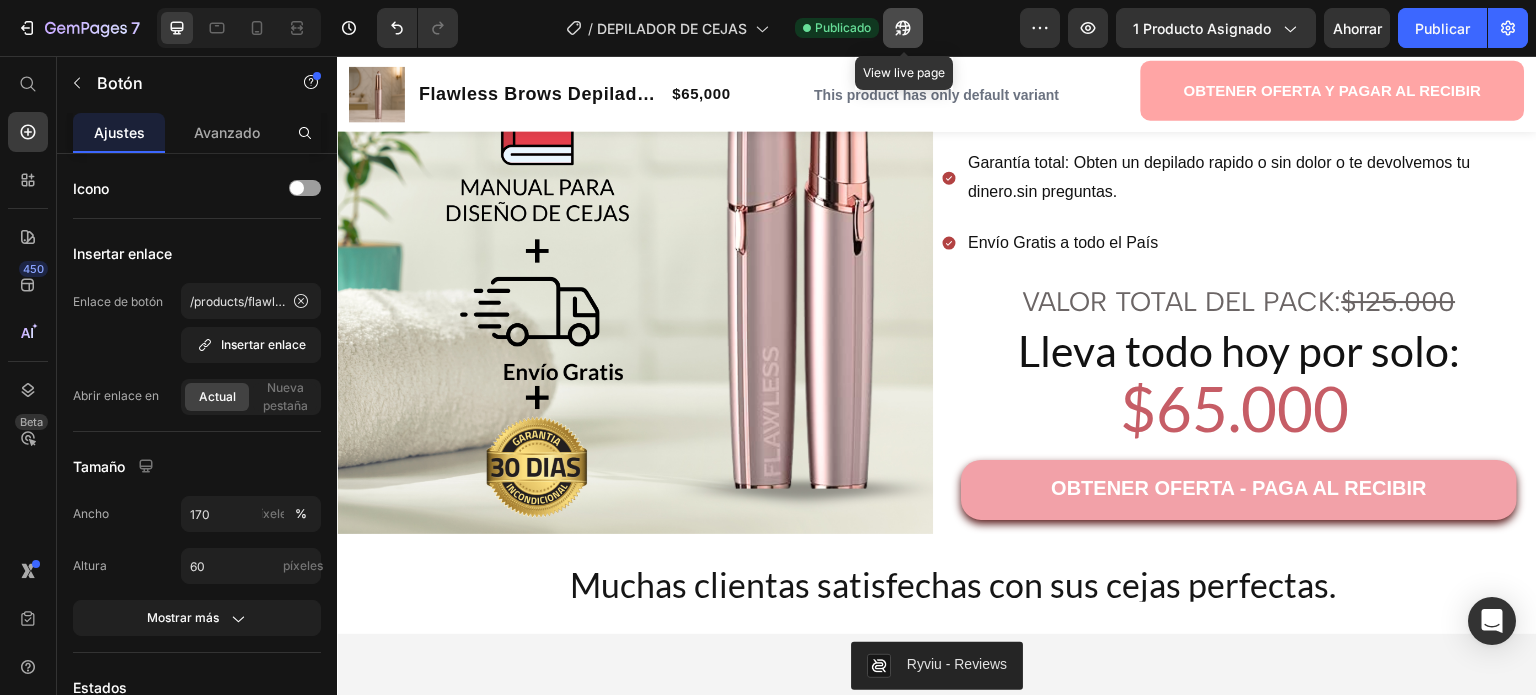 click 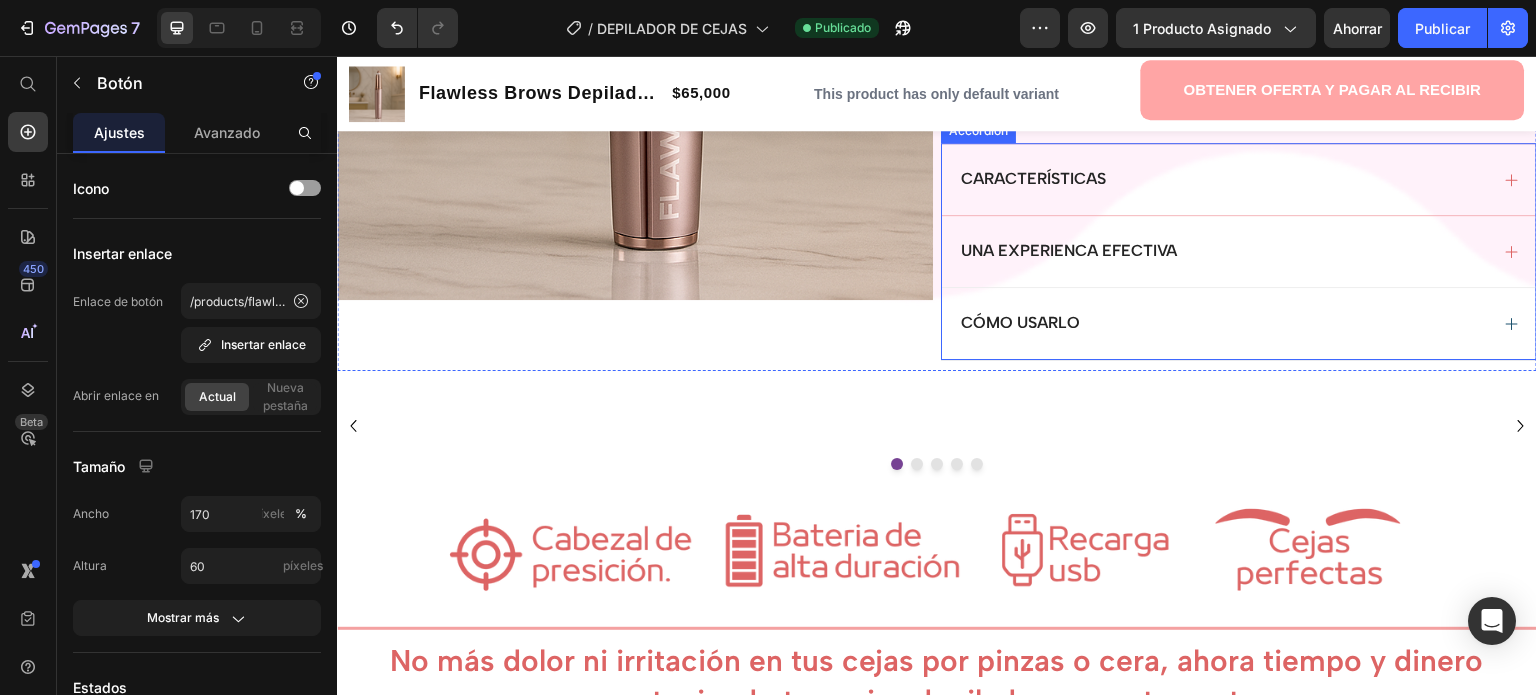 scroll, scrollTop: 500, scrollLeft: 0, axis: vertical 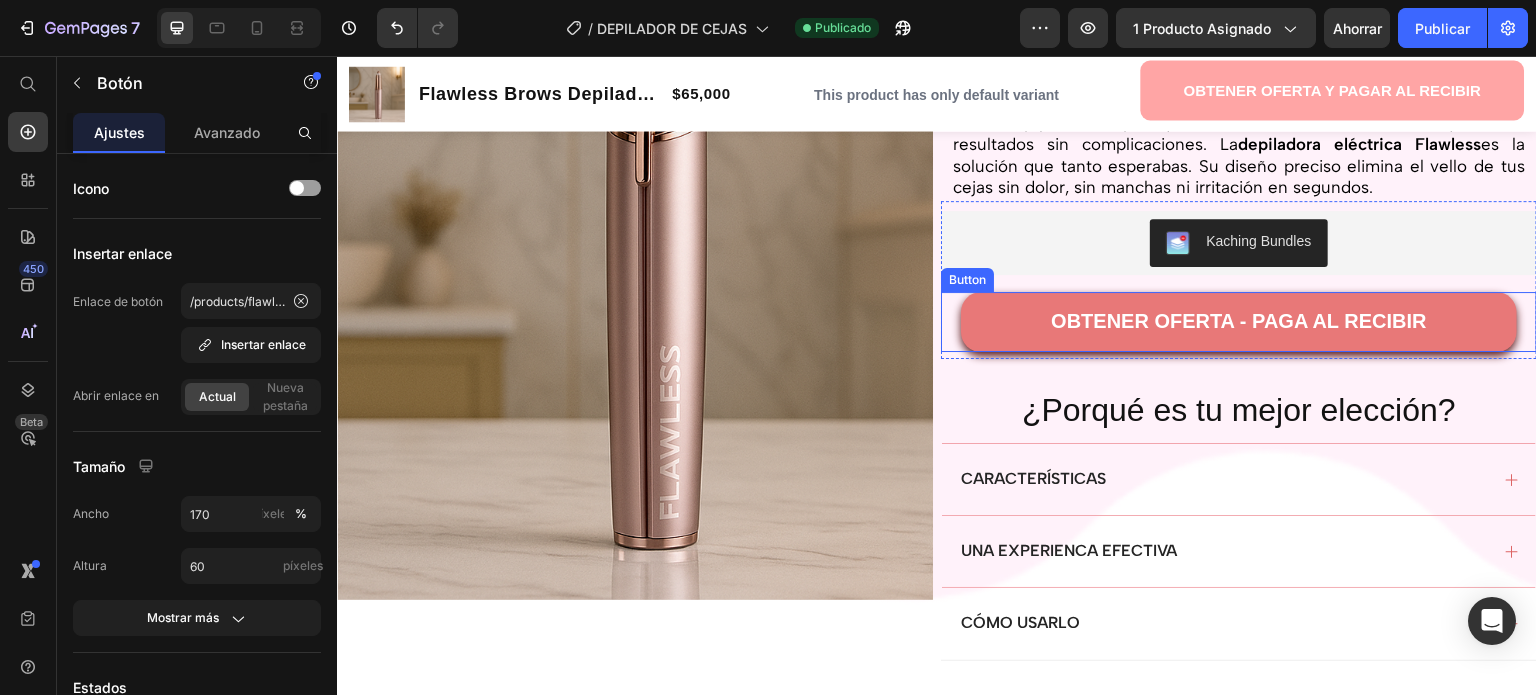 click on "OBTENER OFERTA - PAGA AL RECIBIR" at bounding box center (1239, 322) 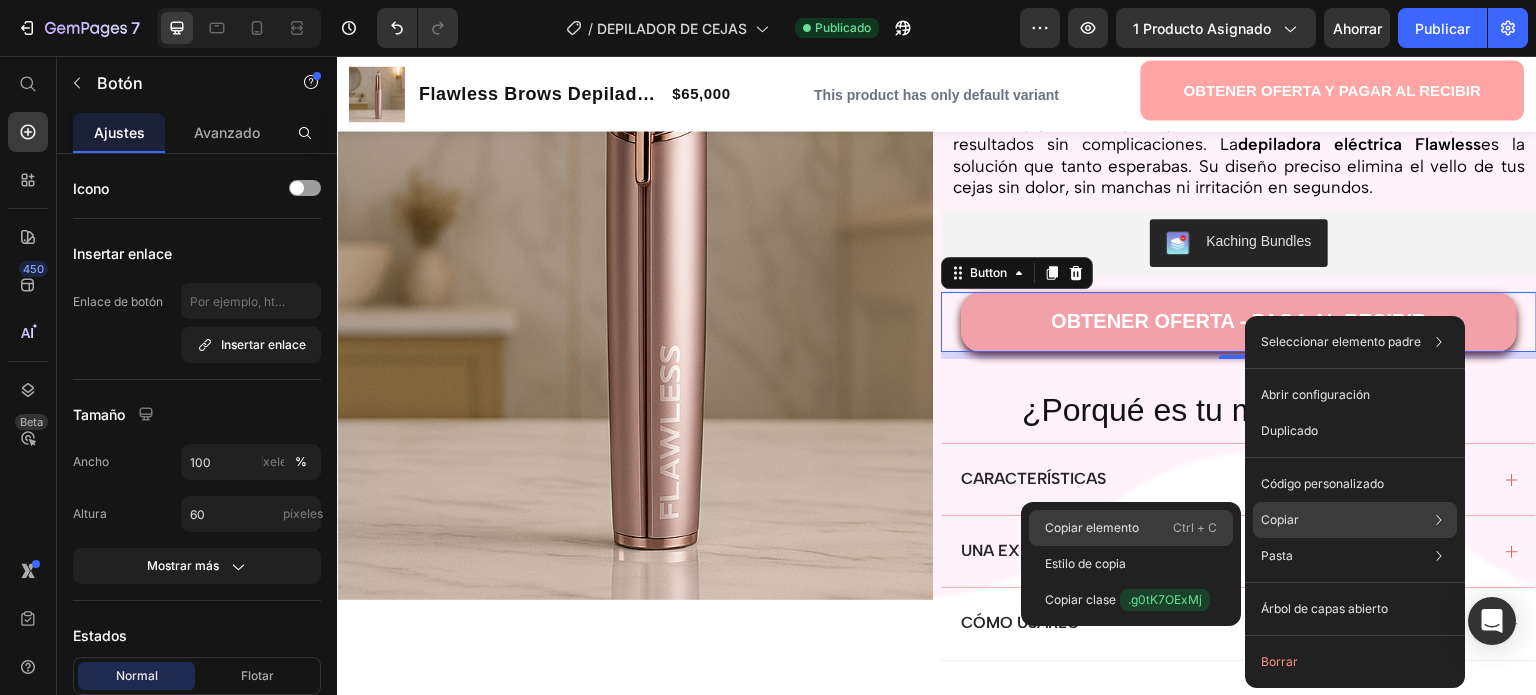 click on "Copiar elemento" at bounding box center (1092, 528) 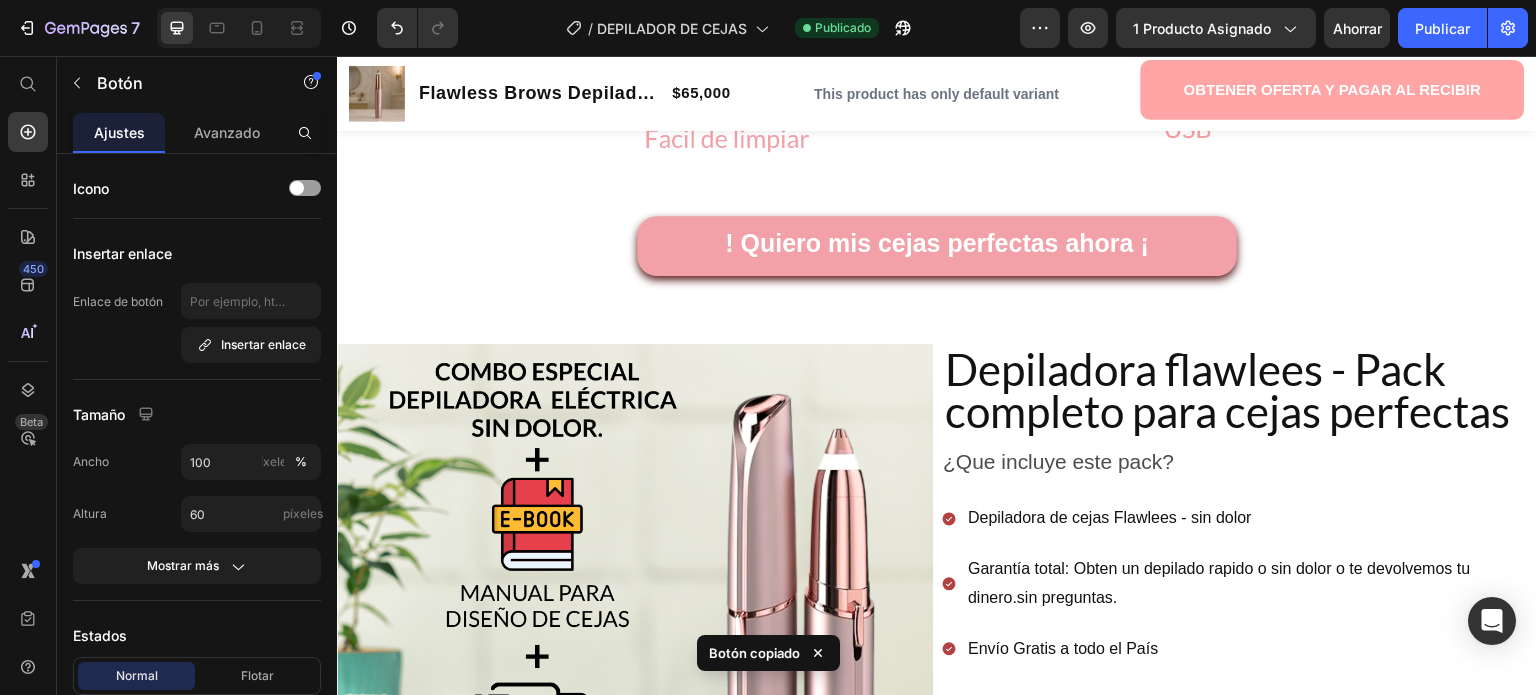 scroll, scrollTop: 2700, scrollLeft: 0, axis: vertical 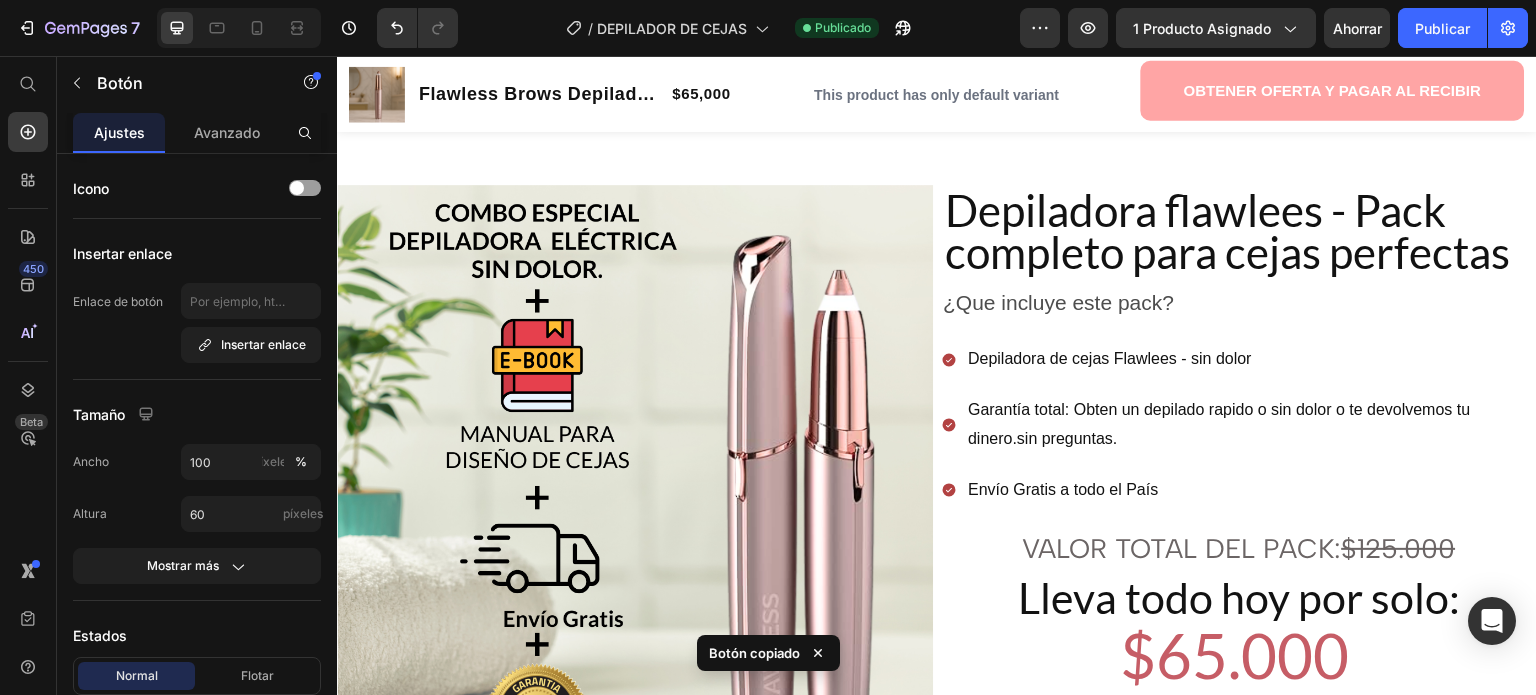 click on "! Quiero mis cejas perfectas ahora ¡" at bounding box center [937, 87] 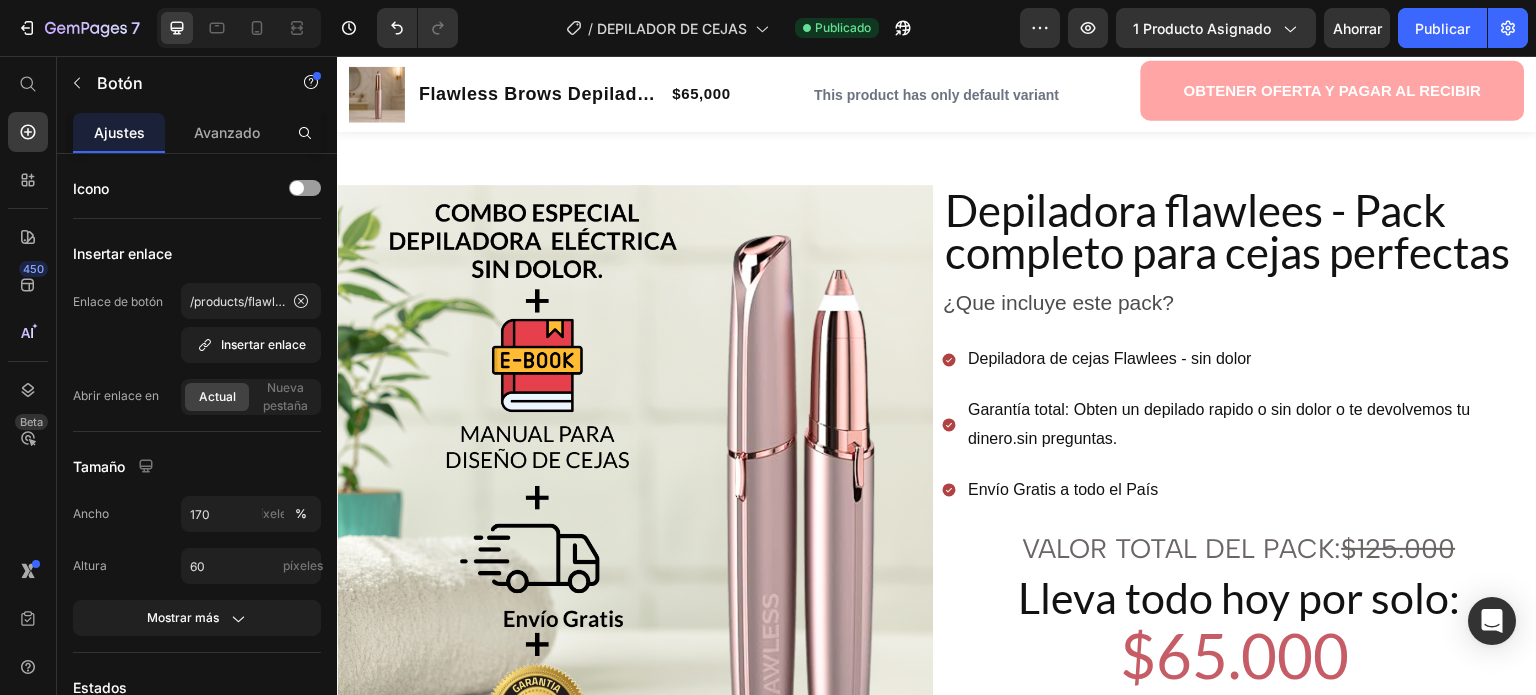 click 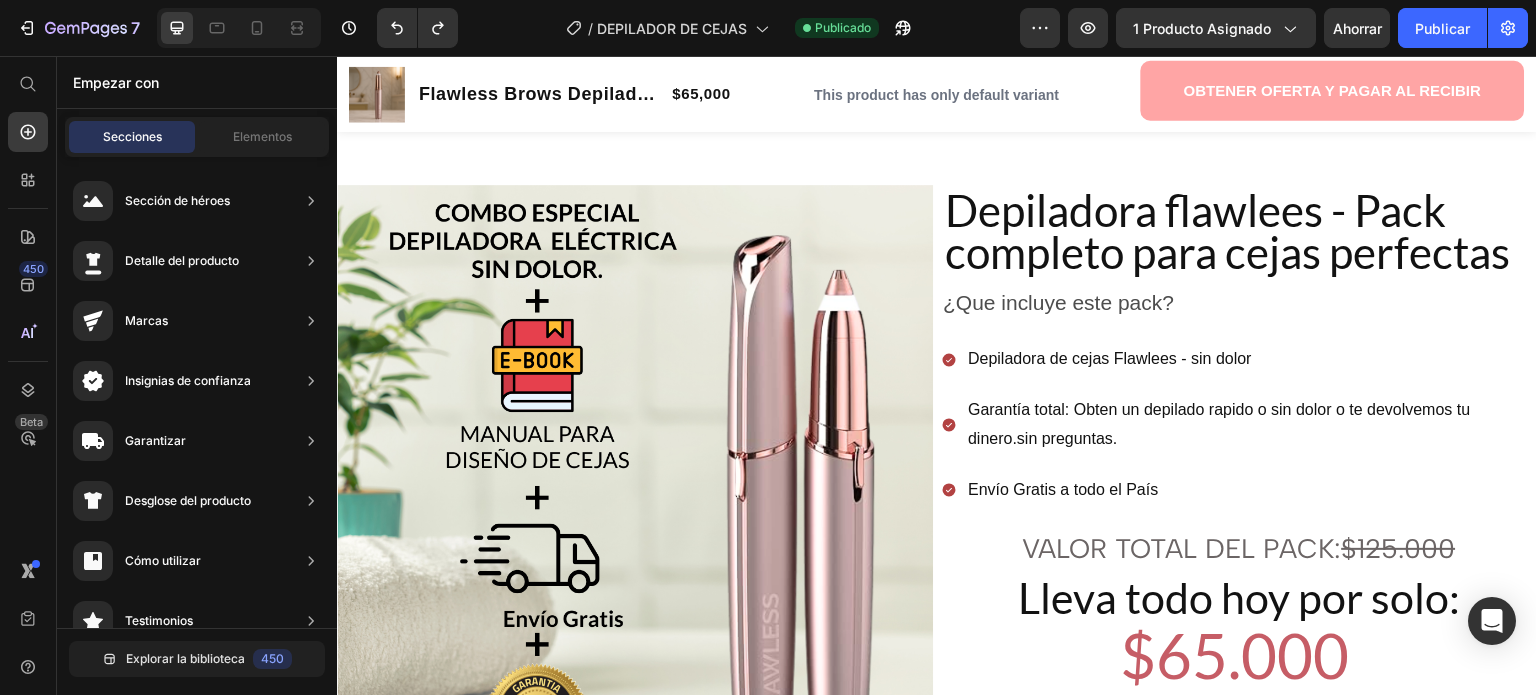click on "! Quiero mis cejas perfectas ahora ¡" at bounding box center (937, 87) 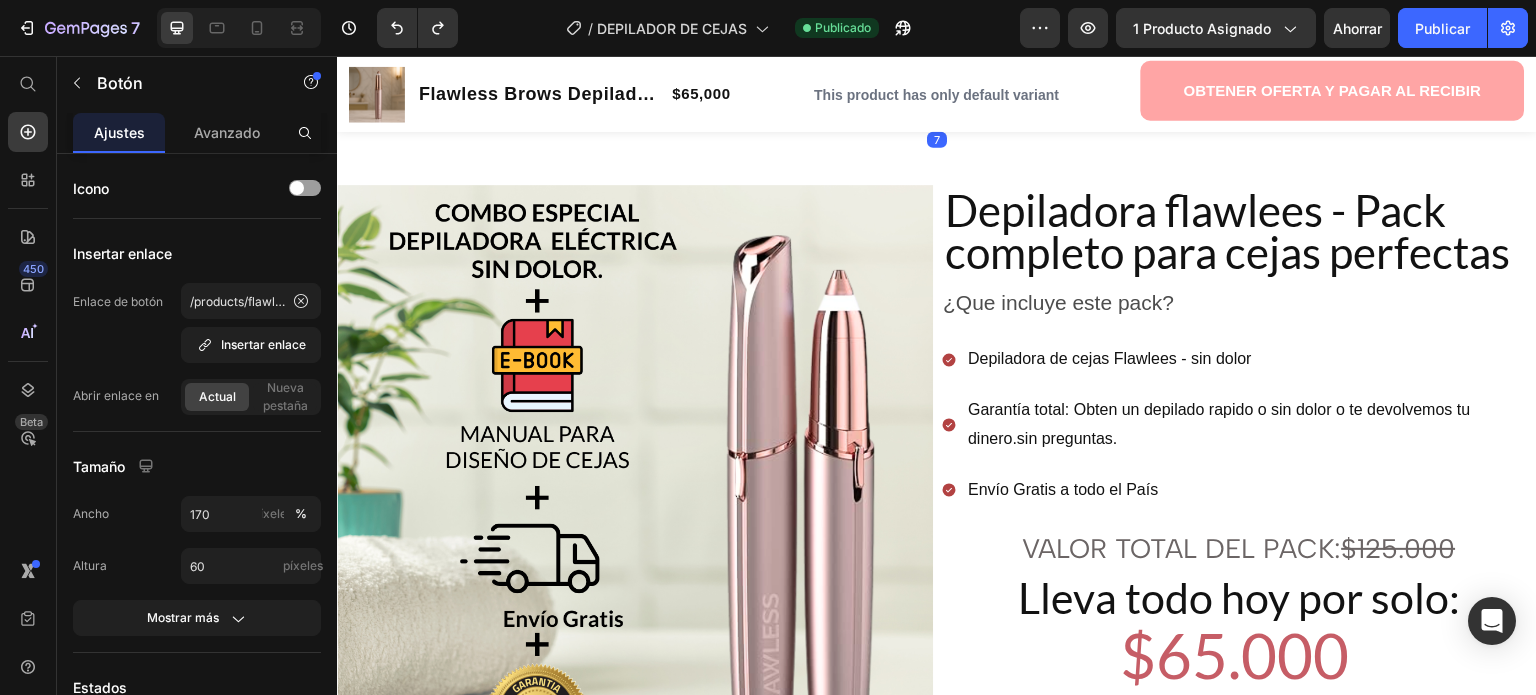 click on "! Quiero mis cejas perfectas ahora ¡" at bounding box center [937, 87] 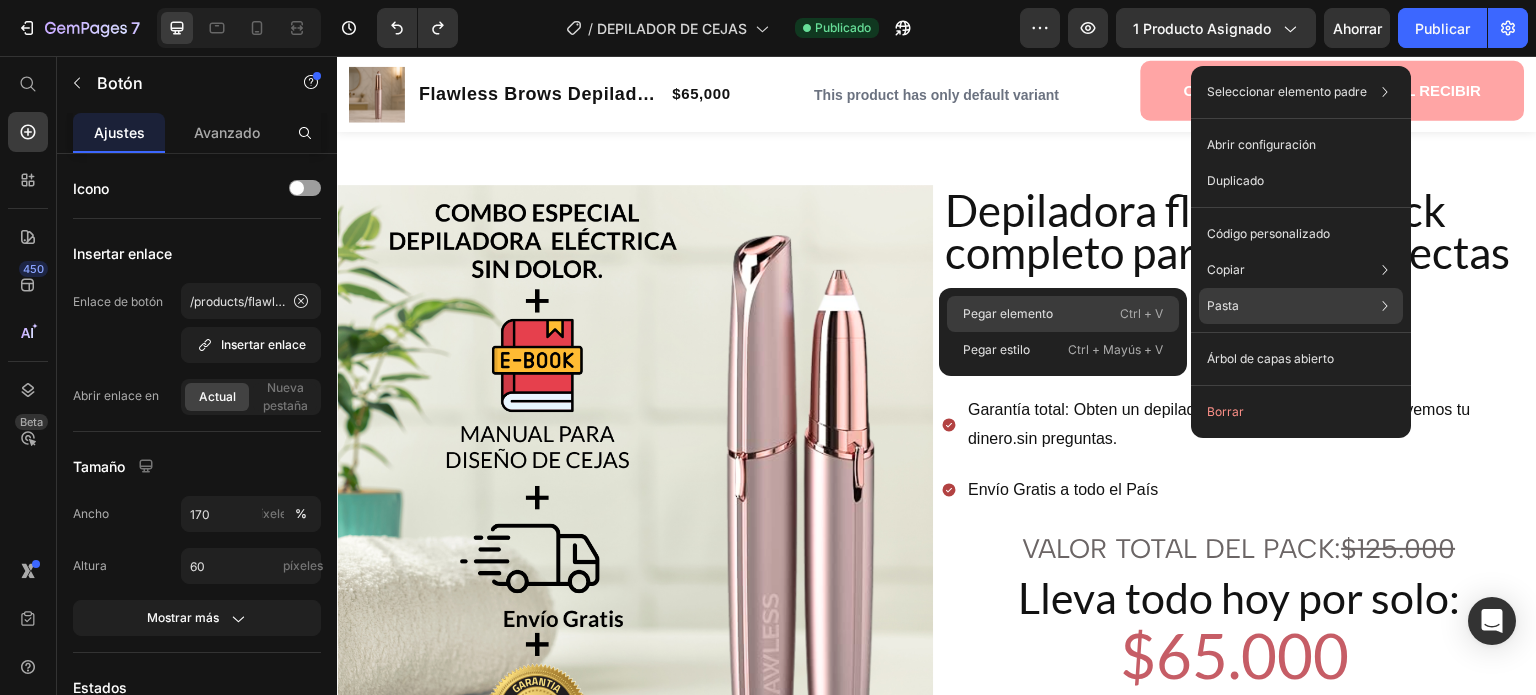 drag, startPoint x: 1018, startPoint y: 316, endPoint x: 681, endPoint y: 260, distance: 341.62112 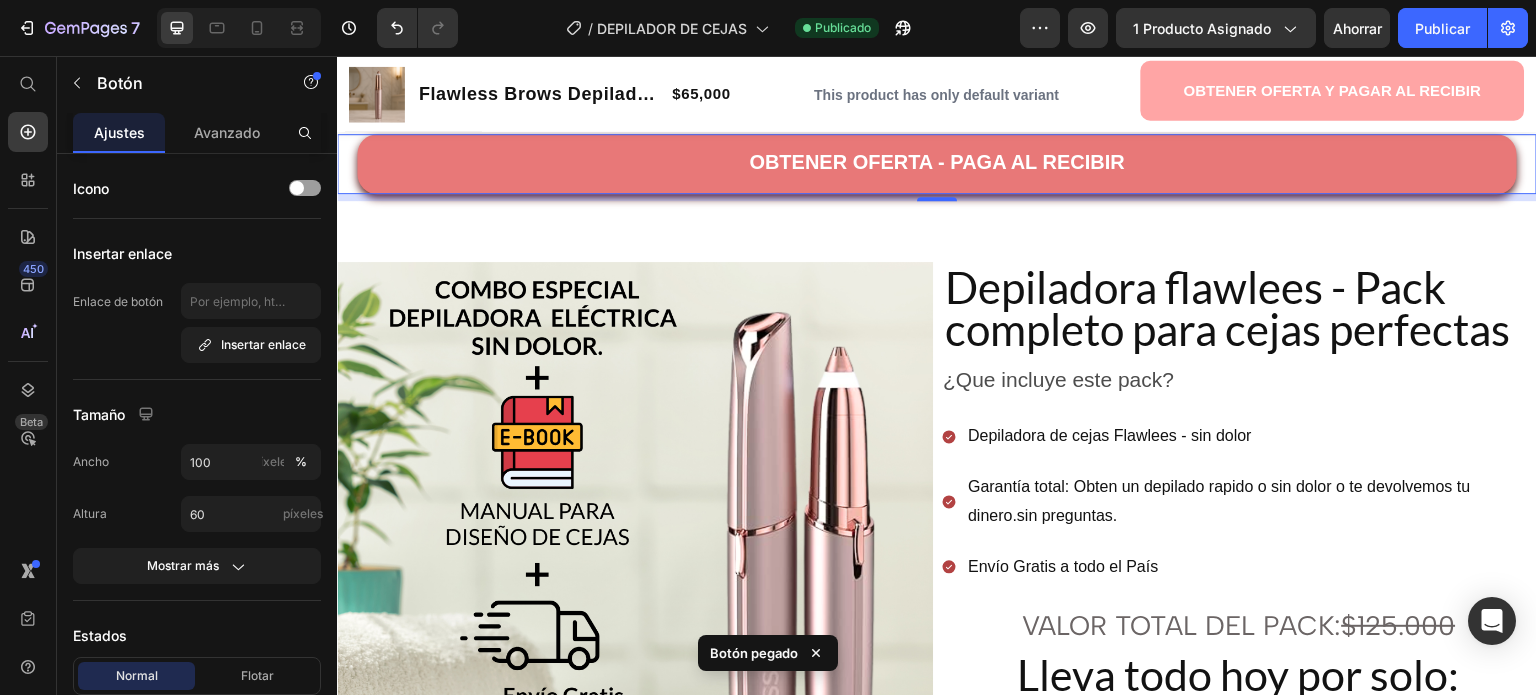 click on "OBTENER OFERTA - PAGA AL RECIBIR" at bounding box center (937, 164) 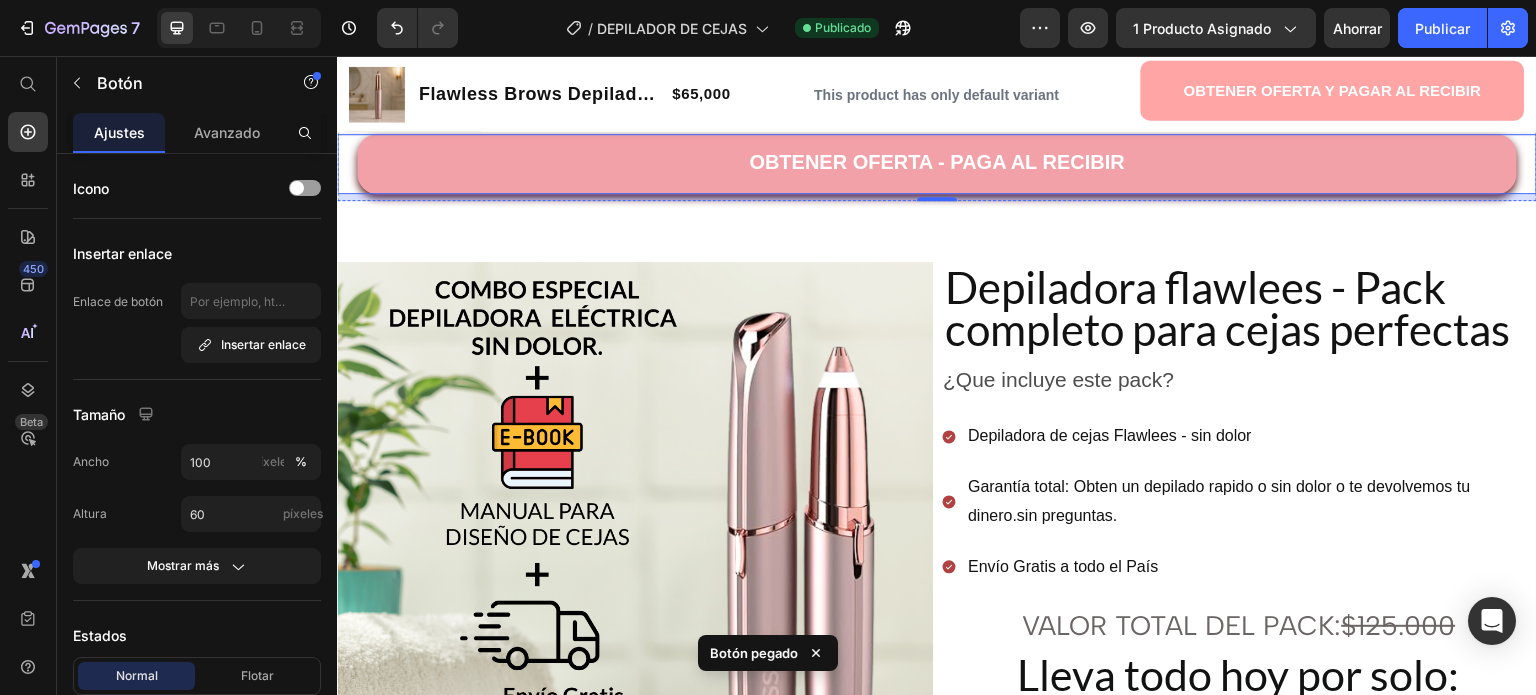 click on "! Quiero mis cejas perfectas ahora ¡" at bounding box center [937, 87] 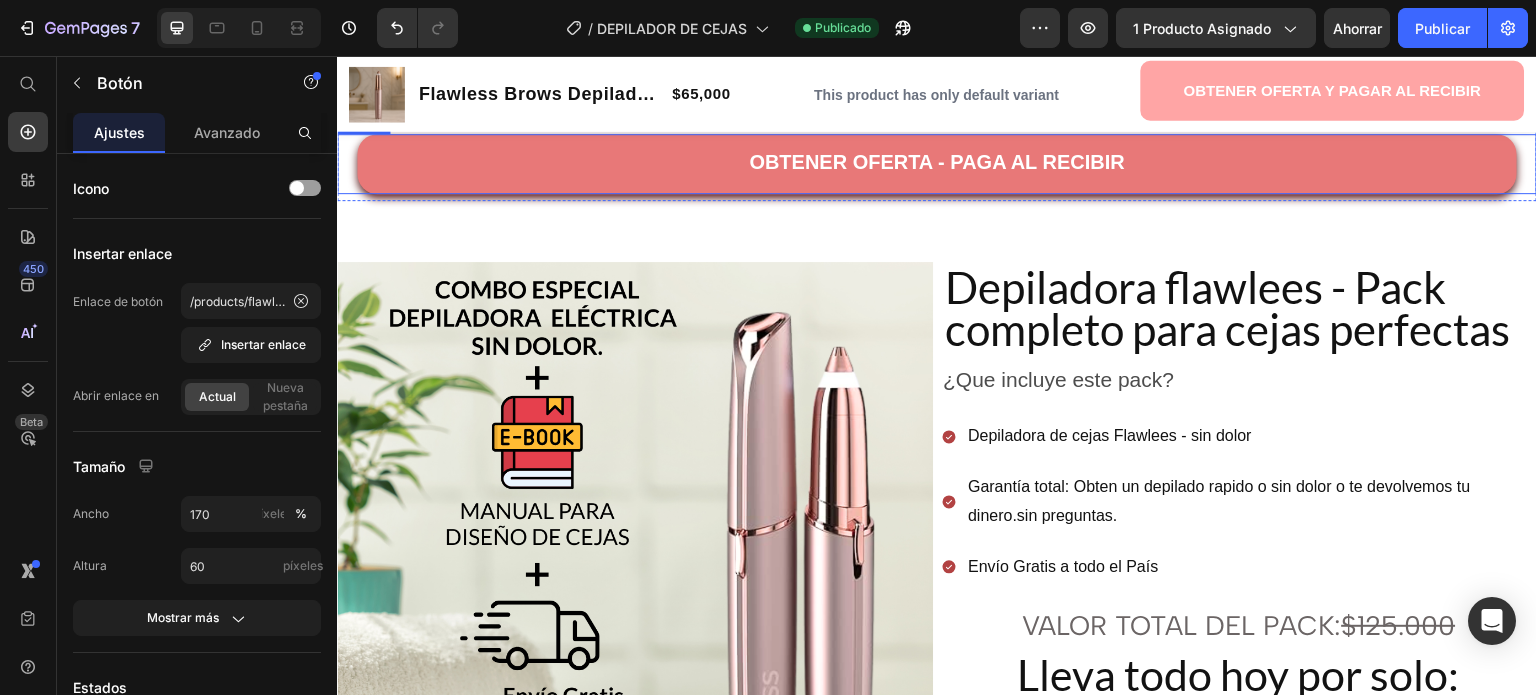 click on "OBTENER OFERTA - PAGA AL RECIBIR" at bounding box center [937, 164] 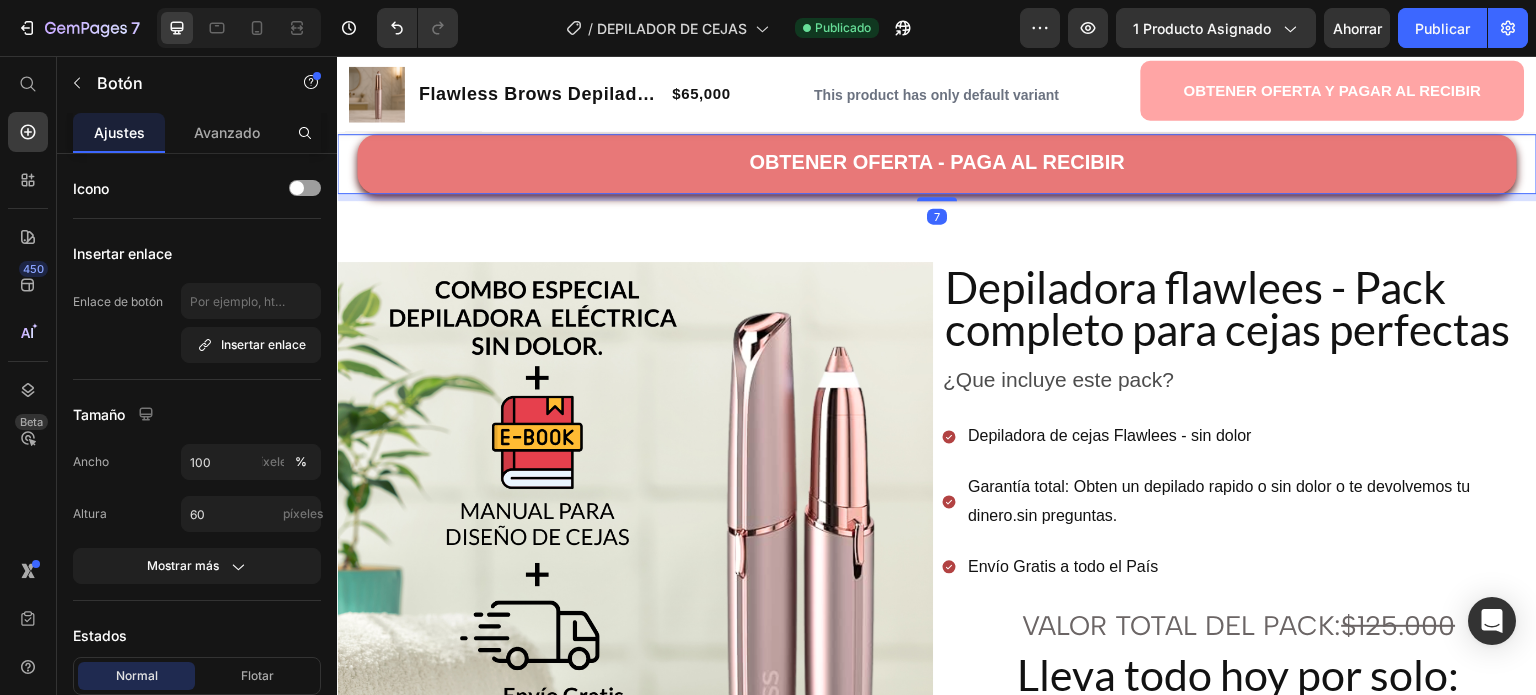 click on "OBTENER OFERTA - PAGA AL RECIBIR" at bounding box center (937, 164) 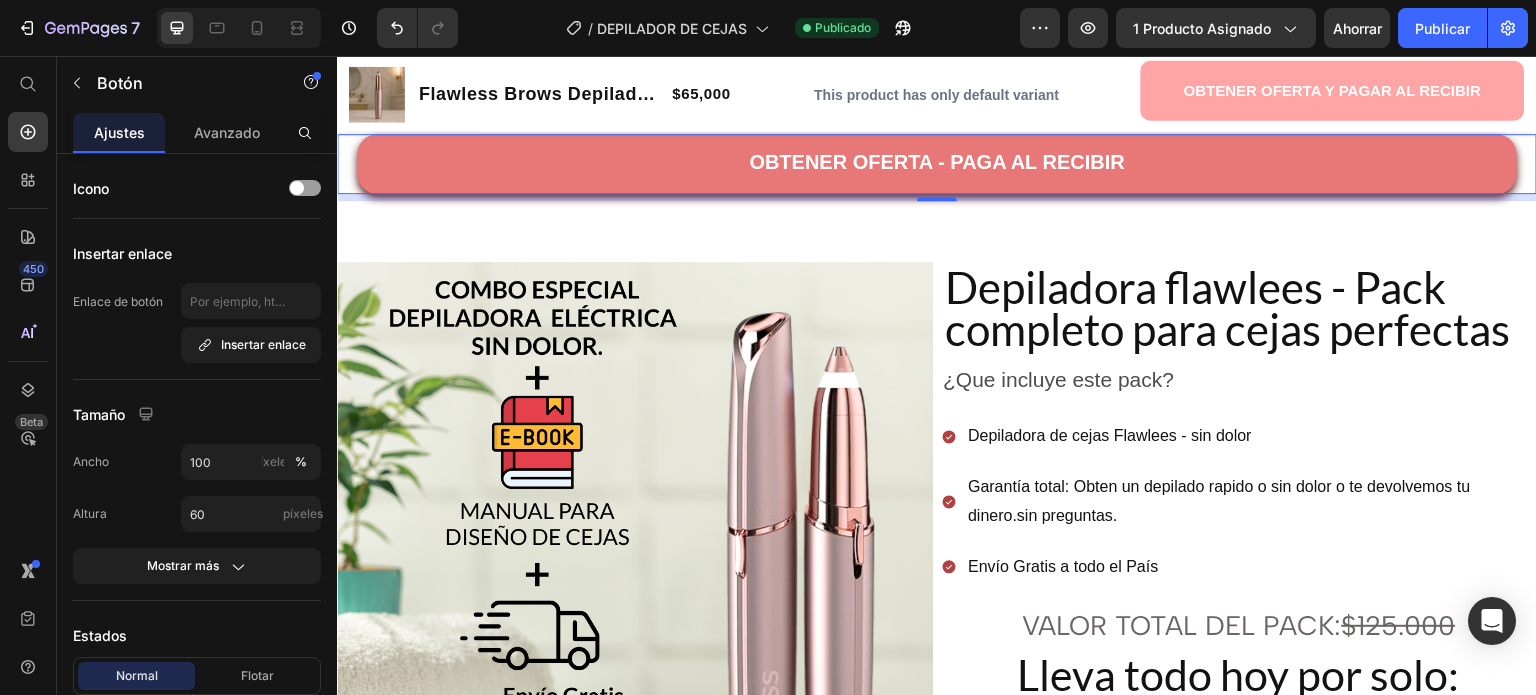 click on "OBTENER OFERTA - PAGA AL RECIBIR" at bounding box center (937, 164) 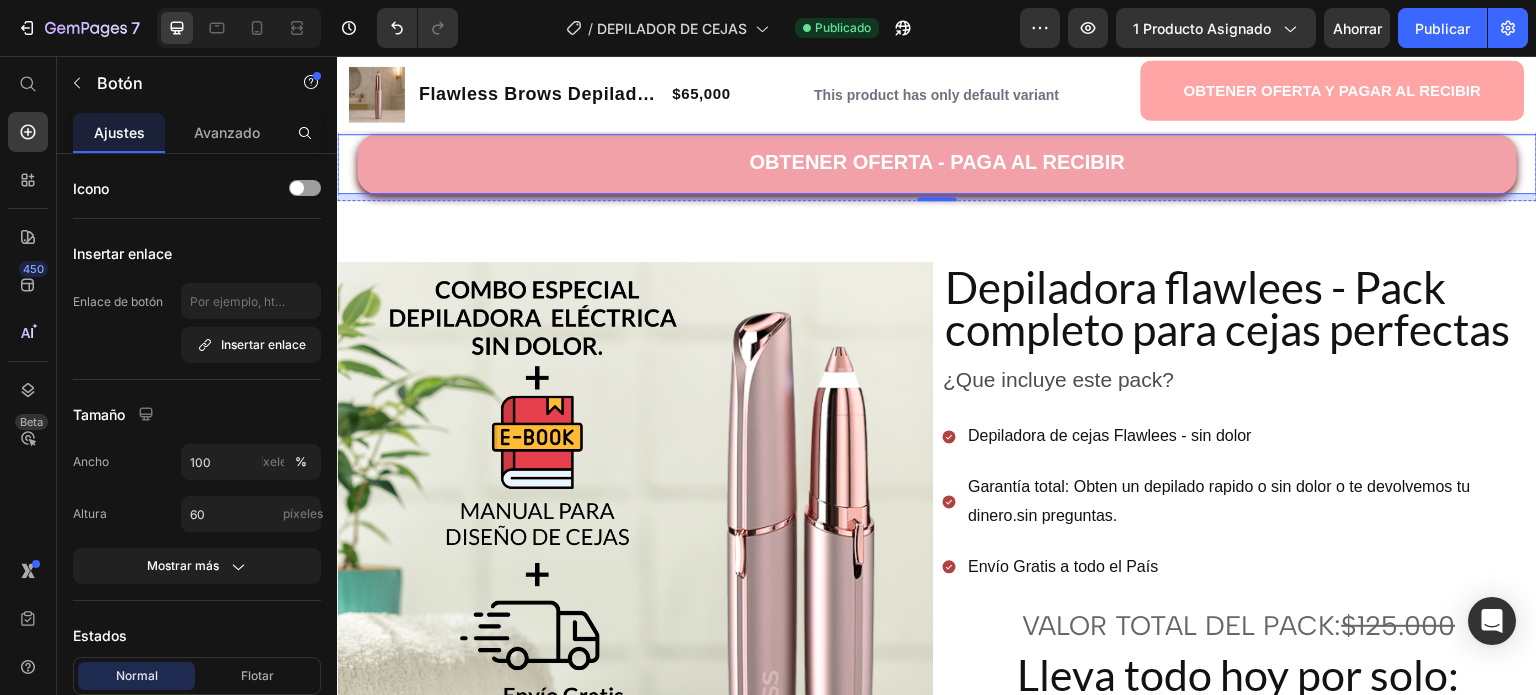 click on "! Quiero mis cejas perfectas ahora ¡" at bounding box center [937, 87] 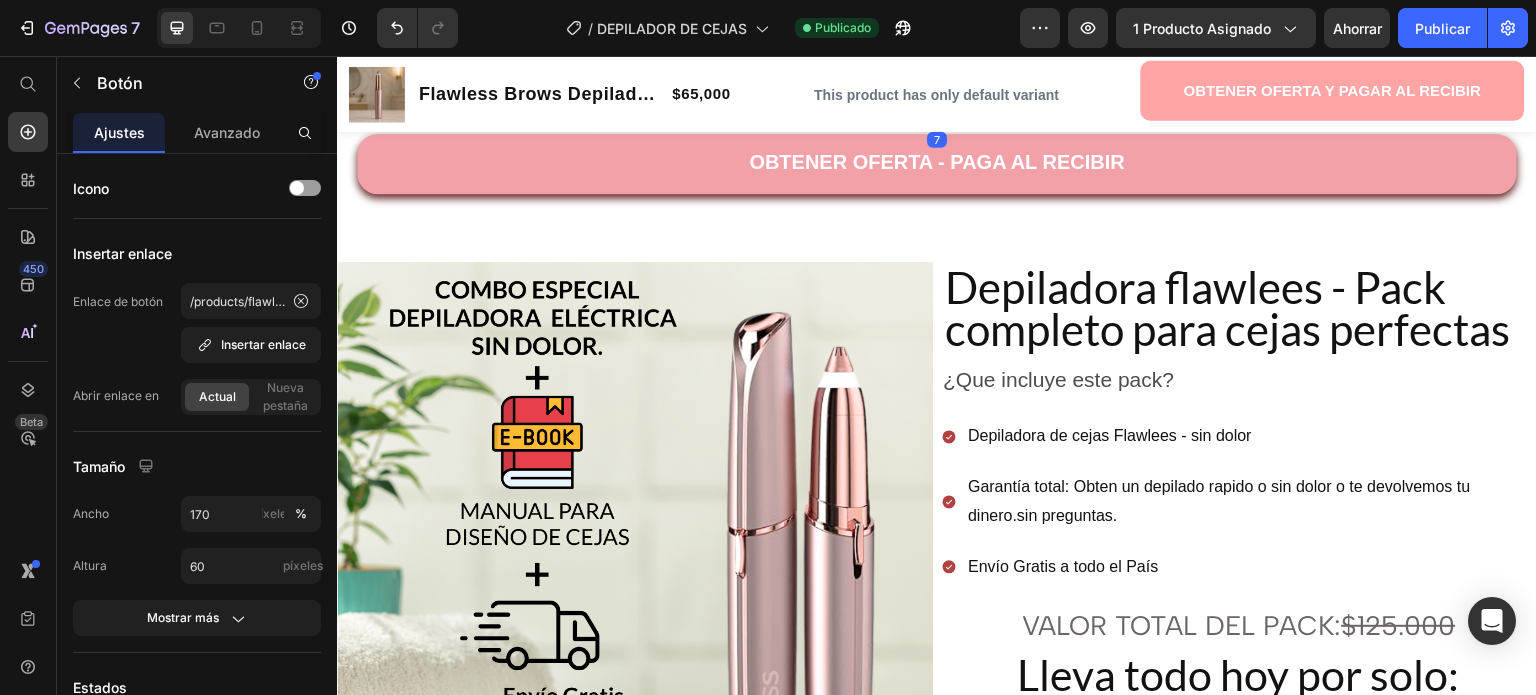 click on "! Quiero mis cejas perfectas ahora ¡ Button   7" at bounding box center (937, 87) 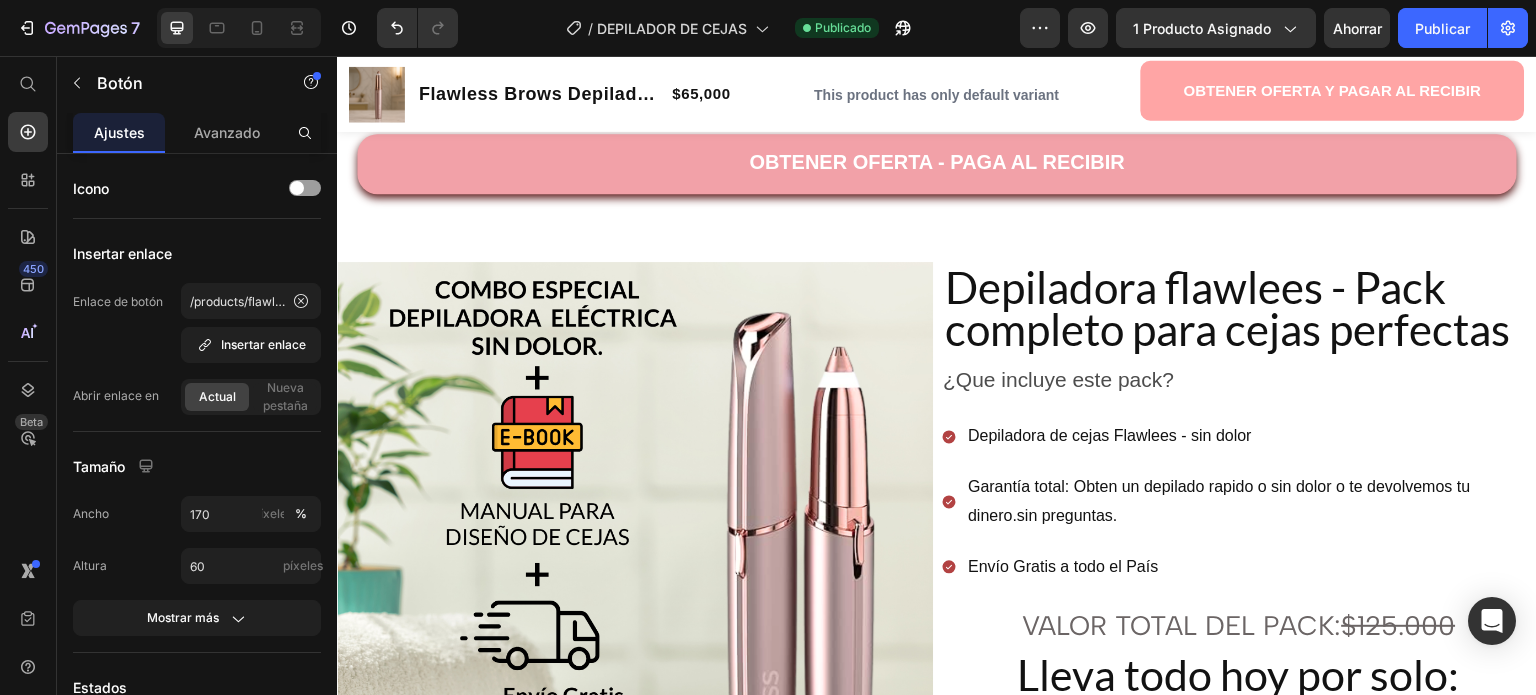 click 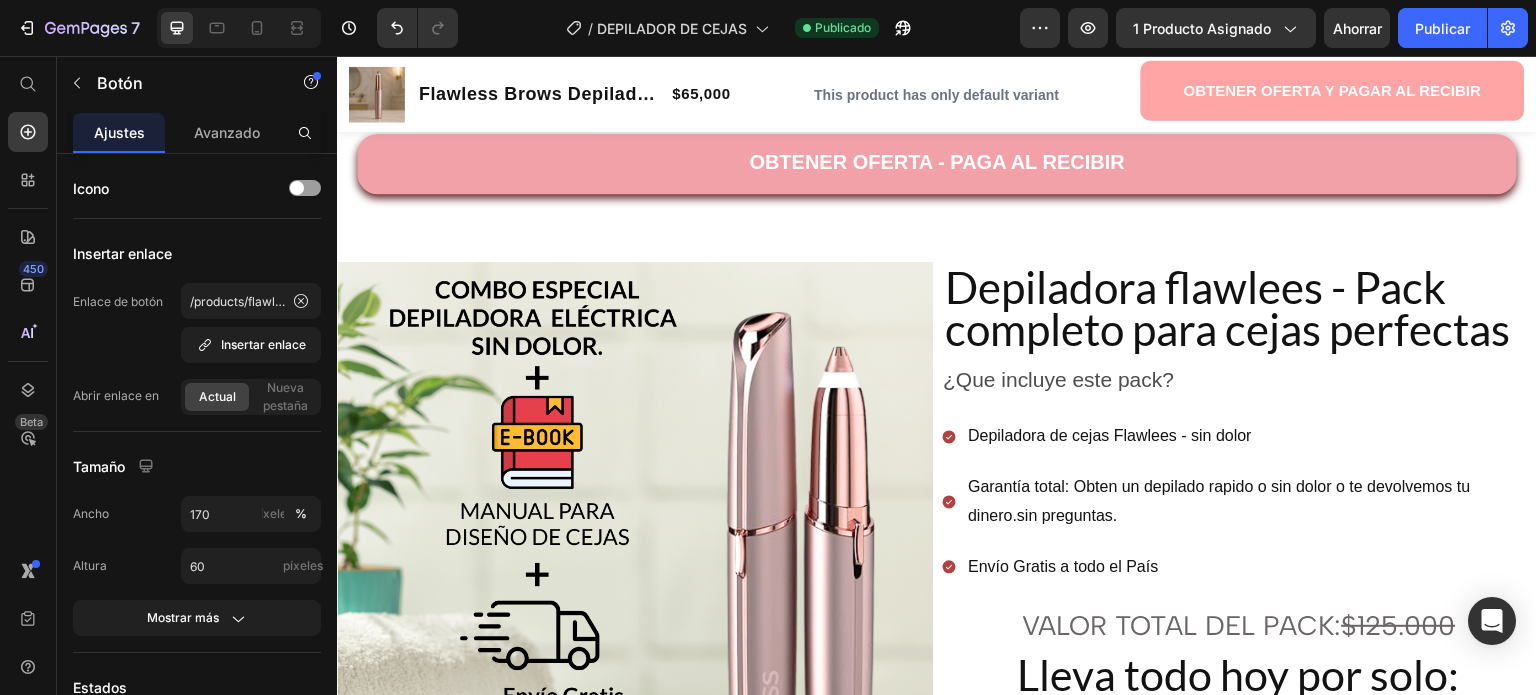 click on "! Quiero mis cejas perfectas ahora ¡ Button Row 1 col Row 1 col Section   7" at bounding box center (937, 87) 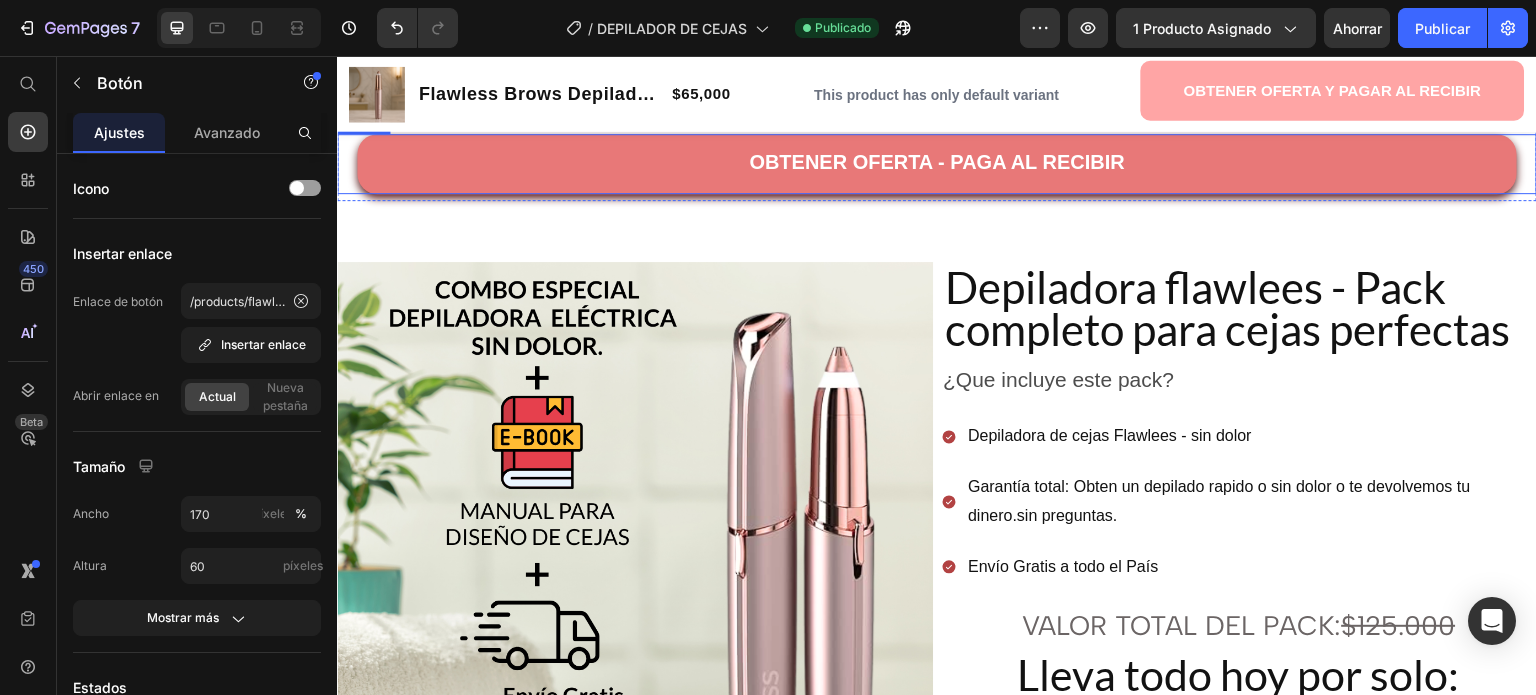 click on "OBTENER OFERTA - PAGA AL RECIBIR" at bounding box center (937, 164) 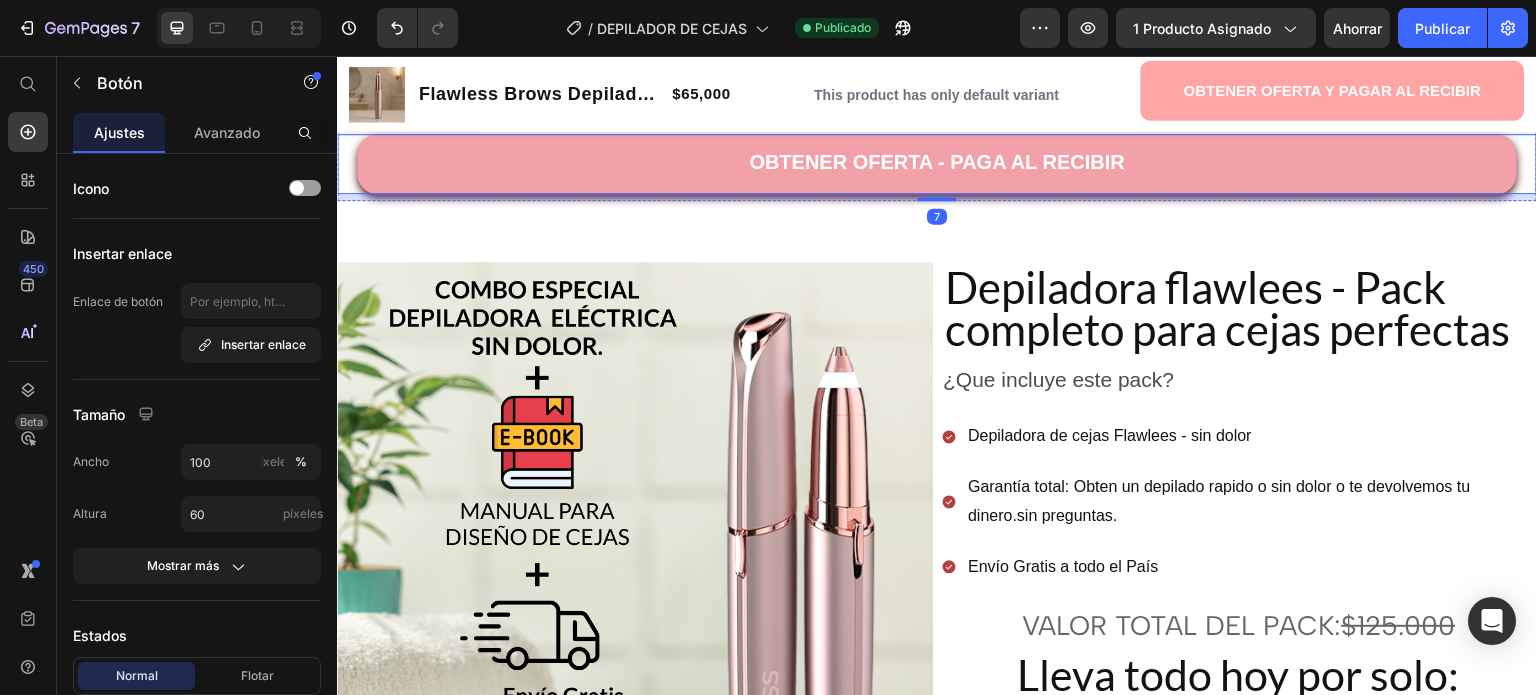 click on "! Quiero mis cejas perfectas ahora ¡" at bounding box center [937, 87] 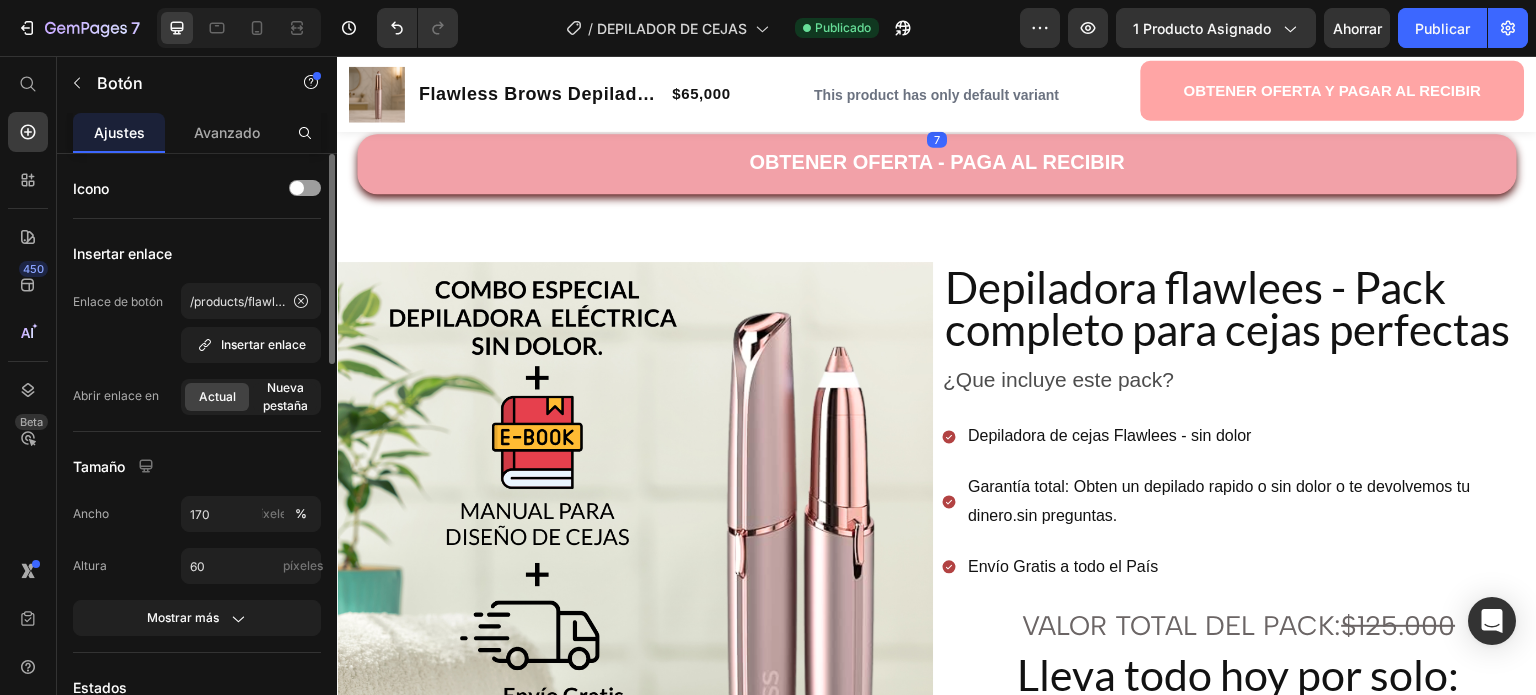 scroll, scrollTop: 100, scrollLeft: 0, axis: vertical 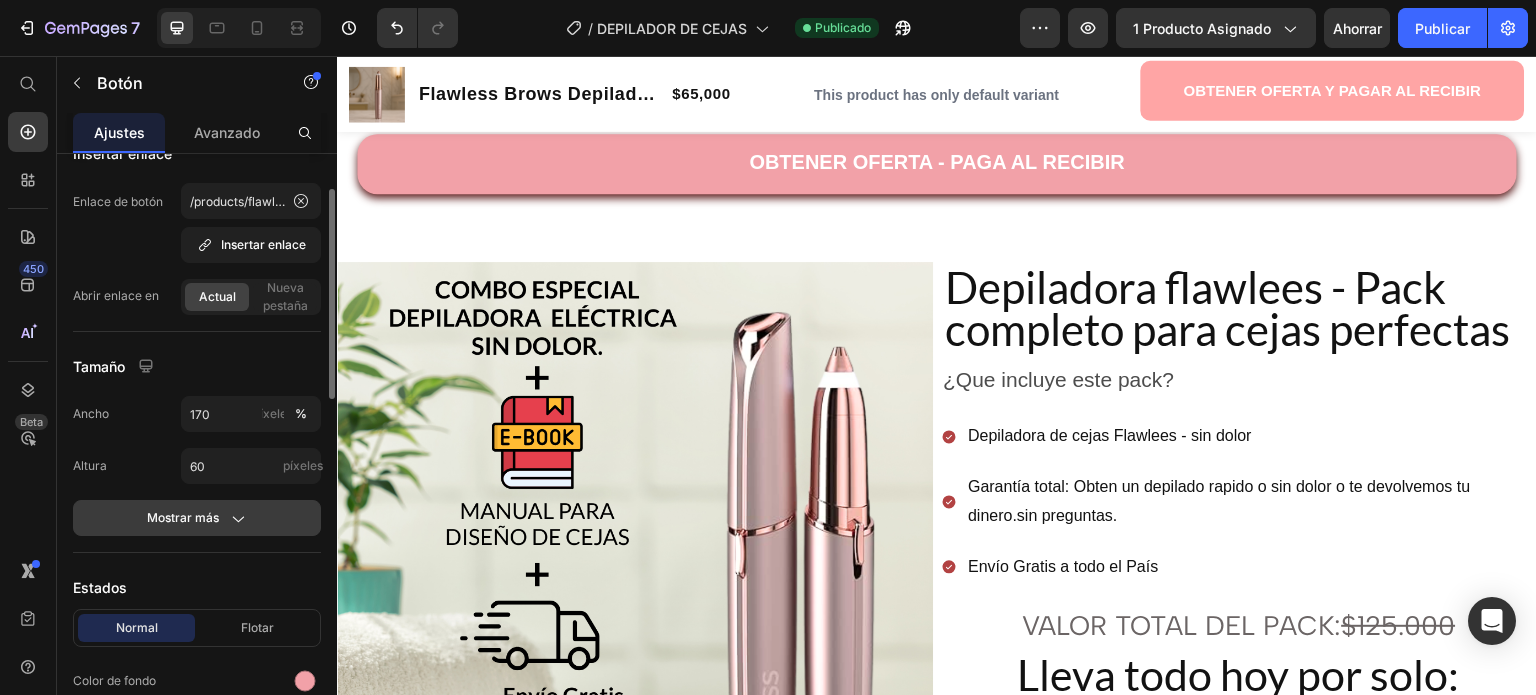 click 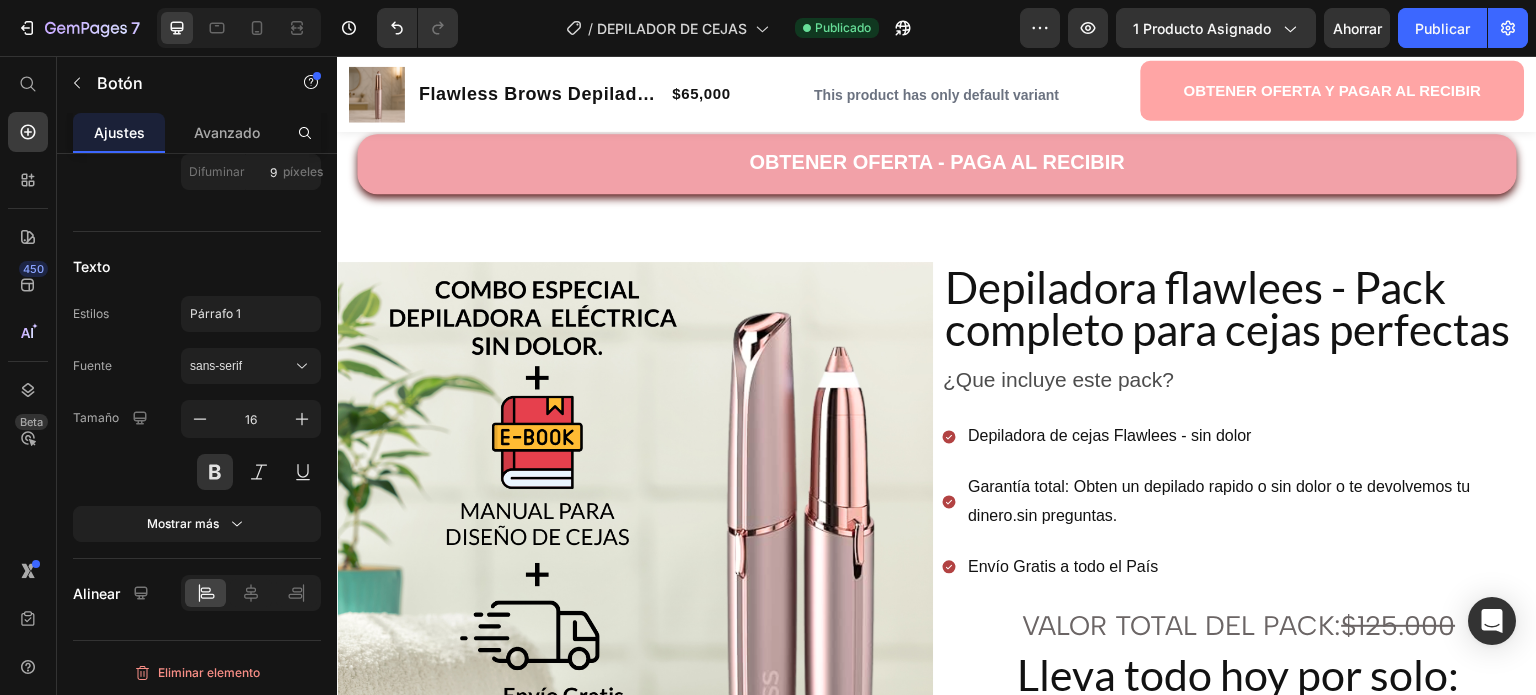 scroll, scrollTop: 0, scrollLeft: 0, axis: both 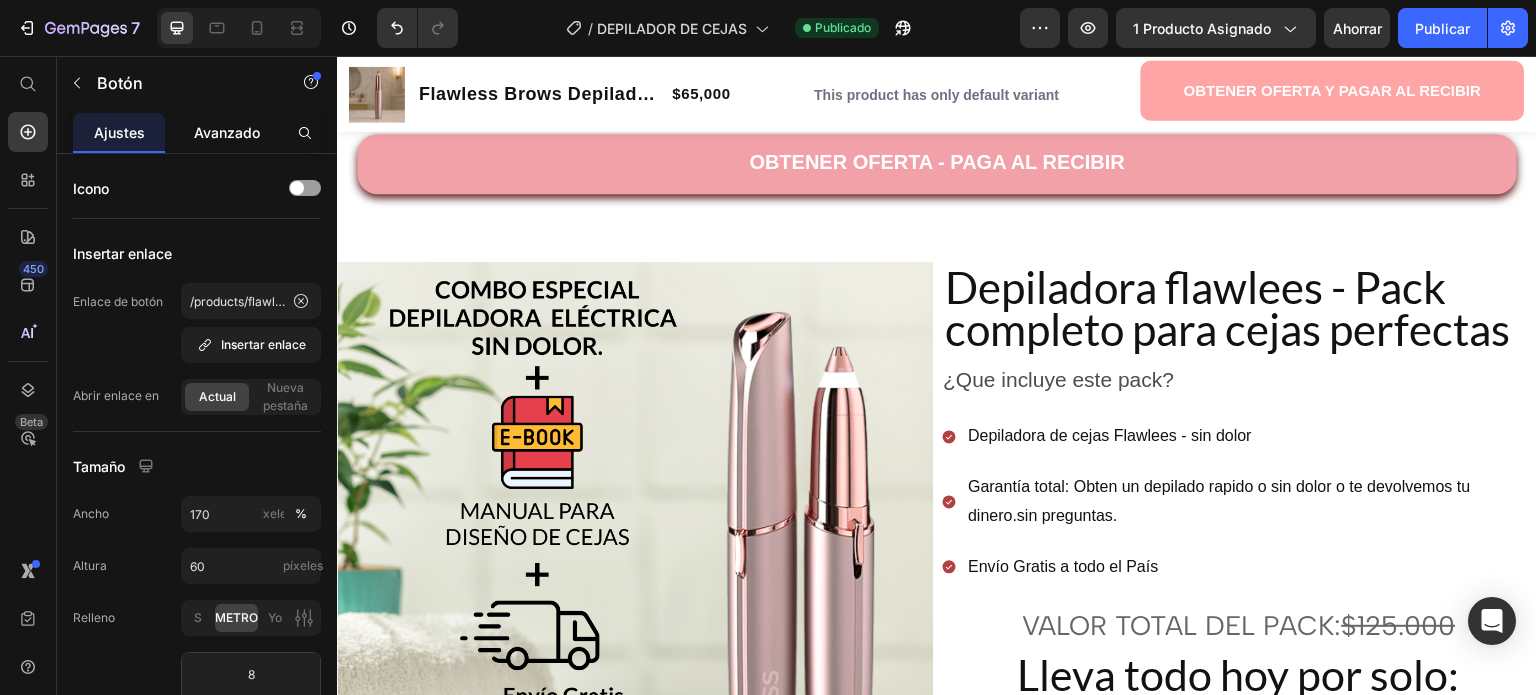 click on "Avanzado" 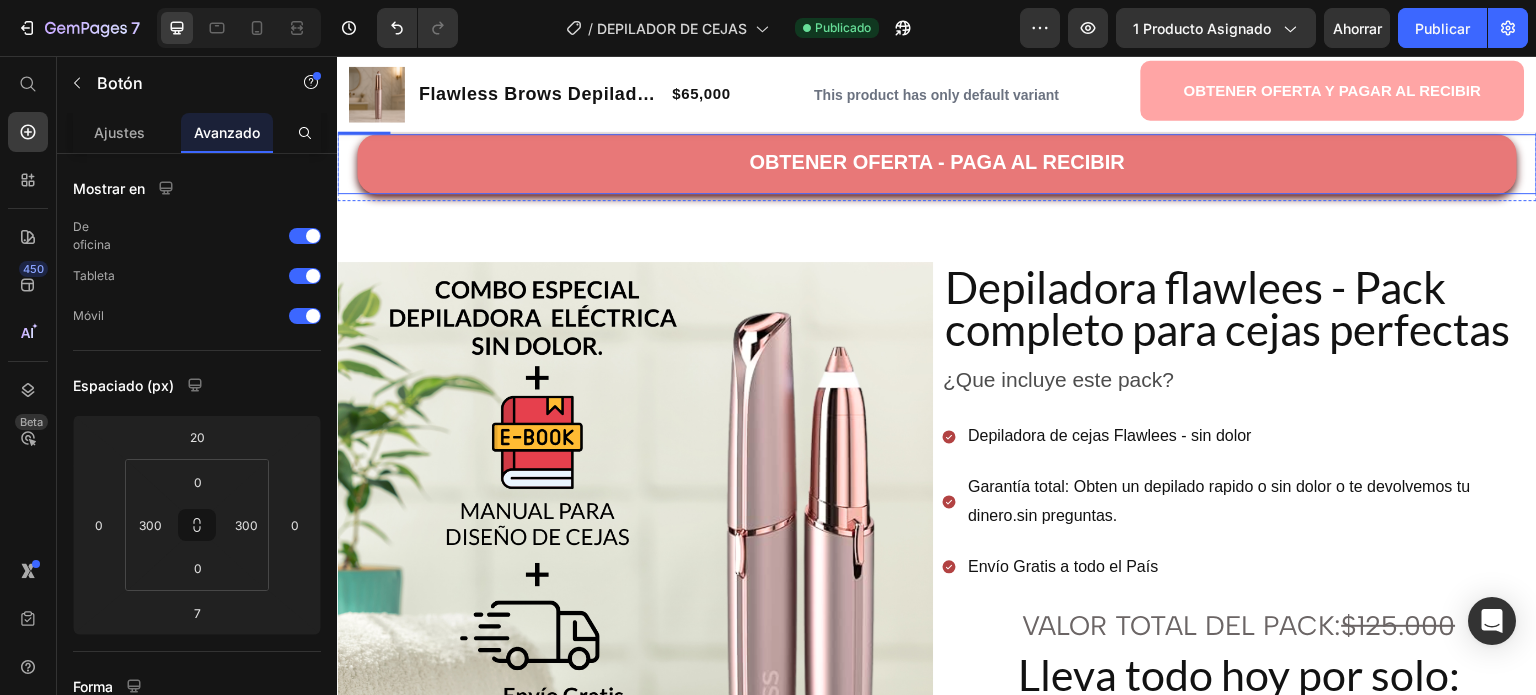click on "OBTENER OFERTA - PAGA AL RECIBIR" at bounding box center [937, 164] 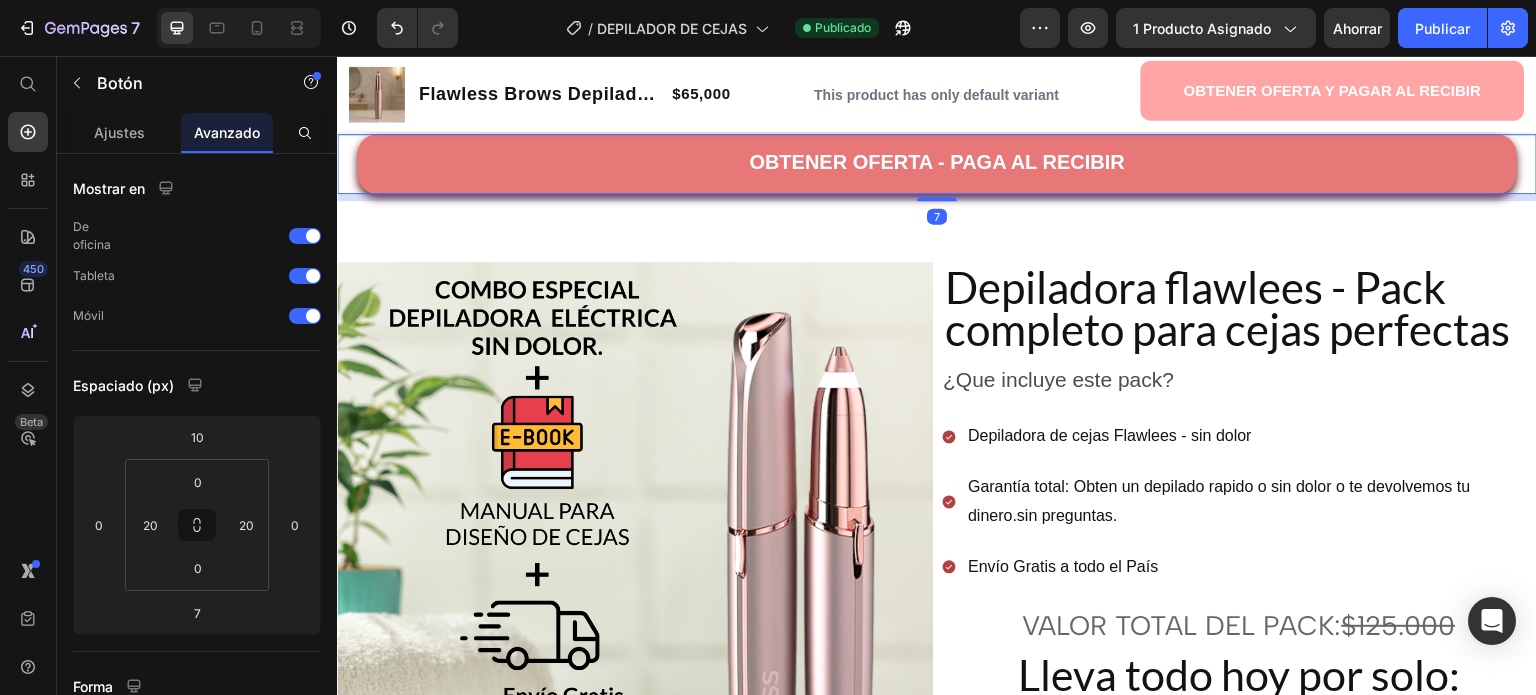 click on "OBTENER OFERTA - PAGA AL RECIBIR" at bounding box center [937, 164] 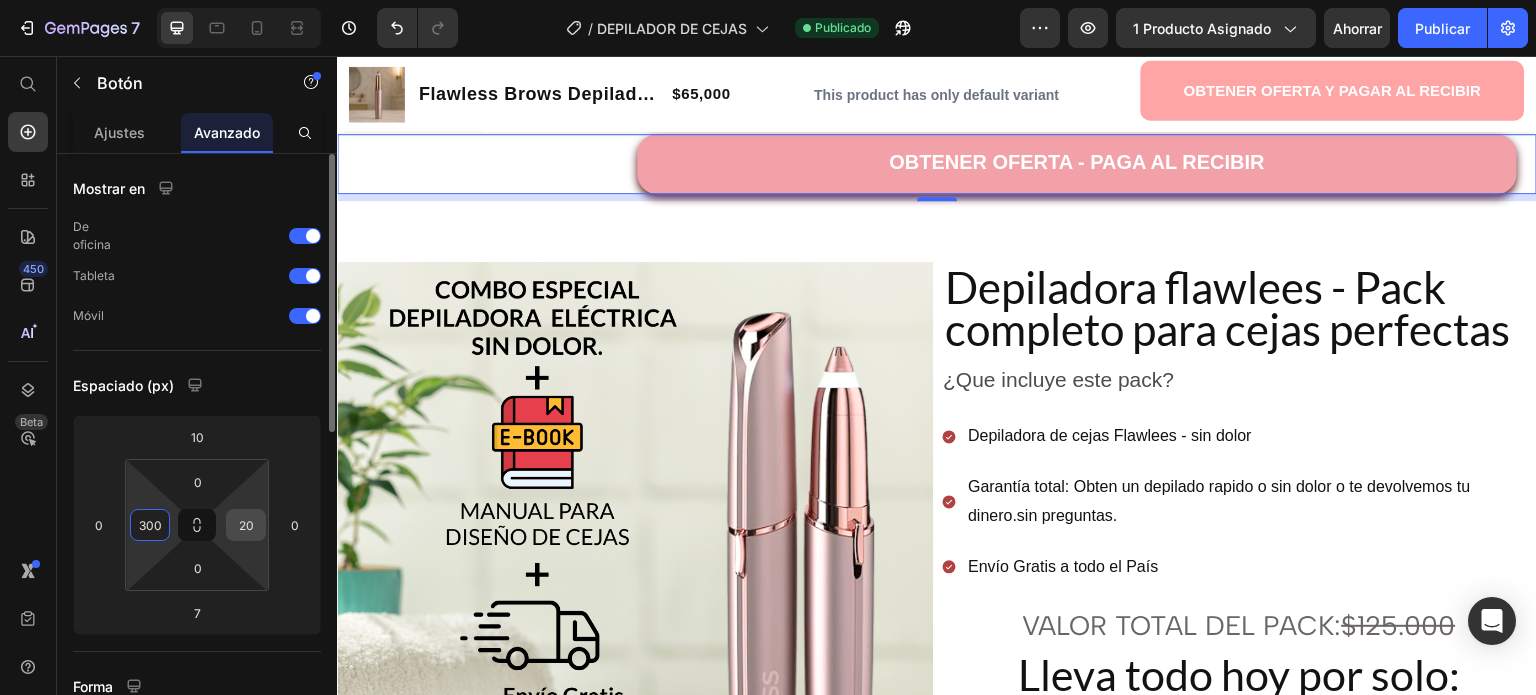 type on "300" 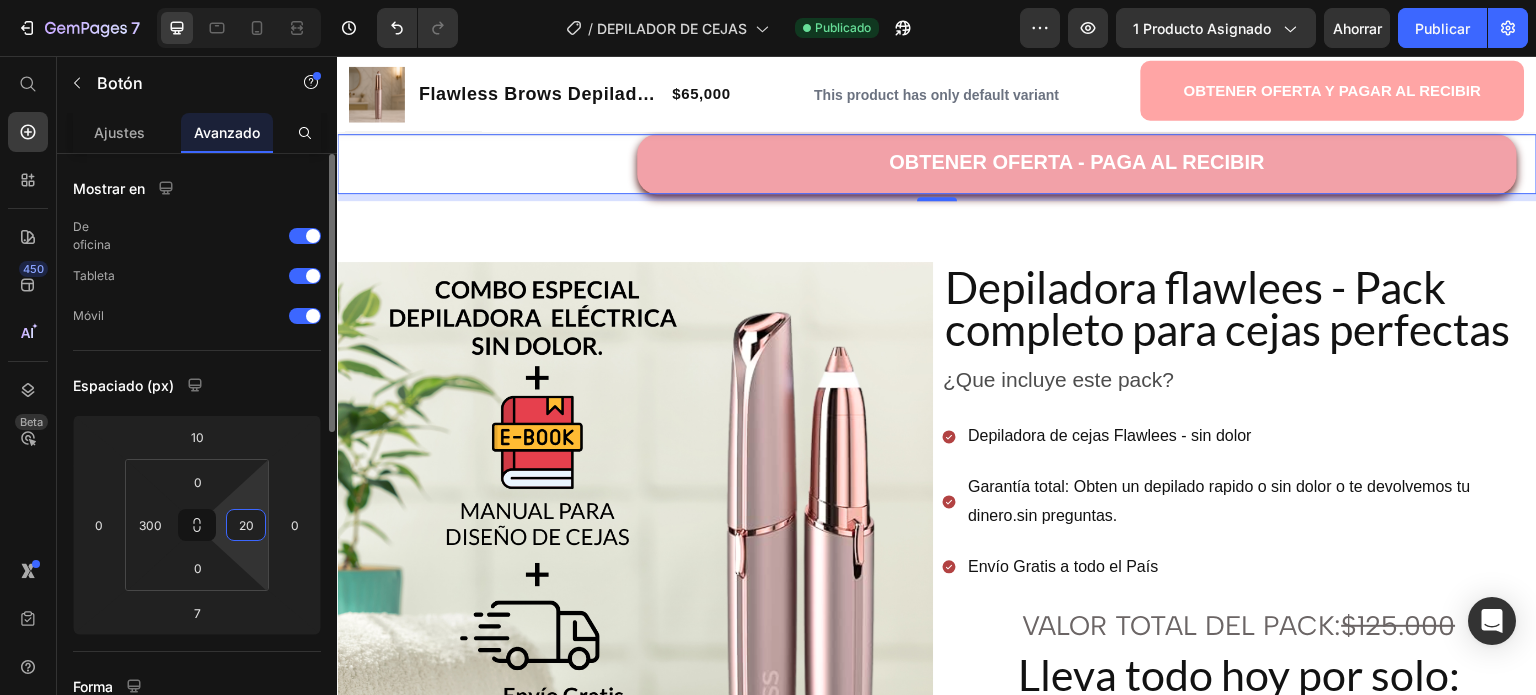 drag, startPoint x: 260, startPoint y: 520, endPoint x: 228, endPoint y: 519, distance: 32.01562 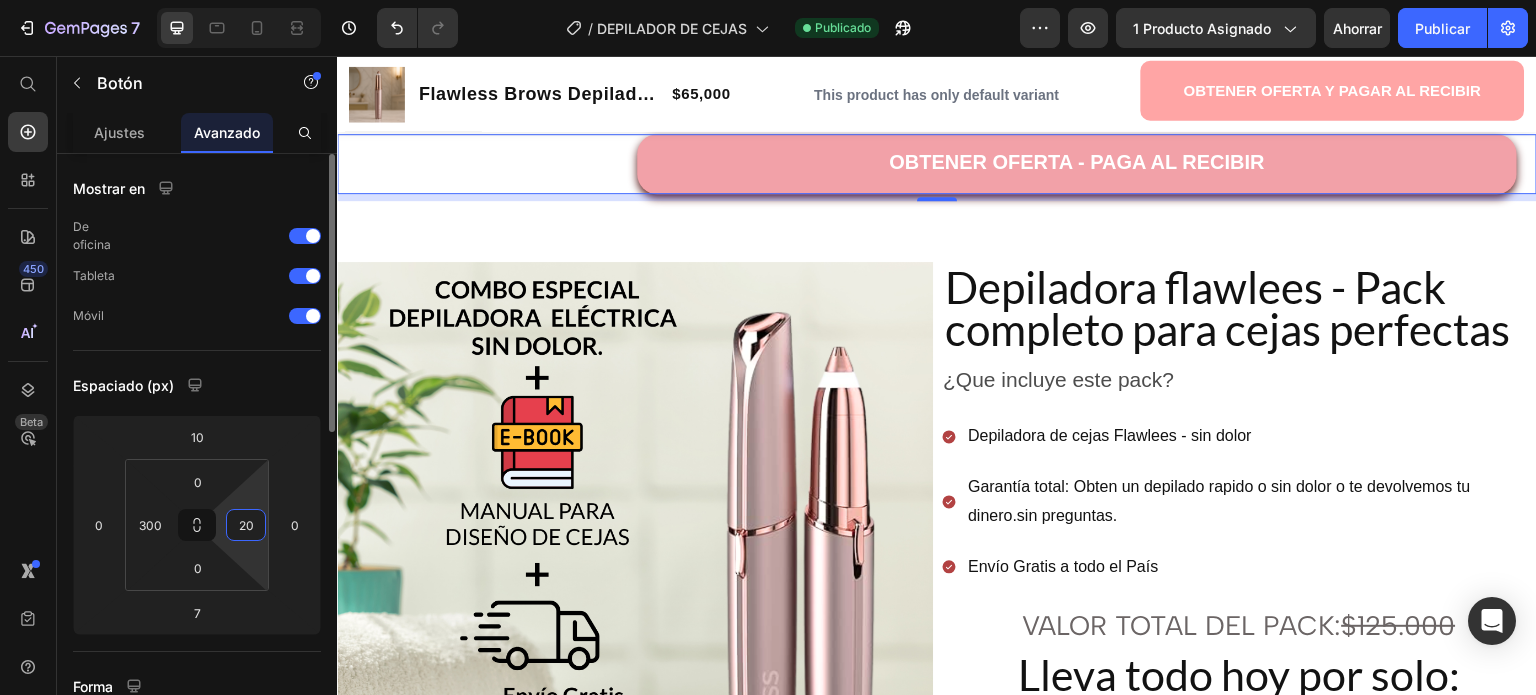 click on "20" at bounding box center (246, 525) 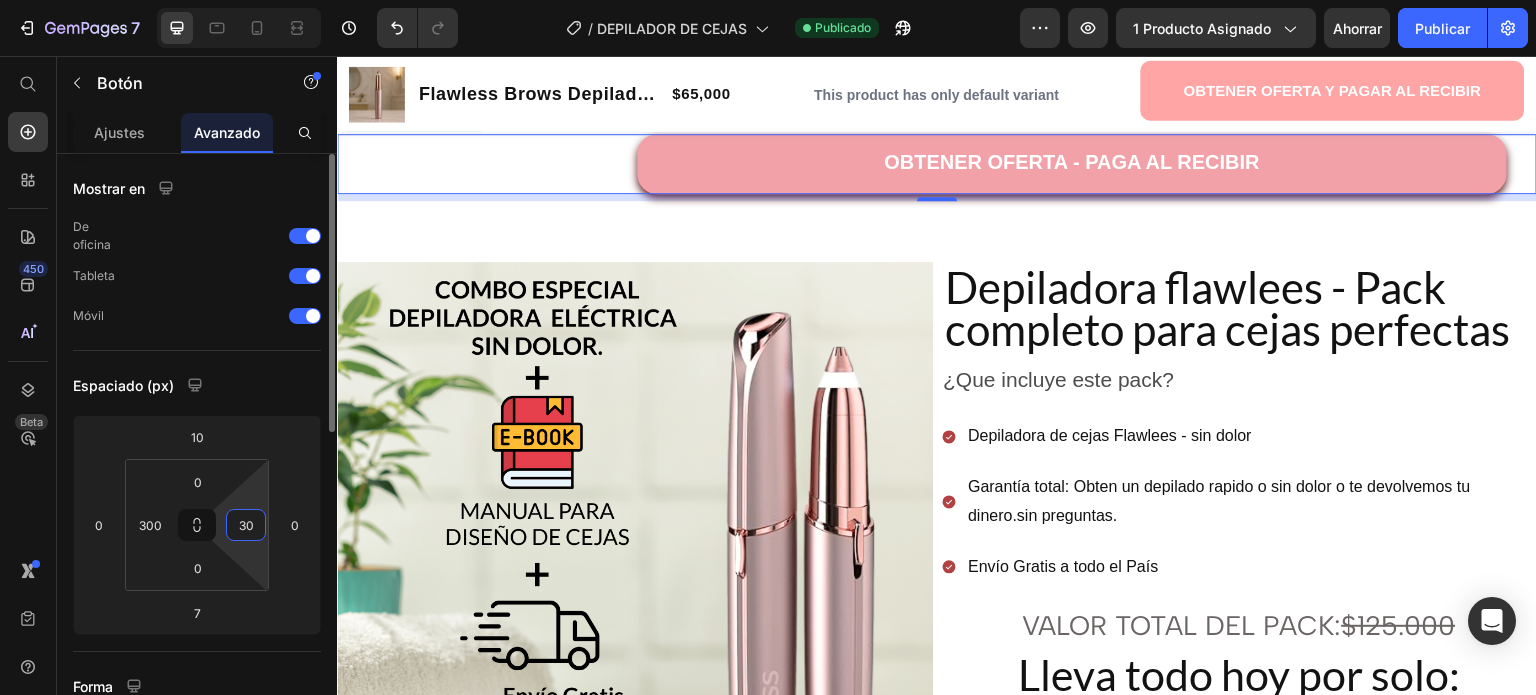 type on "300" 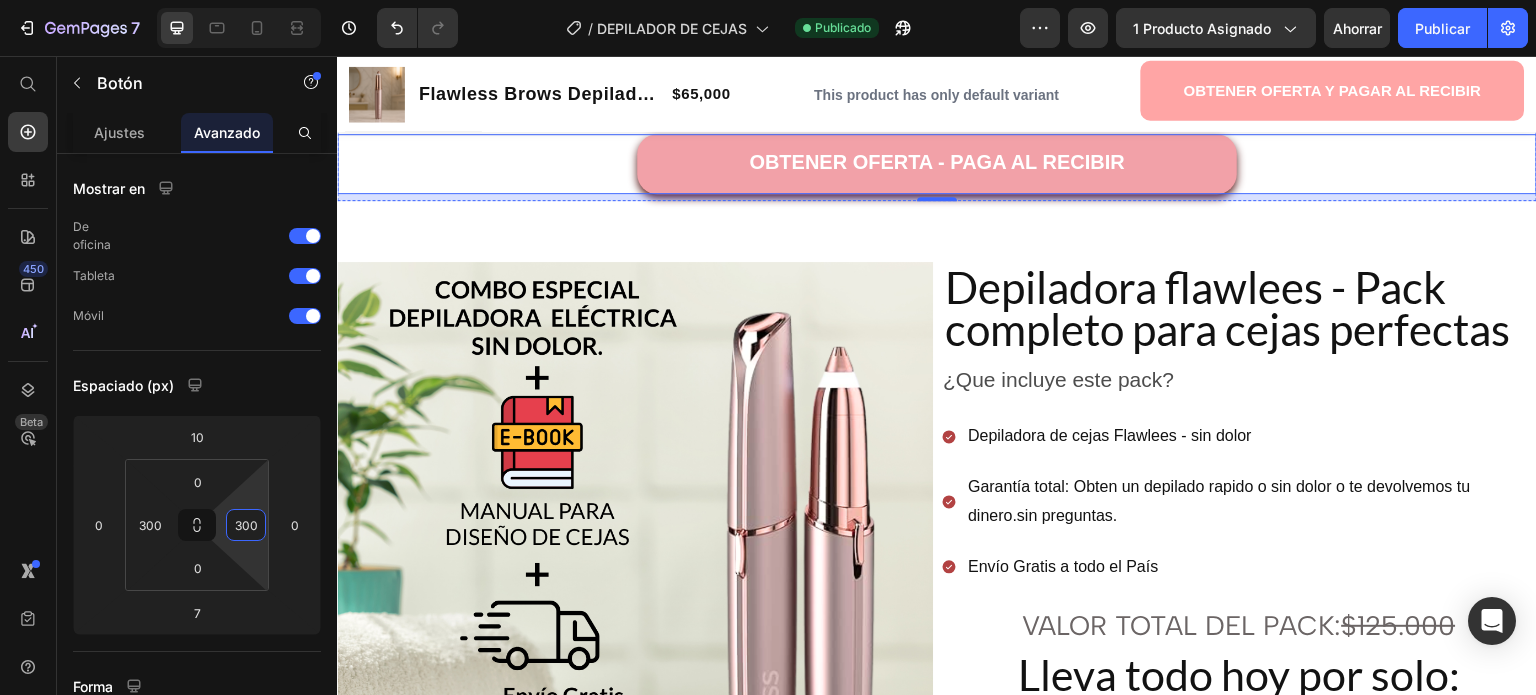 click on "! Quiero mis cejas perfectas ahora ¡" at bounding box center (937, 84) 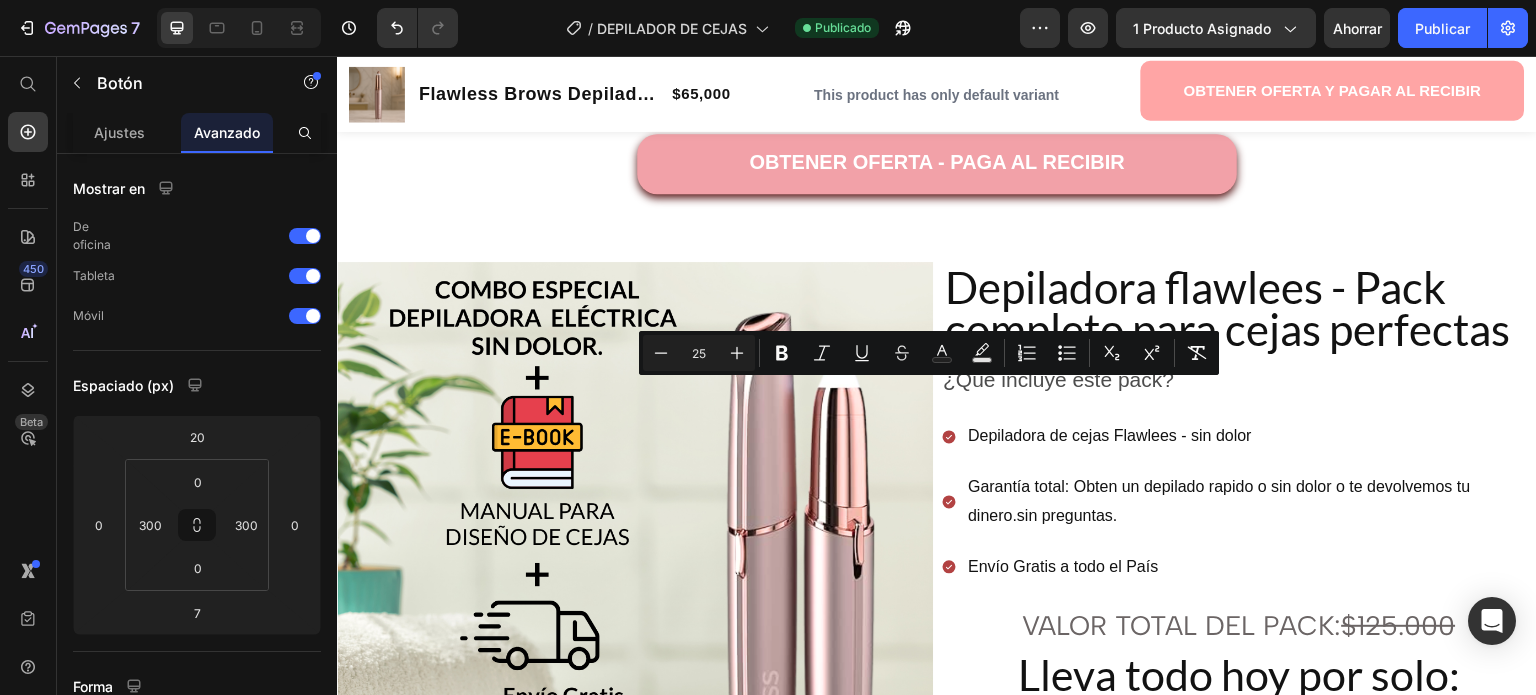 drag, startPoint x: 721, startPoint y: 396, endPoint x: 1148, endPoint y: 404, distance: 427.07492 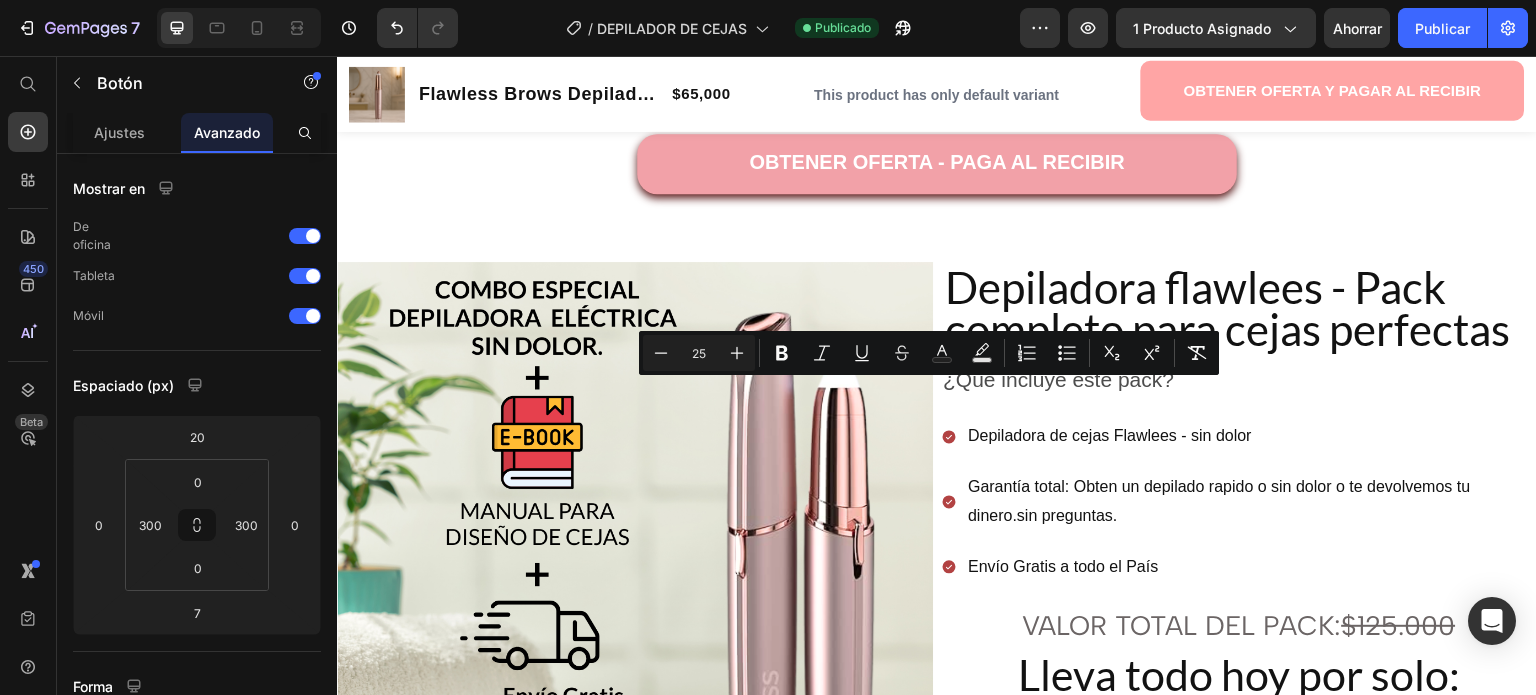 click on "! Quiero mis cejas perfectas ahora ¡" at bounding box center [937, 87] 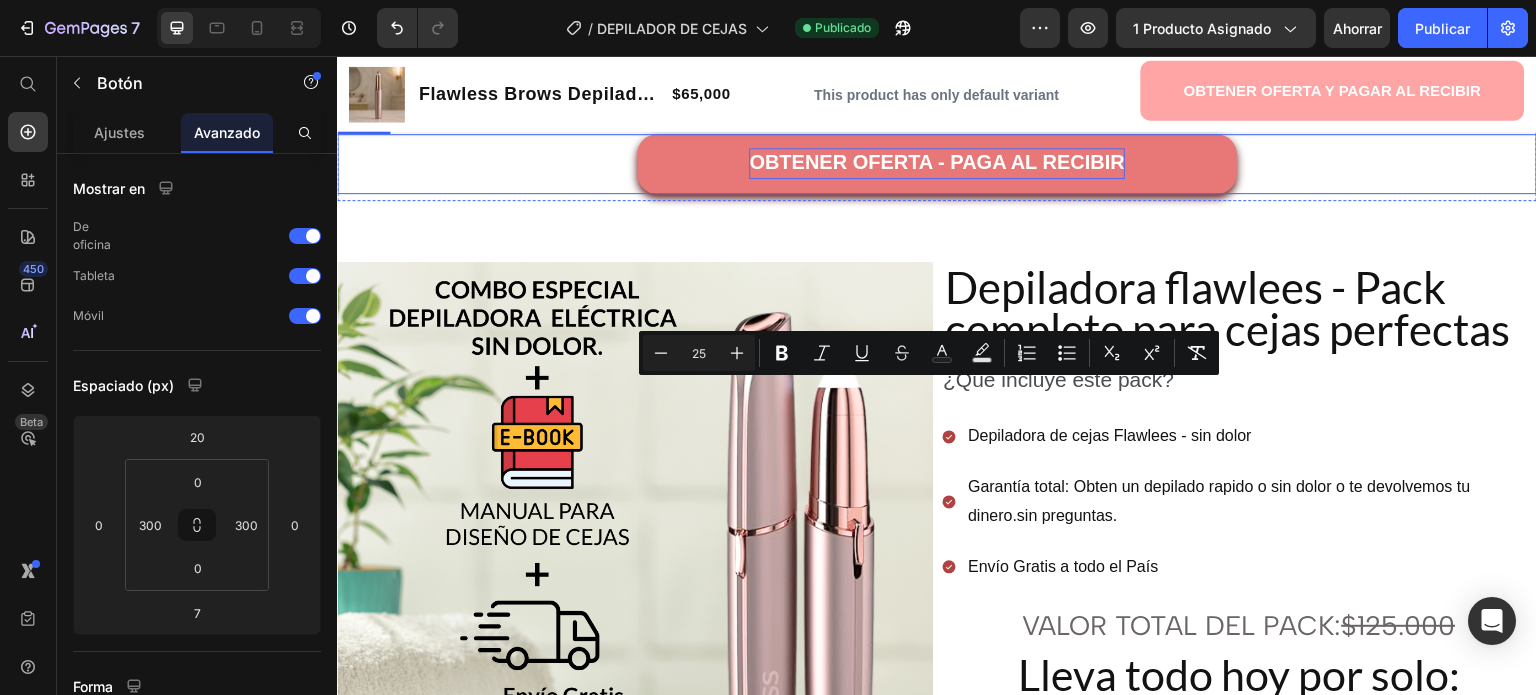 click on "OBTENER OFERTA - PAGA AL RECIBIR" at bounding box center (937, 162) 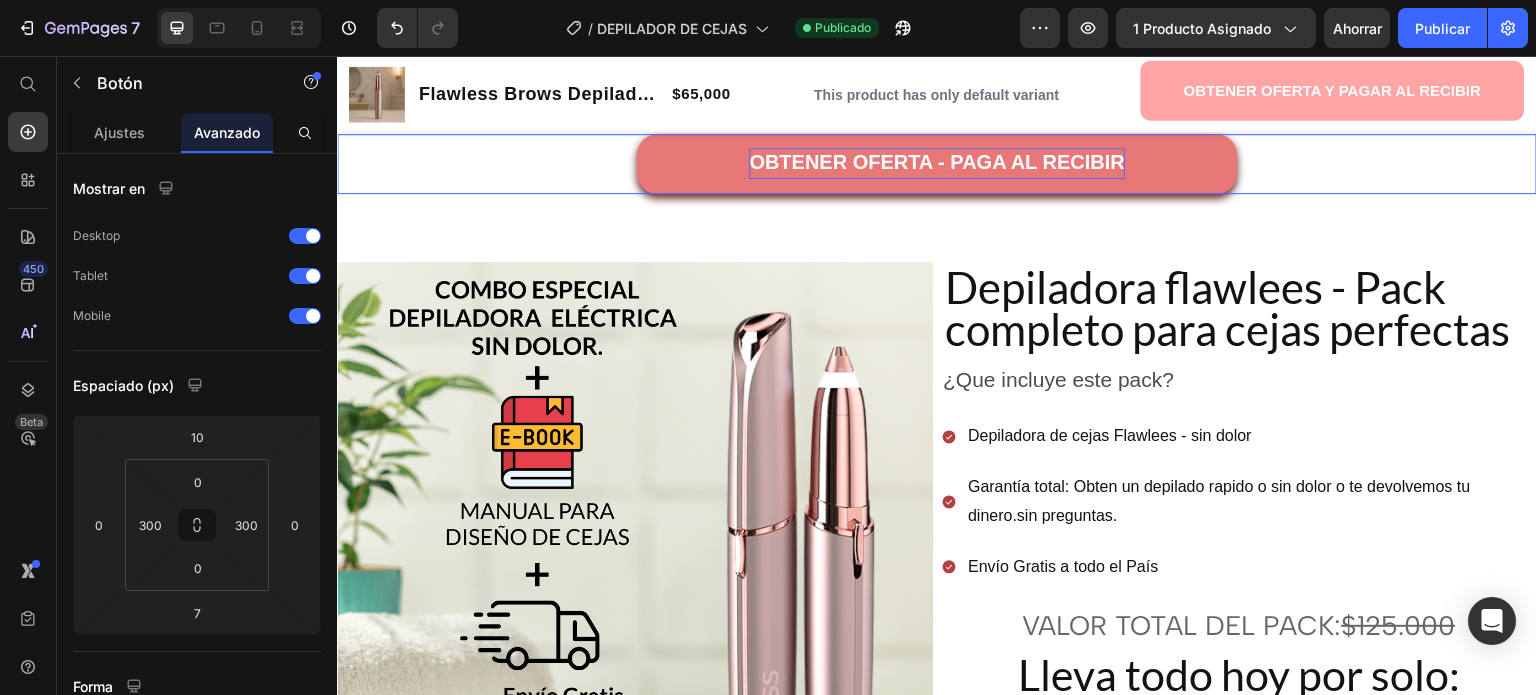 click on "OBTENER OFERTA - PAGA AL RECIBIR" at bounding box center [937, 162] 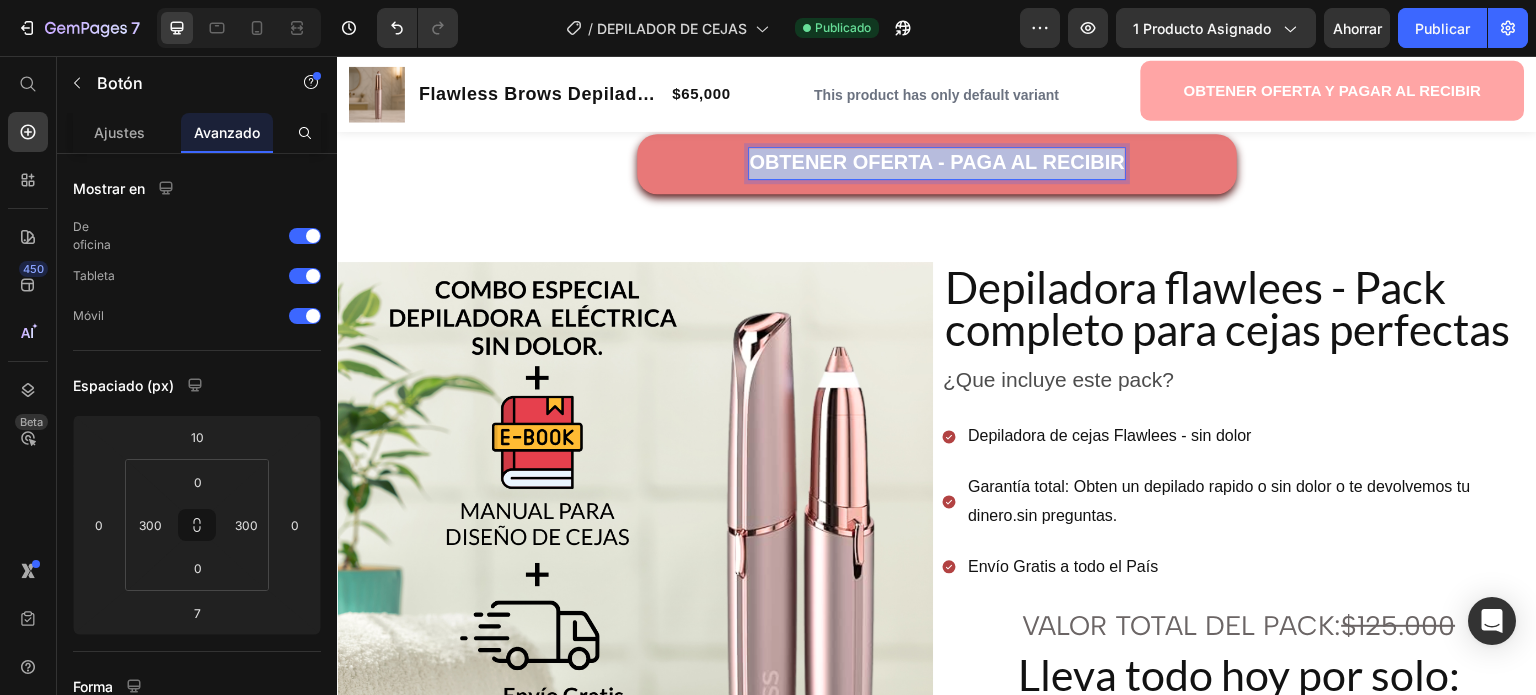 drag, startPoint x: 748, startPoint y: 467, endPoint x: 1119, endPoint y: 500, distance: 372.46475 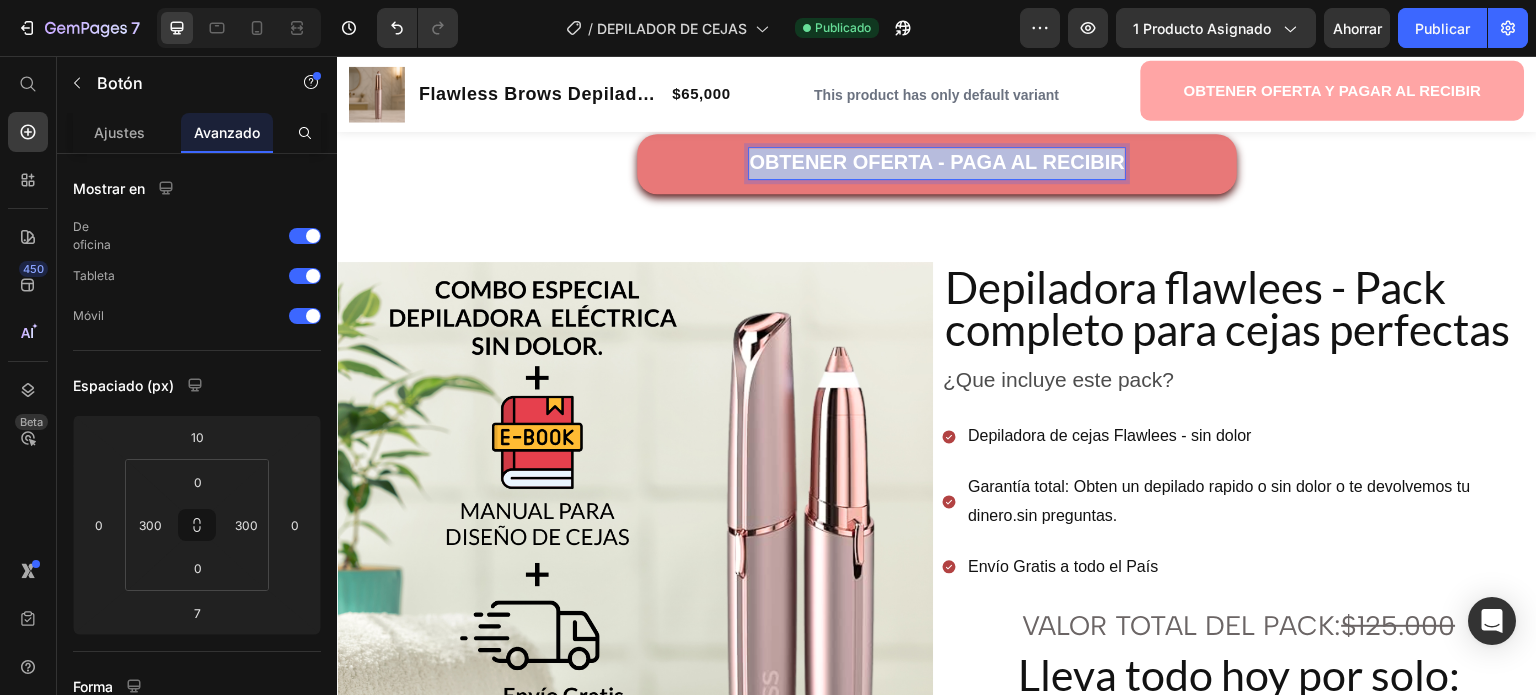 click on "OBTENER OFERTA - PAGA AL RECIBIR" at bounding box center (937, 164) 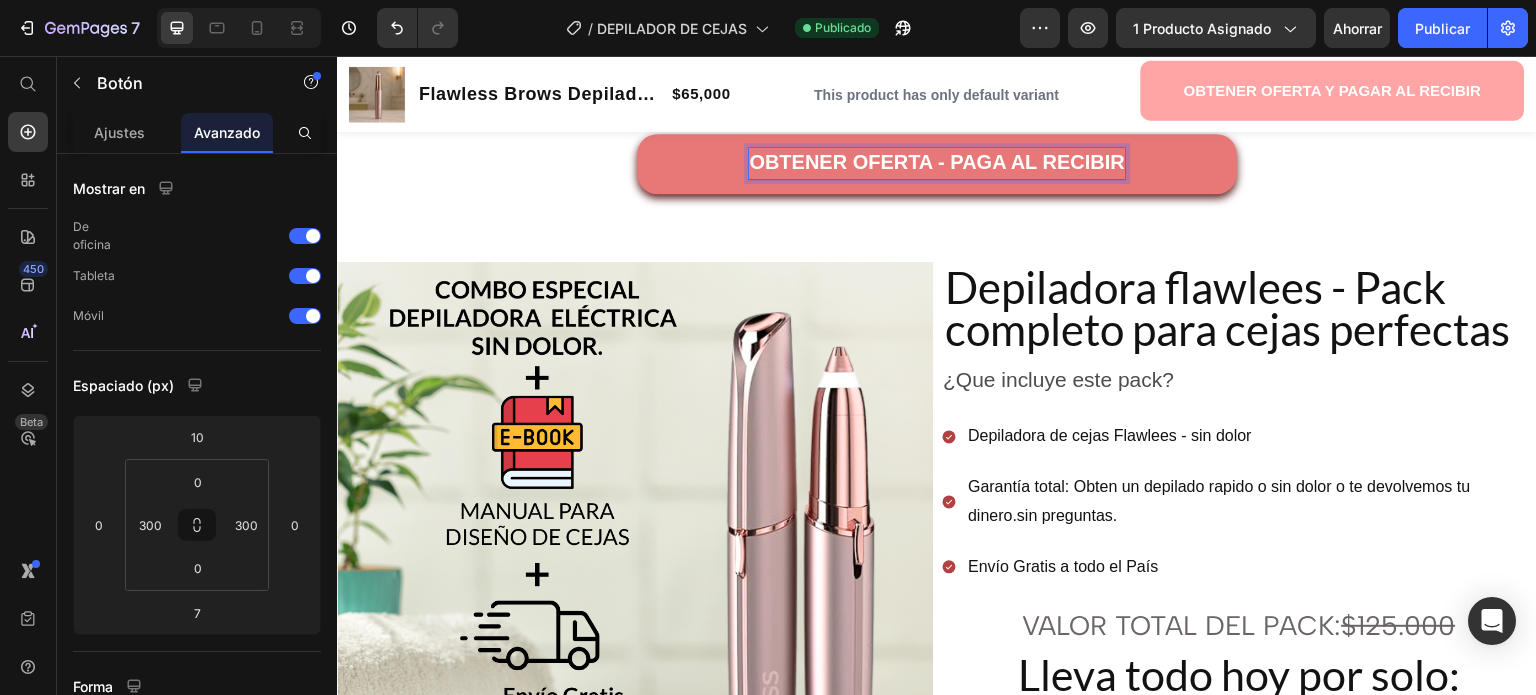 scroll, scrollTop: 2699, scrollLeft: 0, axis: vertical 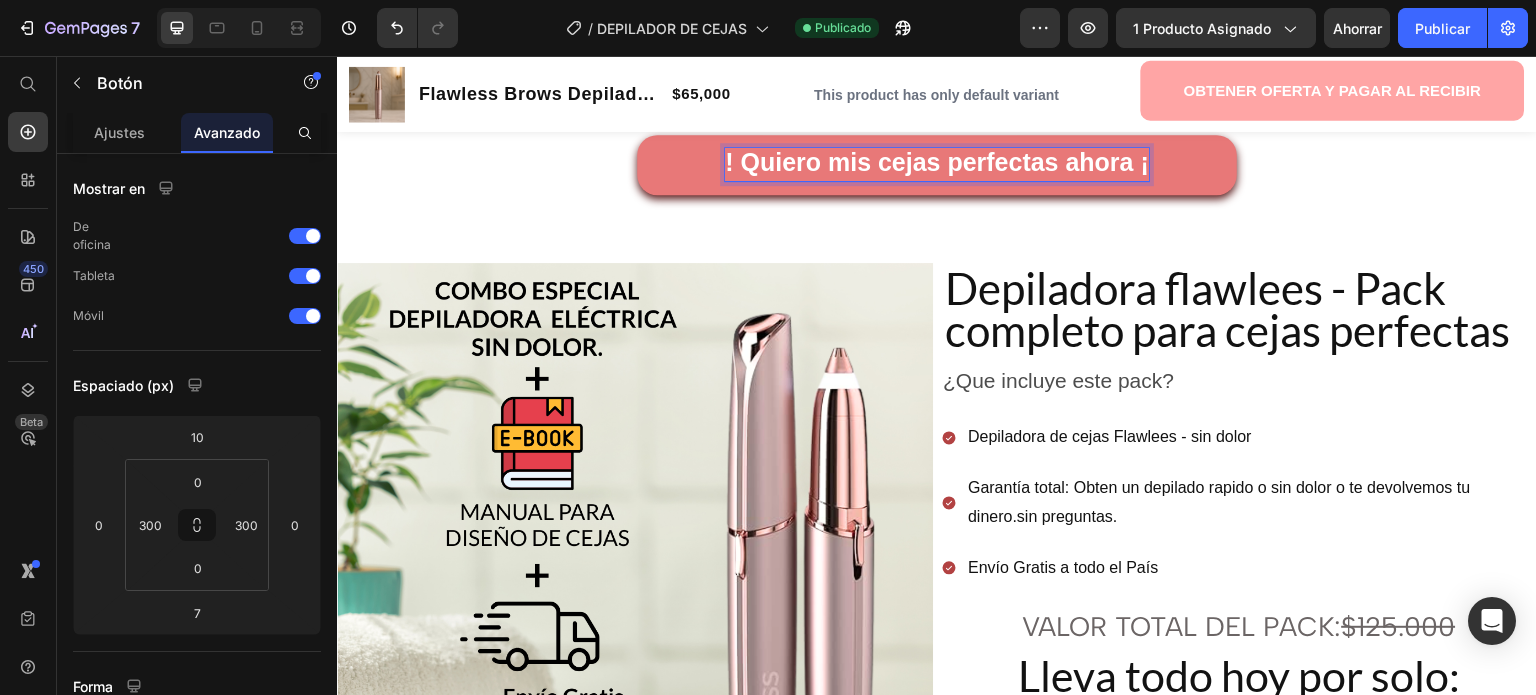 click on "! Quiero mis cejas perfectas ahora ¡" at bounding box center (937, 165) 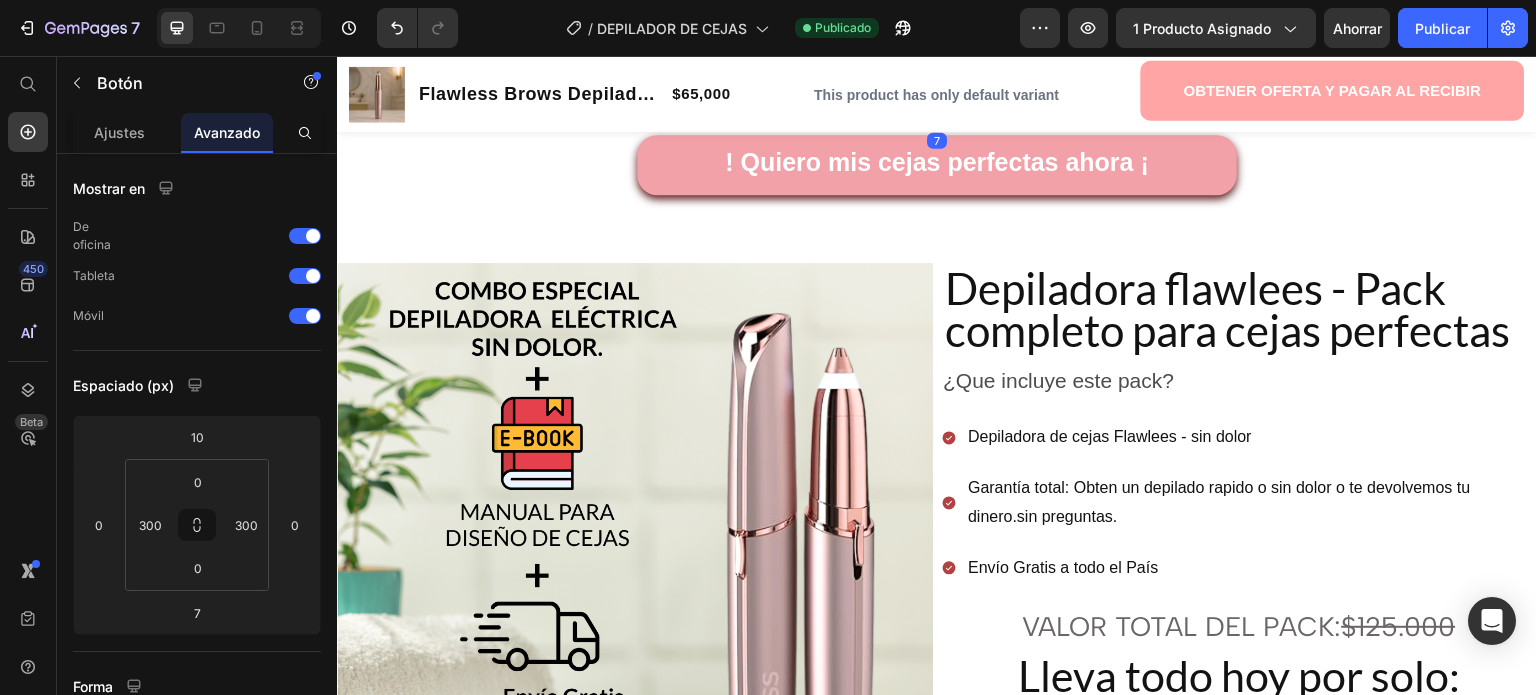 click on "! Quiero mis cejas perfectas ahora ¡" at bounding box center (937, 88) 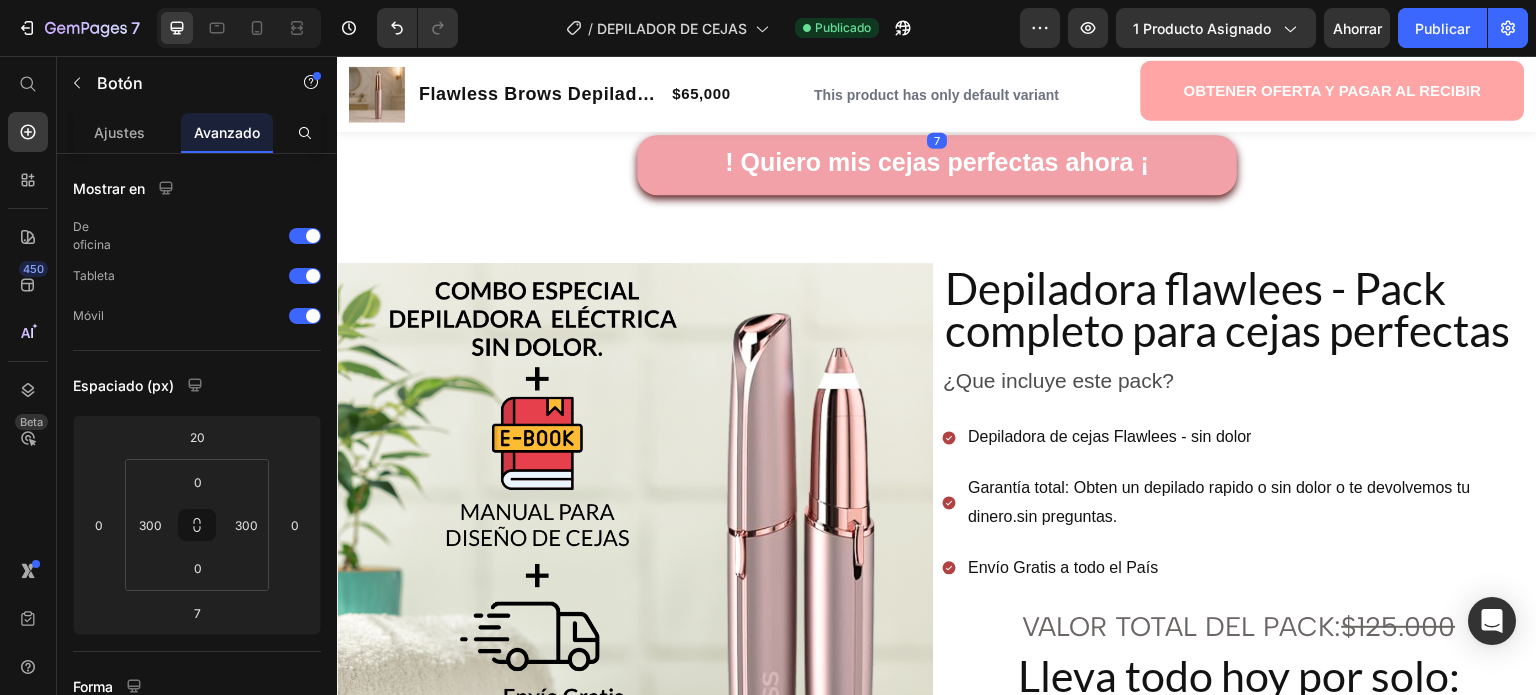 click 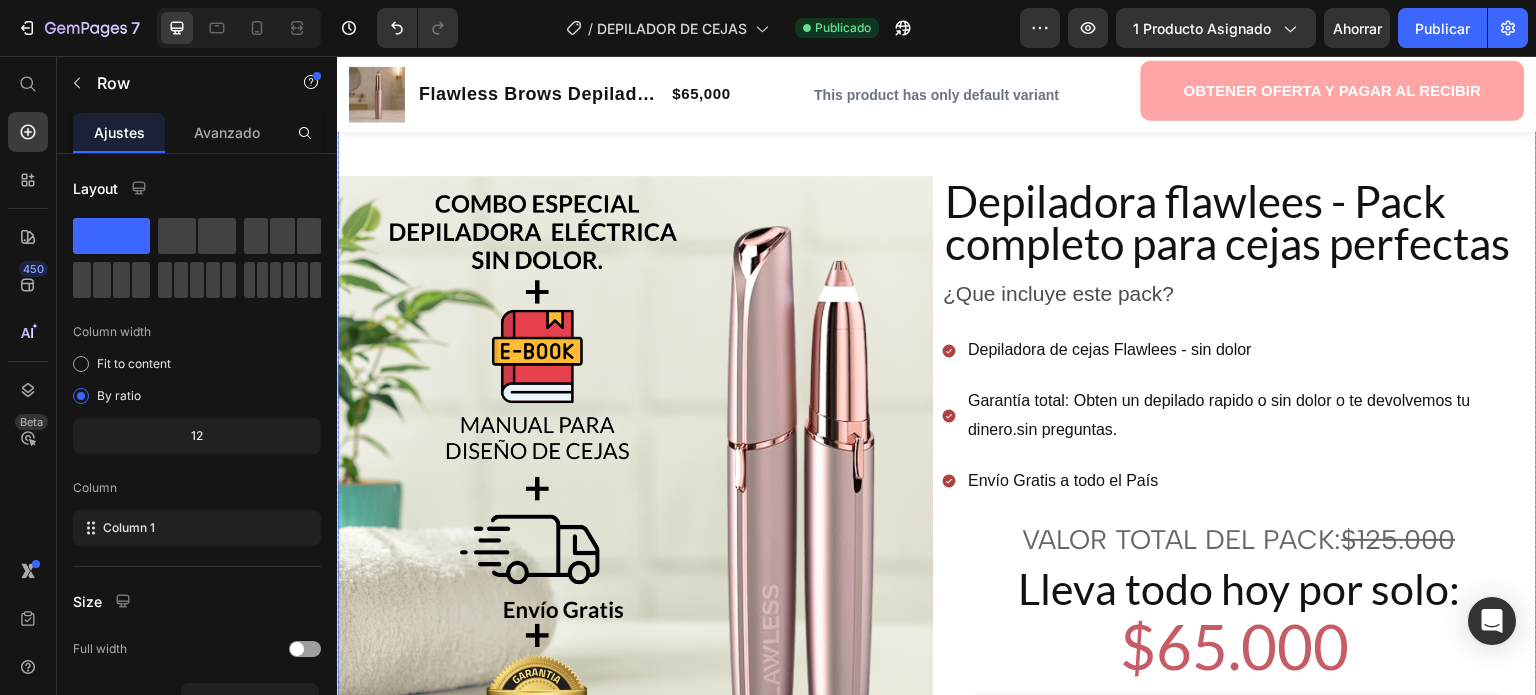 click on "Image Row Image Image Row ! Quiero mis cejas perfectas ahora ¡ Button Row LLEVA EL  COLÁGENO Y RECIBE 2 GUÍAS ESPECIALES  PARA TU PIEL Y CABELLO. Heading Row Image Depiladora flawlees -Pack completo para cejas perfectas.  Heading Depiladora flawlees - Pack completo para cejas perfectas  Heading ¿Que incluye este pack? Text Block Depiladora de cejas Flawlees - sin dolor Garantía total: Obten un depilado rapido o sin dolor o te devolvemos tu dinero.sin preguntas. Envío Gratis a todo el País Item List VALOR TOTAL DEL PACK:  $125.000 Heading Lleva todo hoy por solo: Heading $65.000   Heading Row Row   OBTENER OFERTA - PAGA AL RECIBIR Button Row Row" at bounding box center (937, 19) 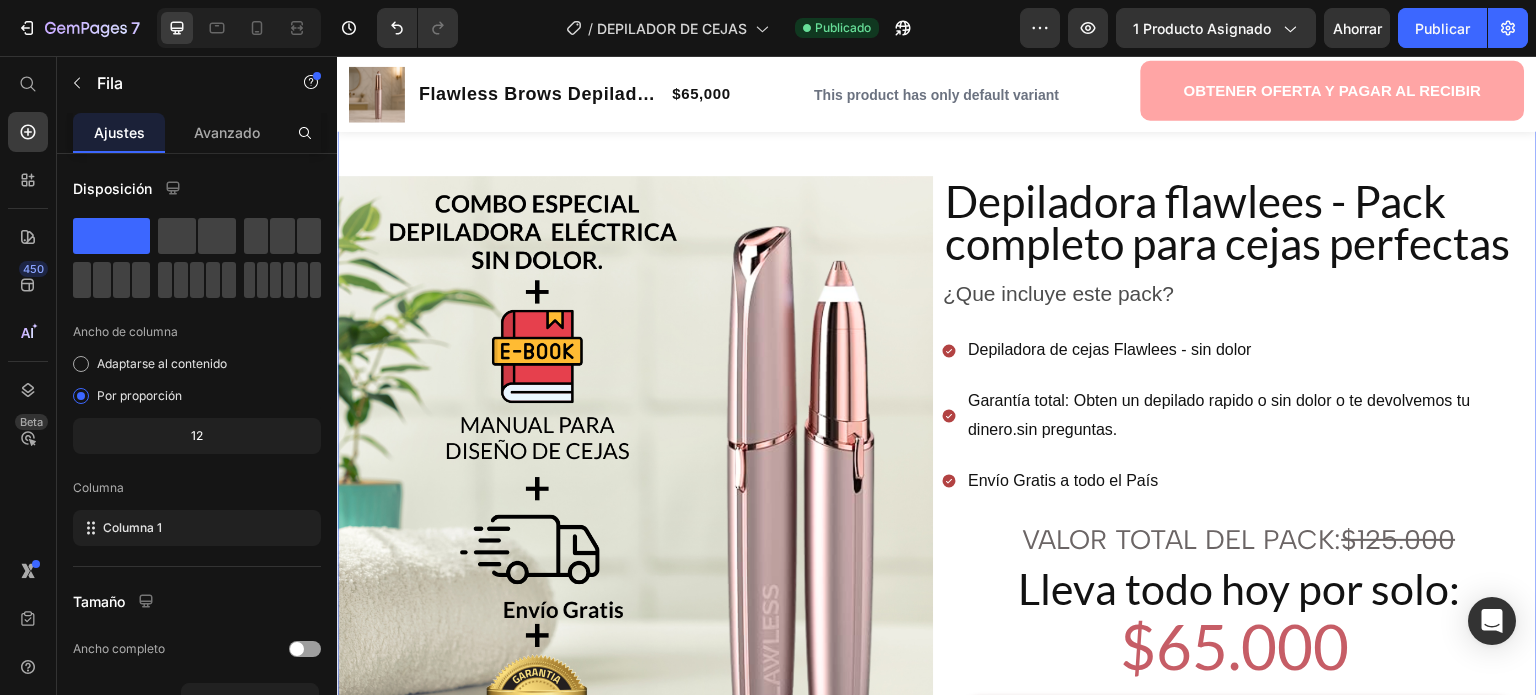 click on "! Quiero mis cejas perfectas ahora ¡" at bounding box center (937, 78) 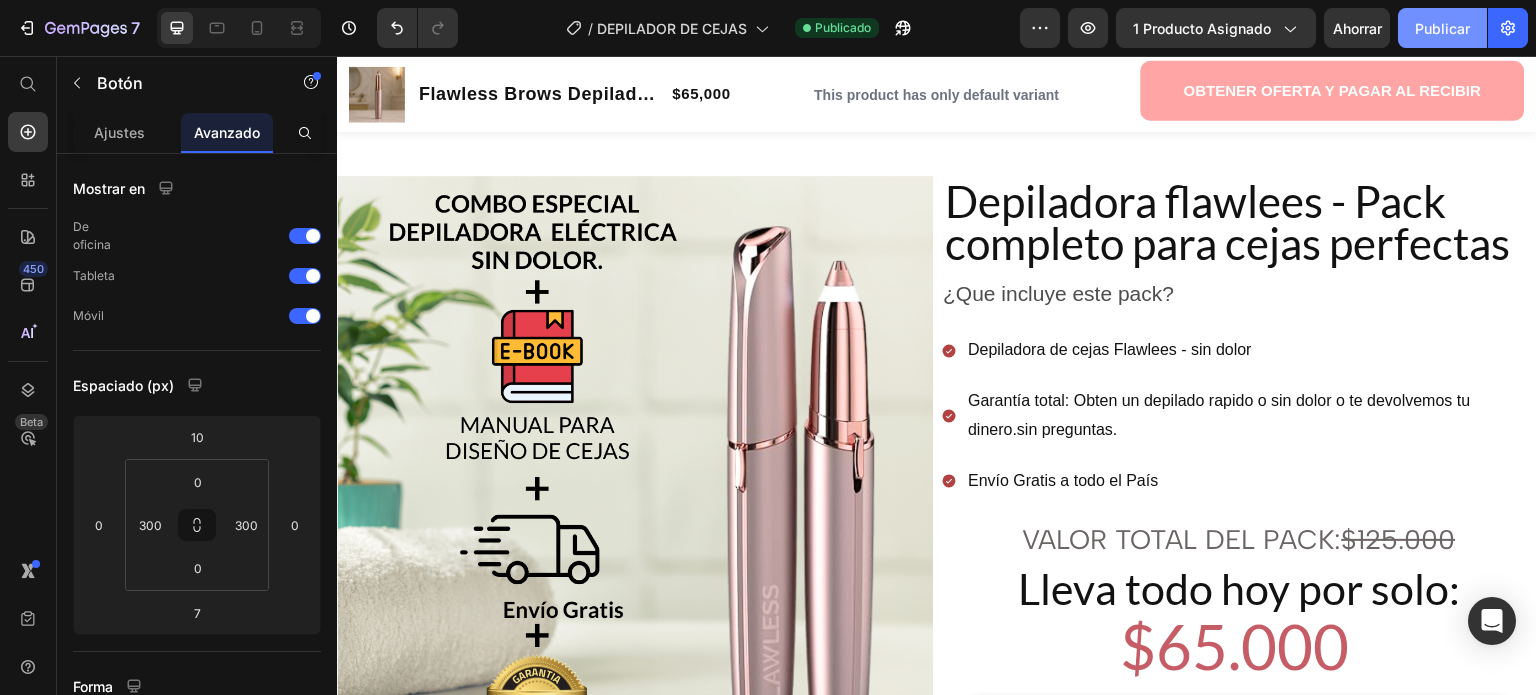 click on "Publicar" at bounding box center [1442, 28] 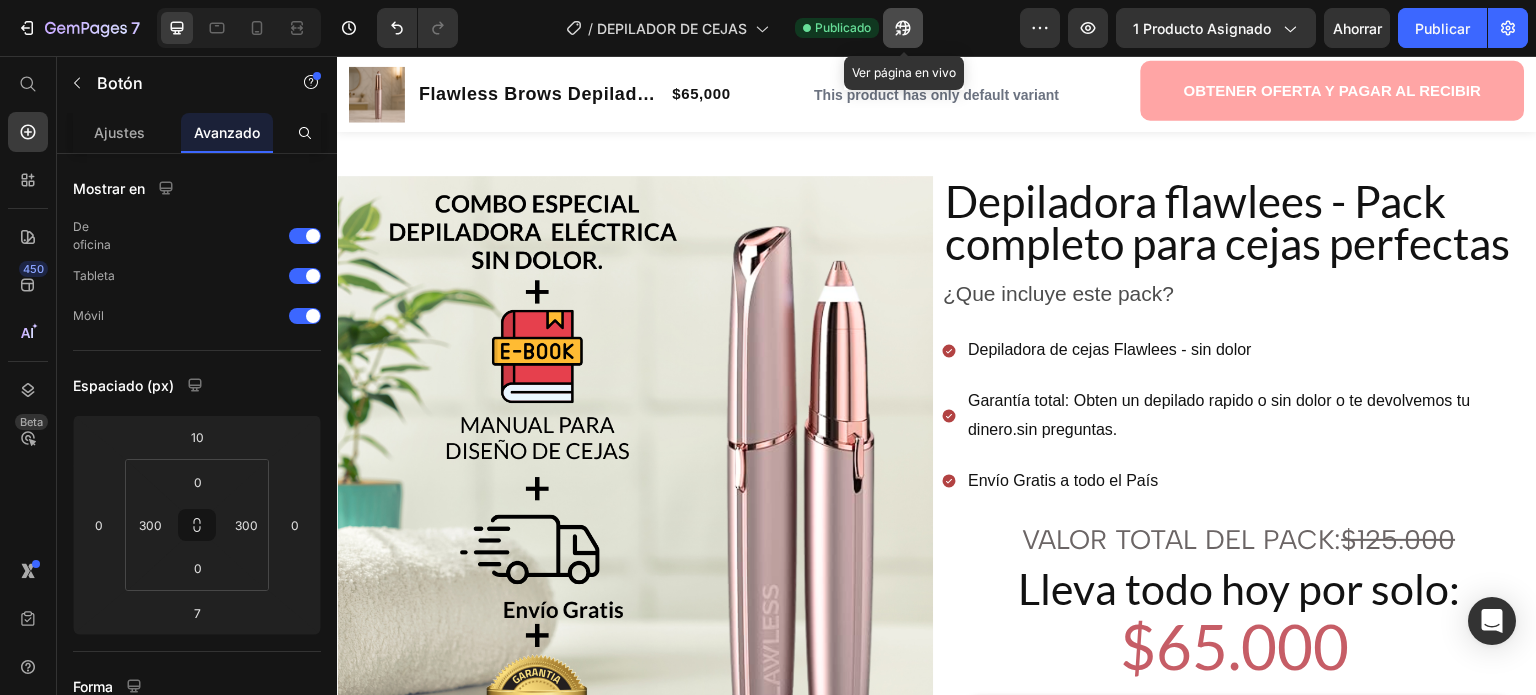 click 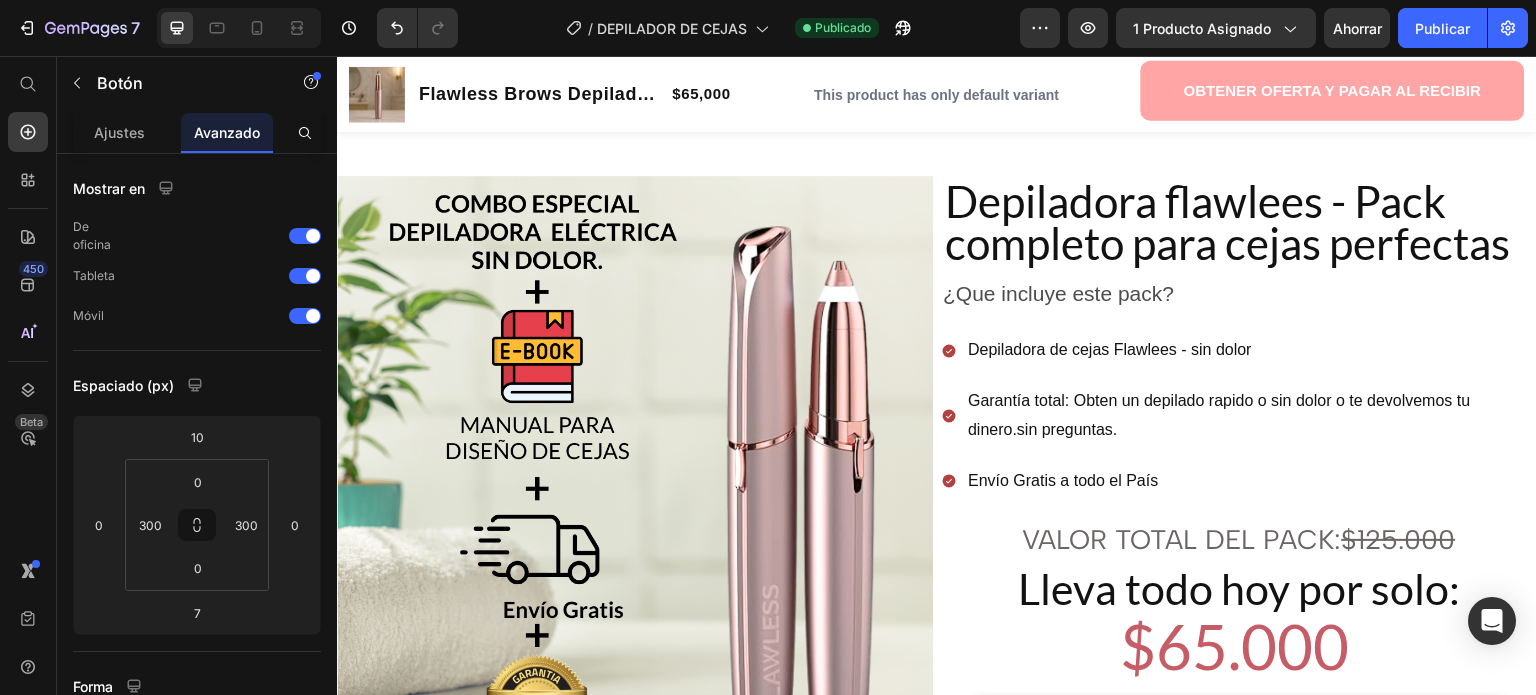 click on "! Quiero mis cejas perfectas ahora ¡" at bounding box center [937, 78] 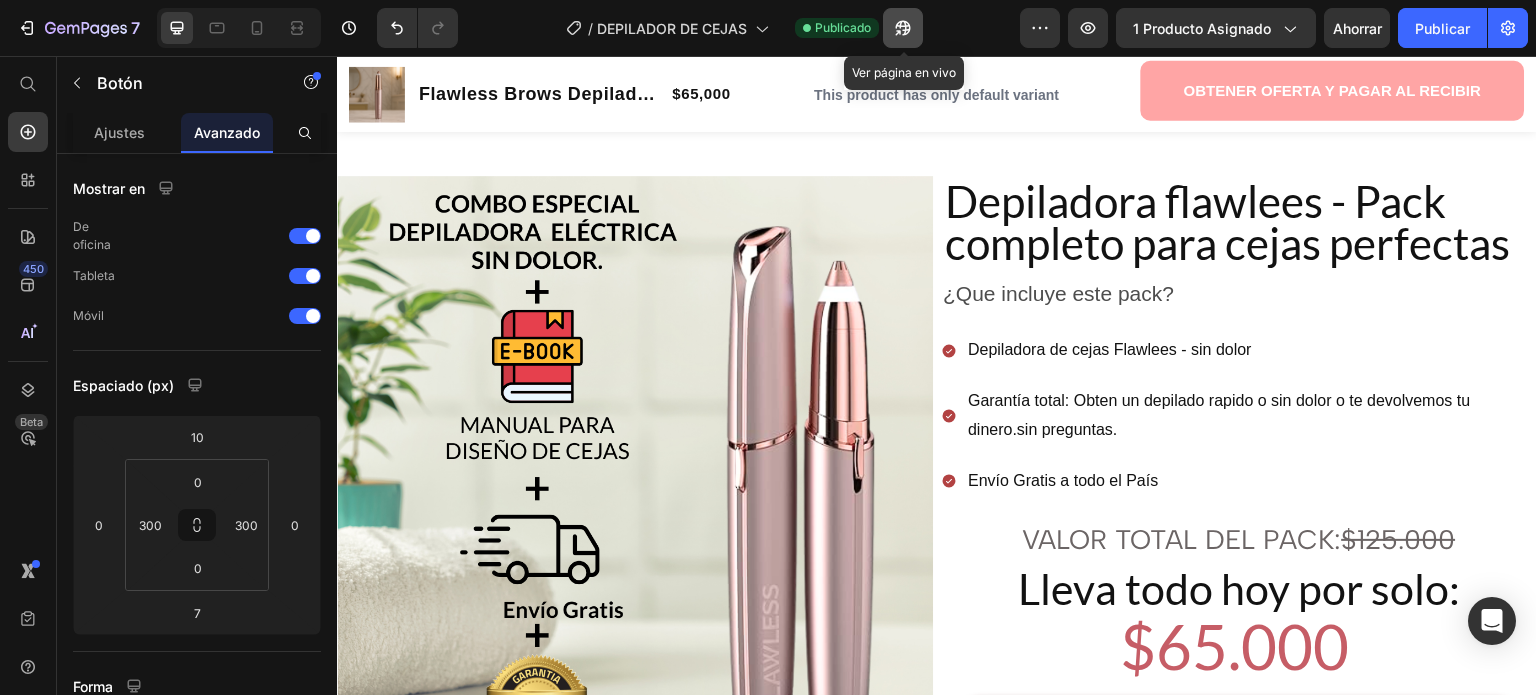 click 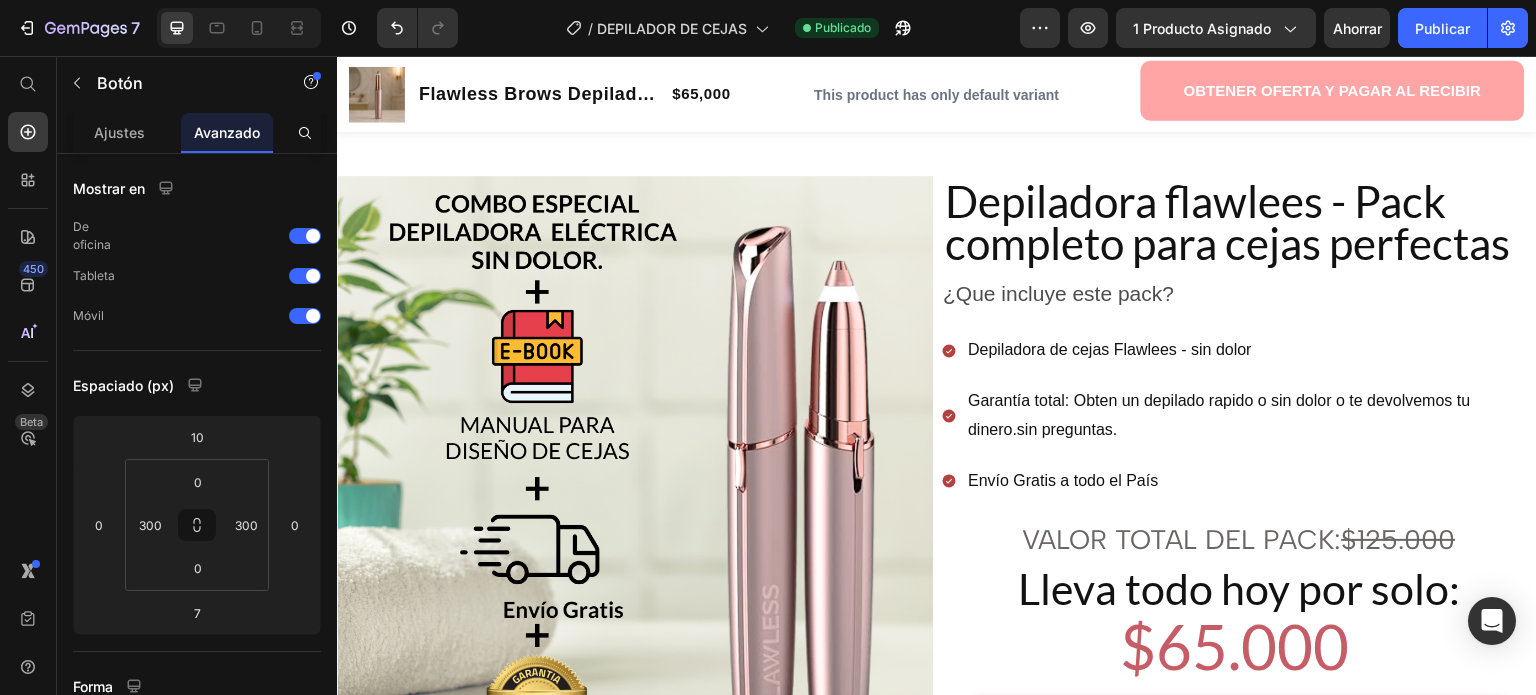 click on "! Quiero mis cejas perfectas ahora ¡" at bounding box center (937, 78) 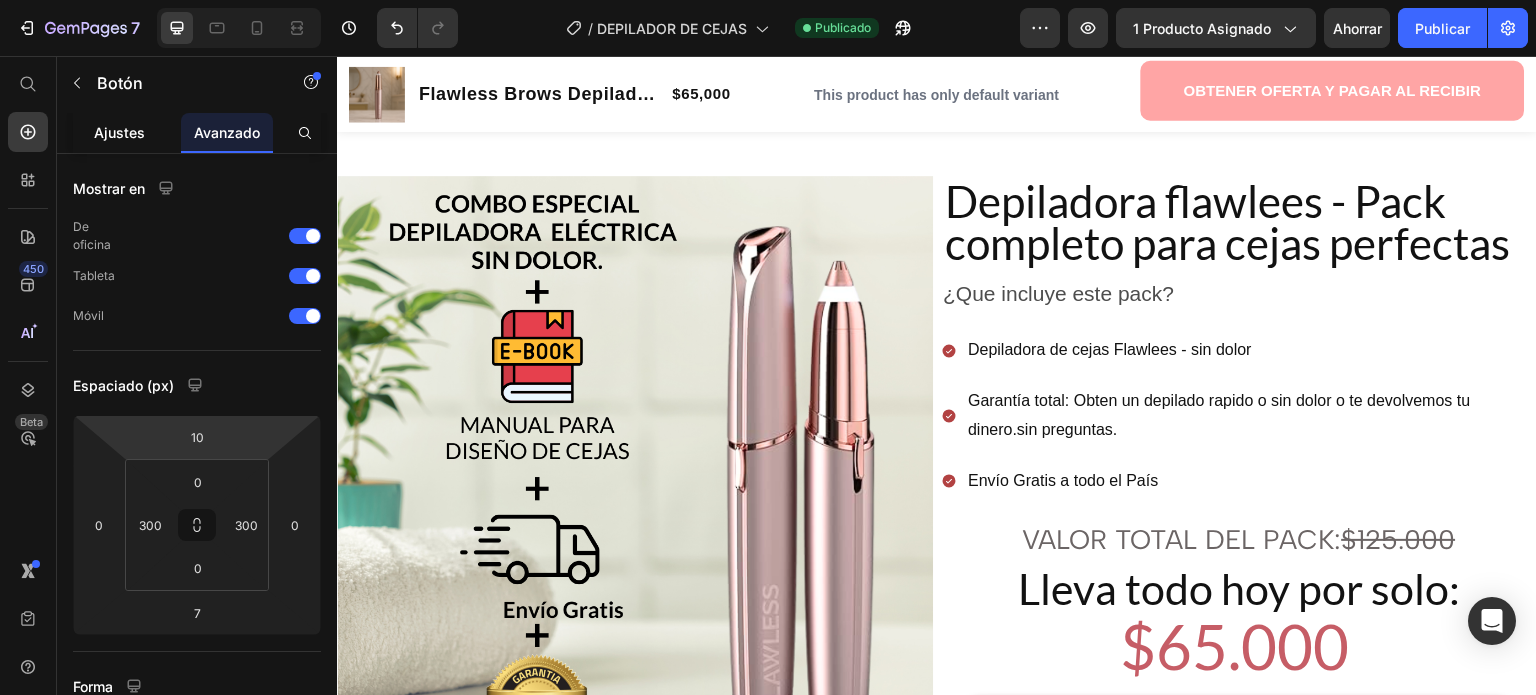 click on "Ajustes" at bounding box center (119, 132) 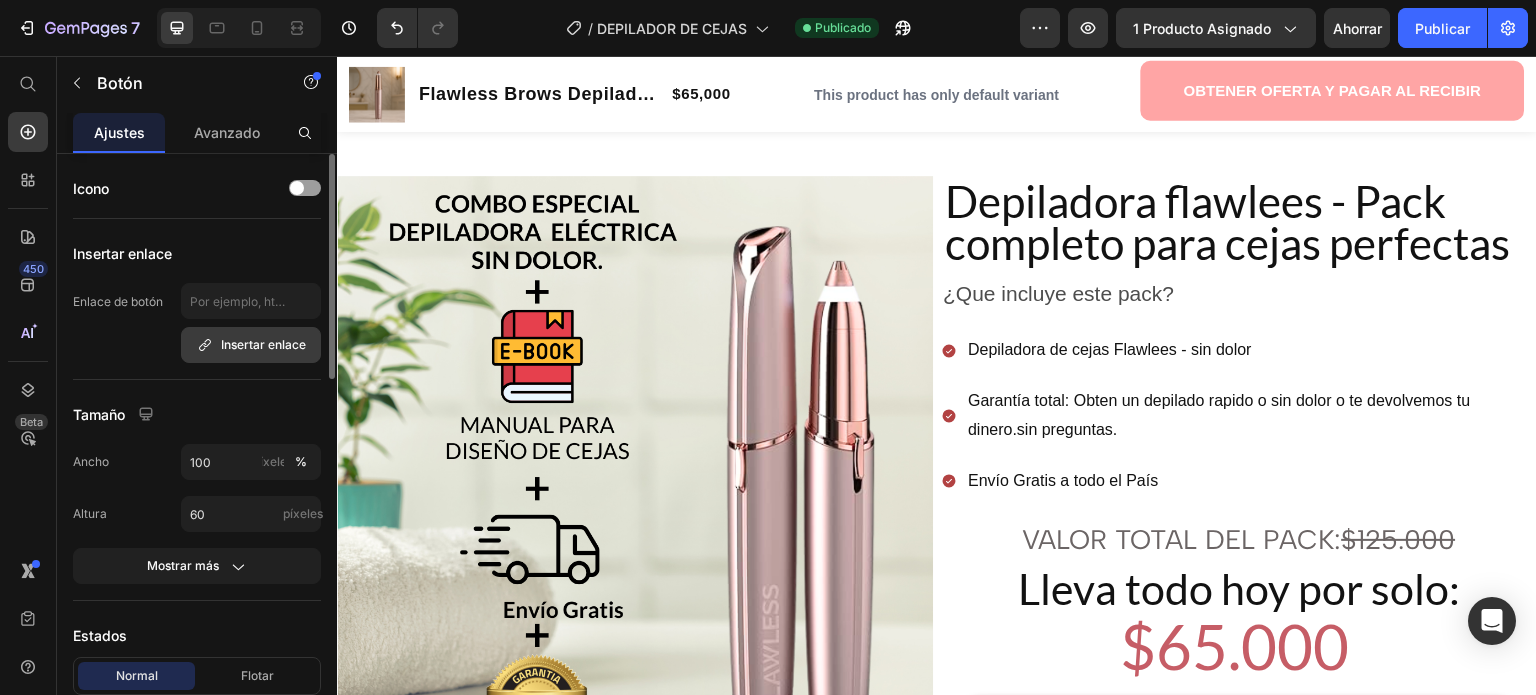 click on "Insertar enlace" at bounding box center (263, 344) 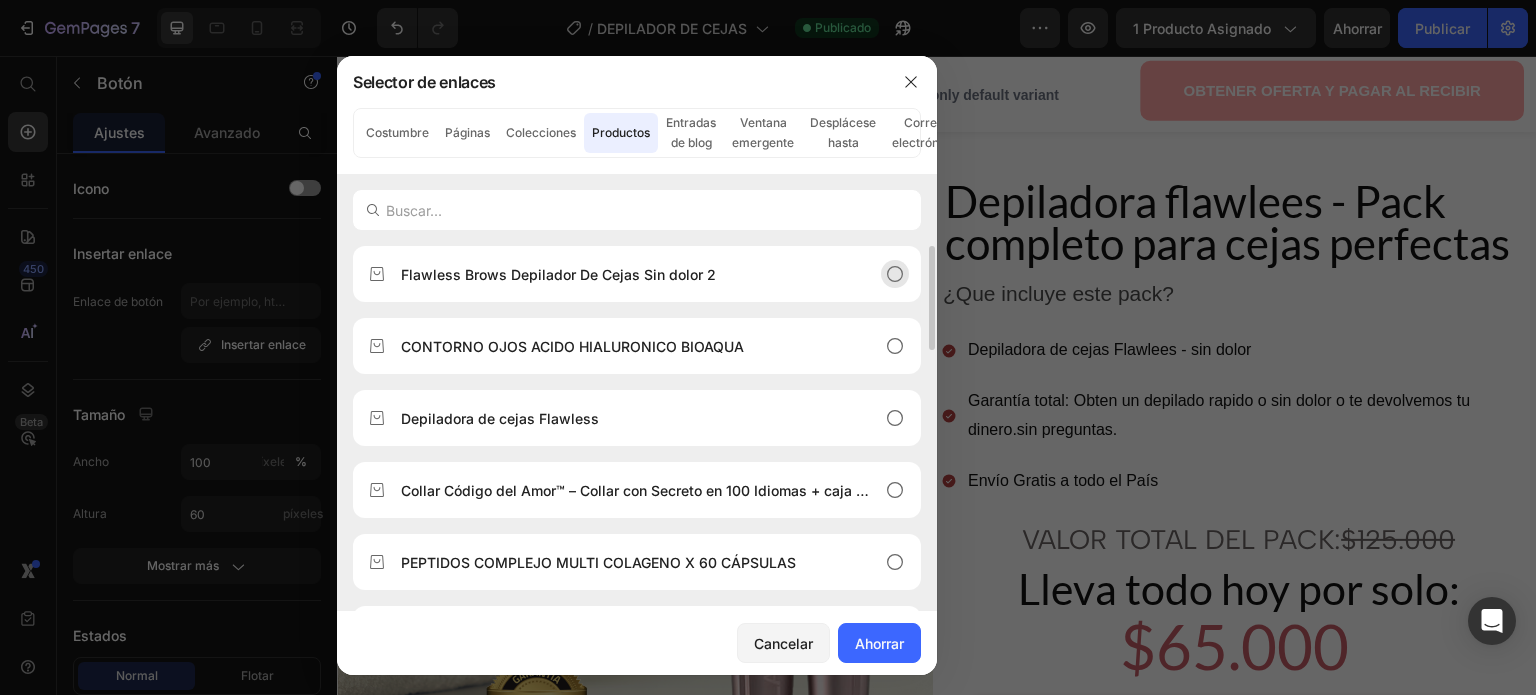click 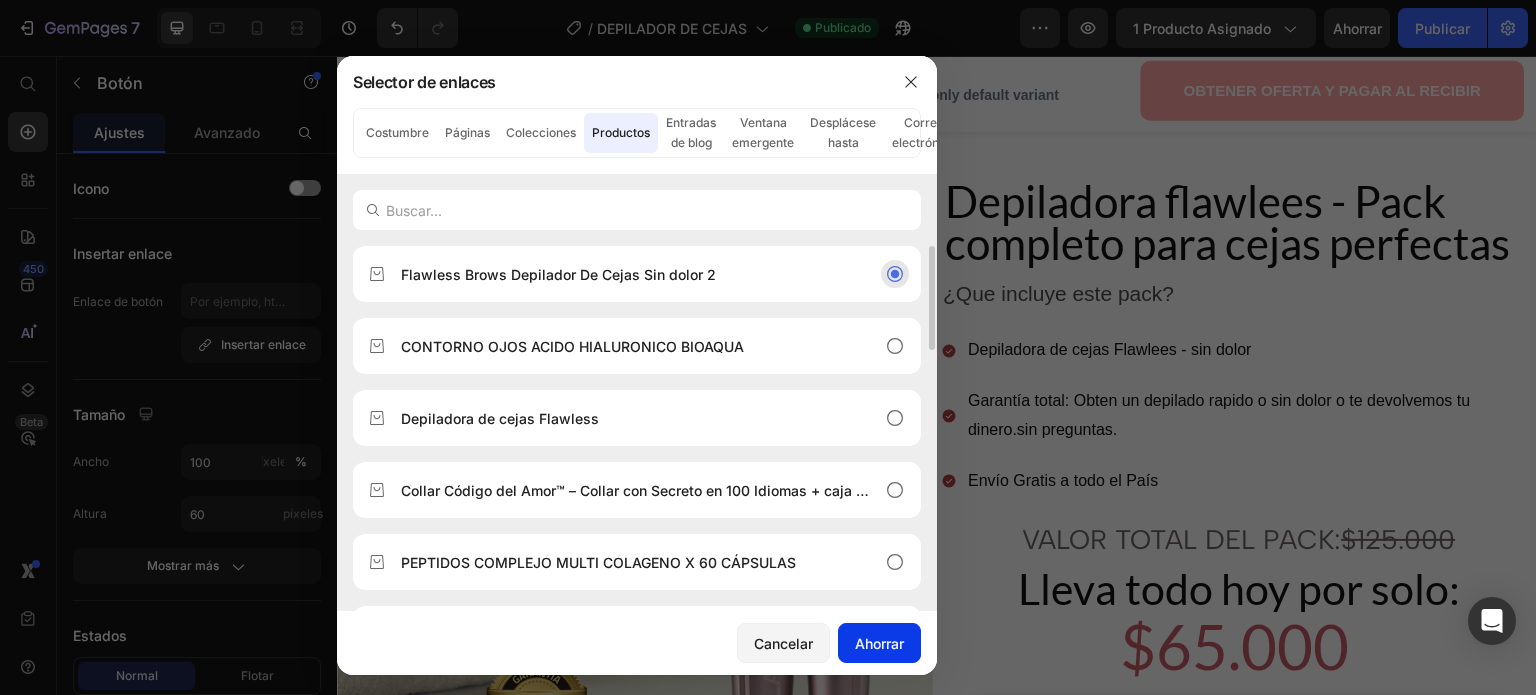 click on "Ahorrar" at bounding box center (879, 643) 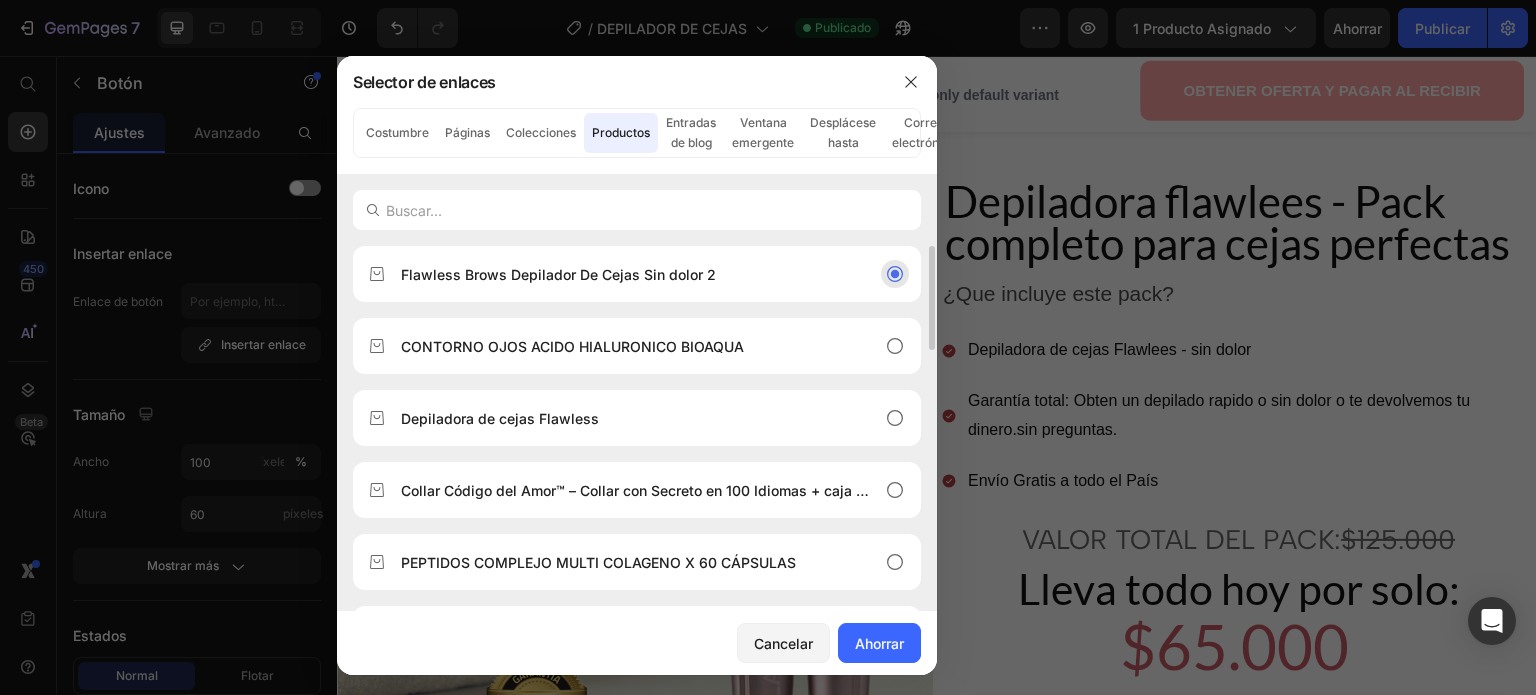 type on "/products/flawless-brows-depilador-de-cejas-sin-do" 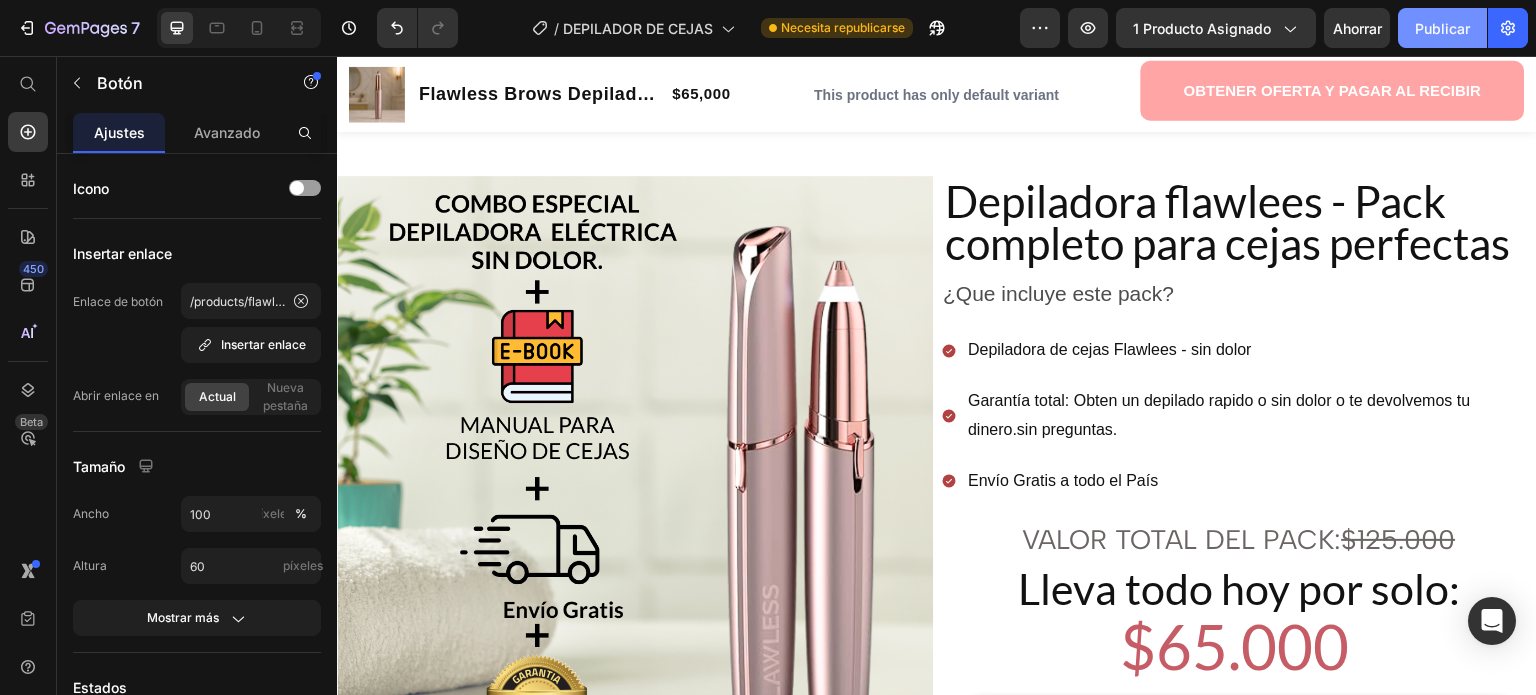 click on "Publicar" at bounding box center [1442, 28] 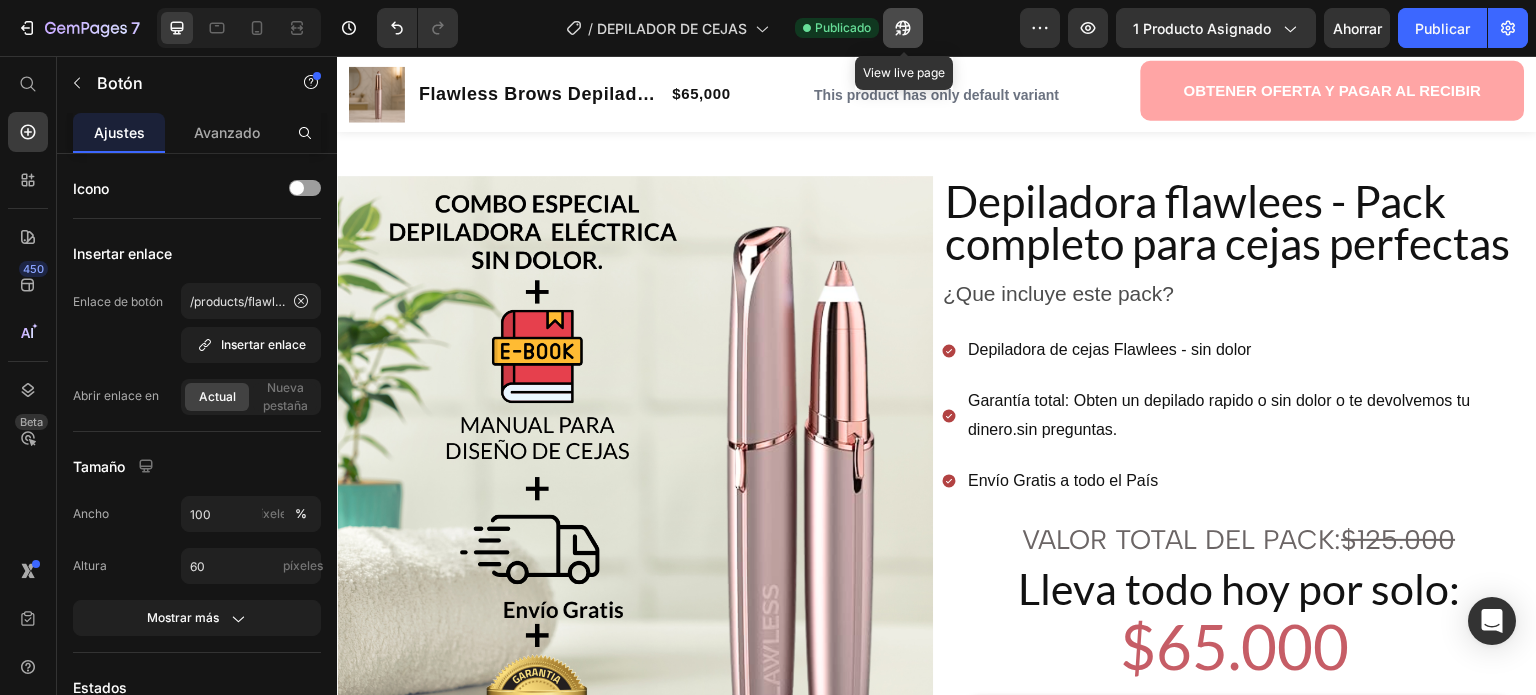 click 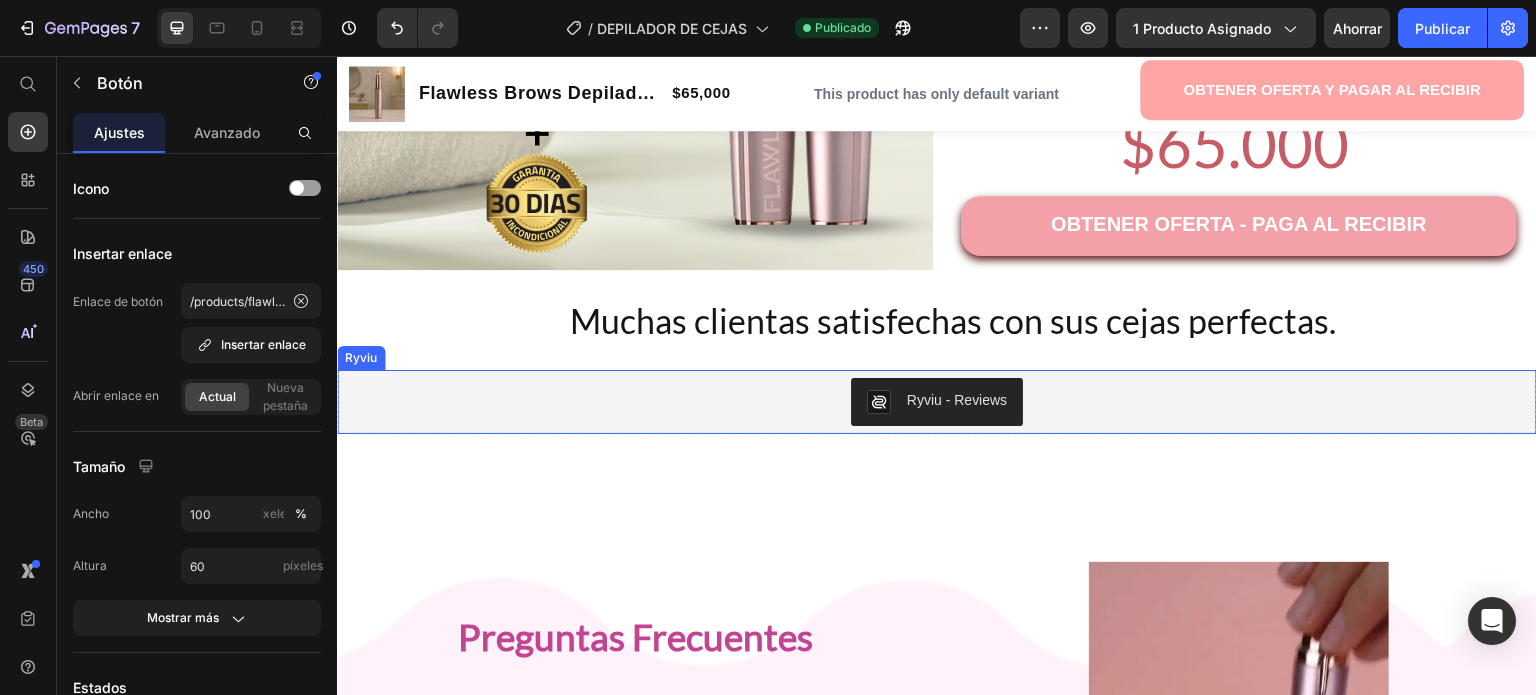 scroll, scrollTop: 3199, scrollLeft: 0, axis: vertical 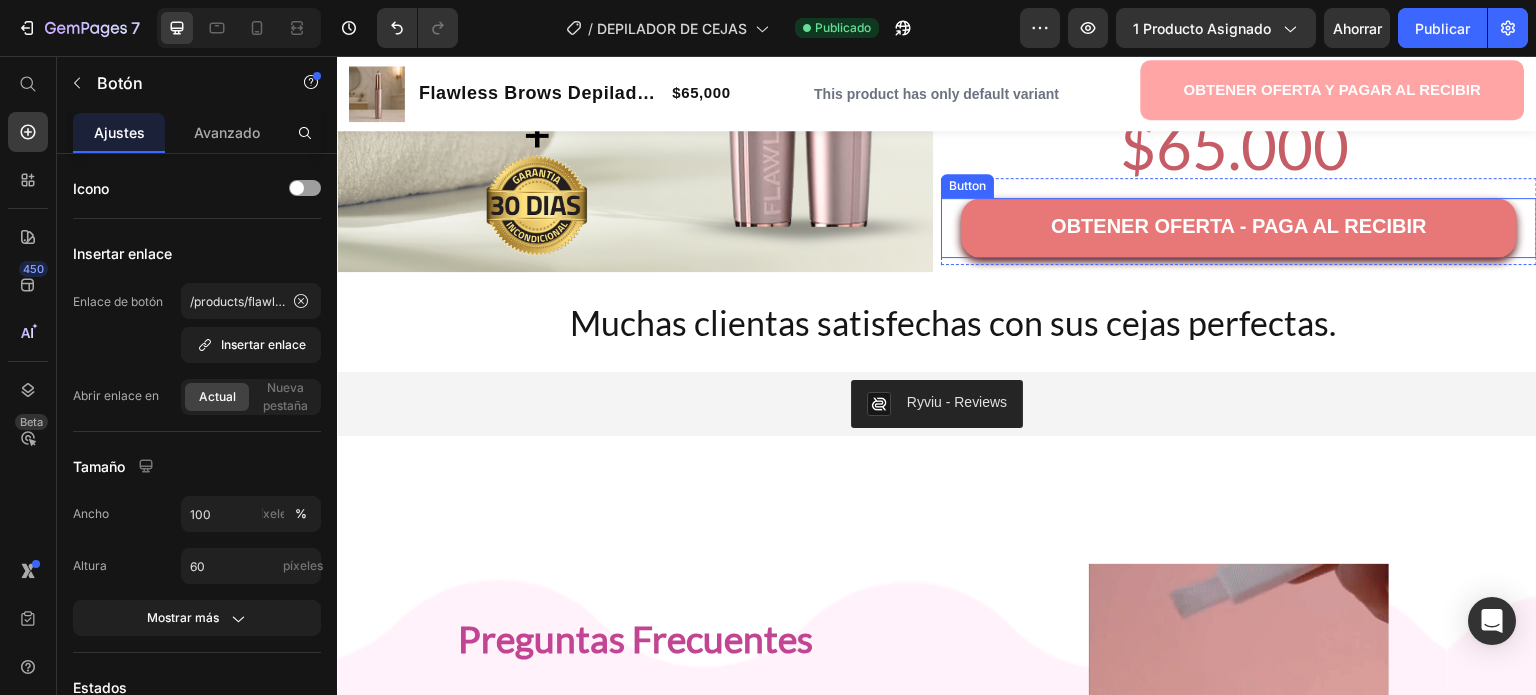 click on "OBTENER OFERTA - PAGA AL RECIBIR" at bounding box center [1239, 228] 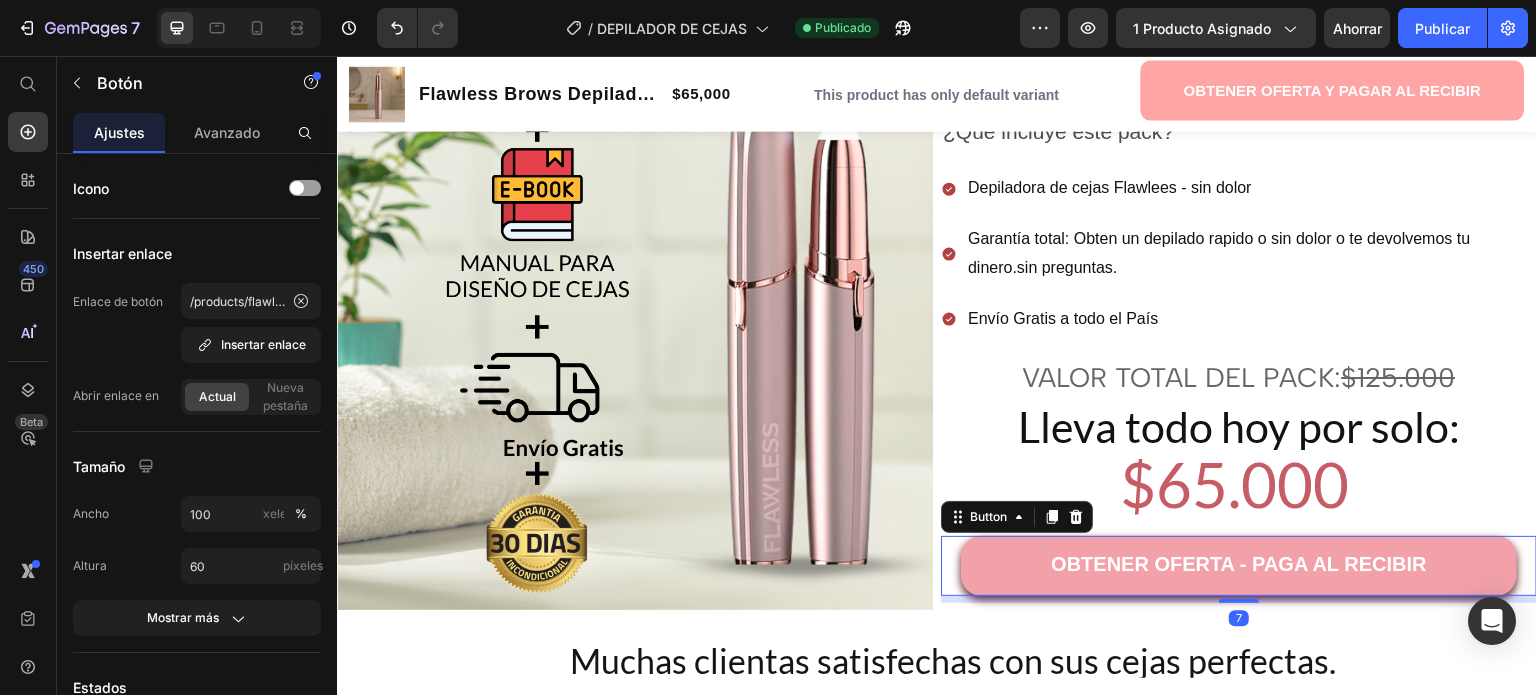 scroll, scrollTop: 2799, scrollLeft: 0, axis: vertical 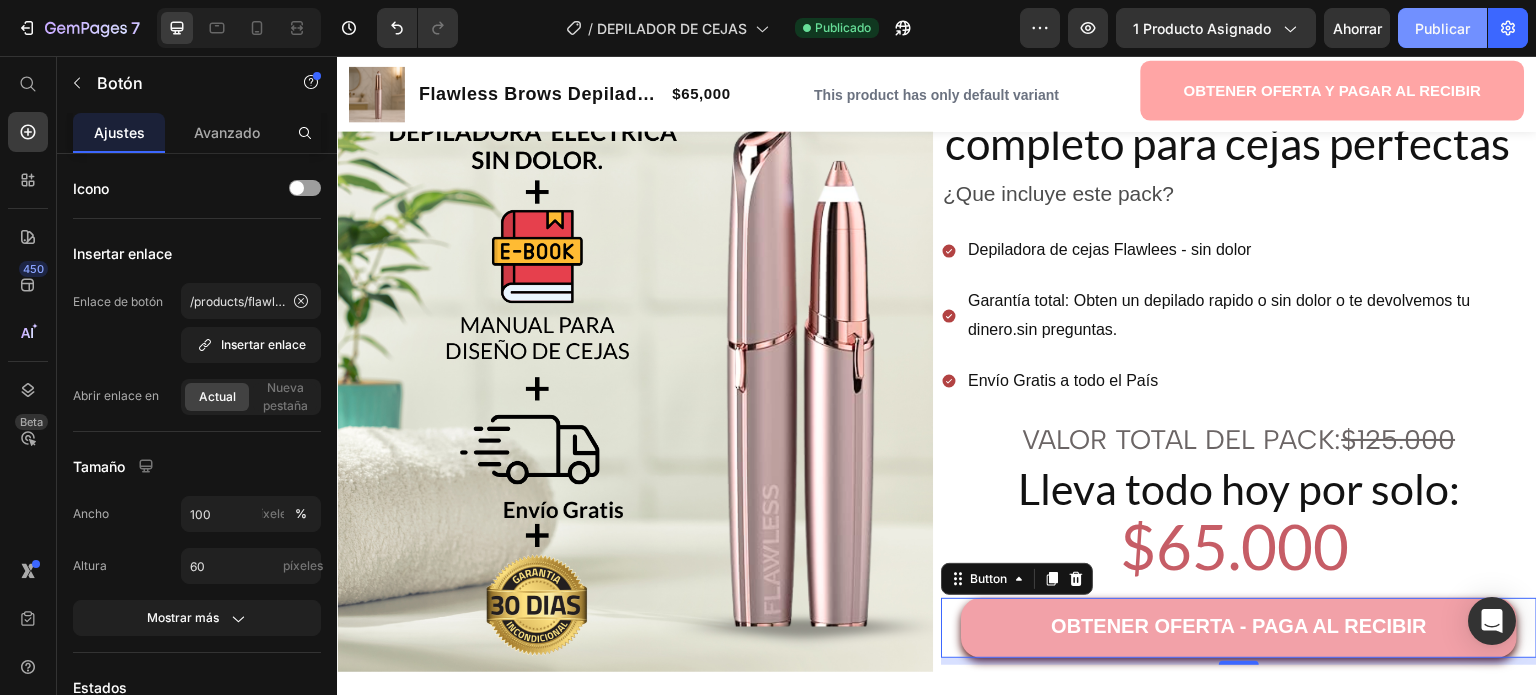 click on "Publicar" at bounding box center [1442, 28] 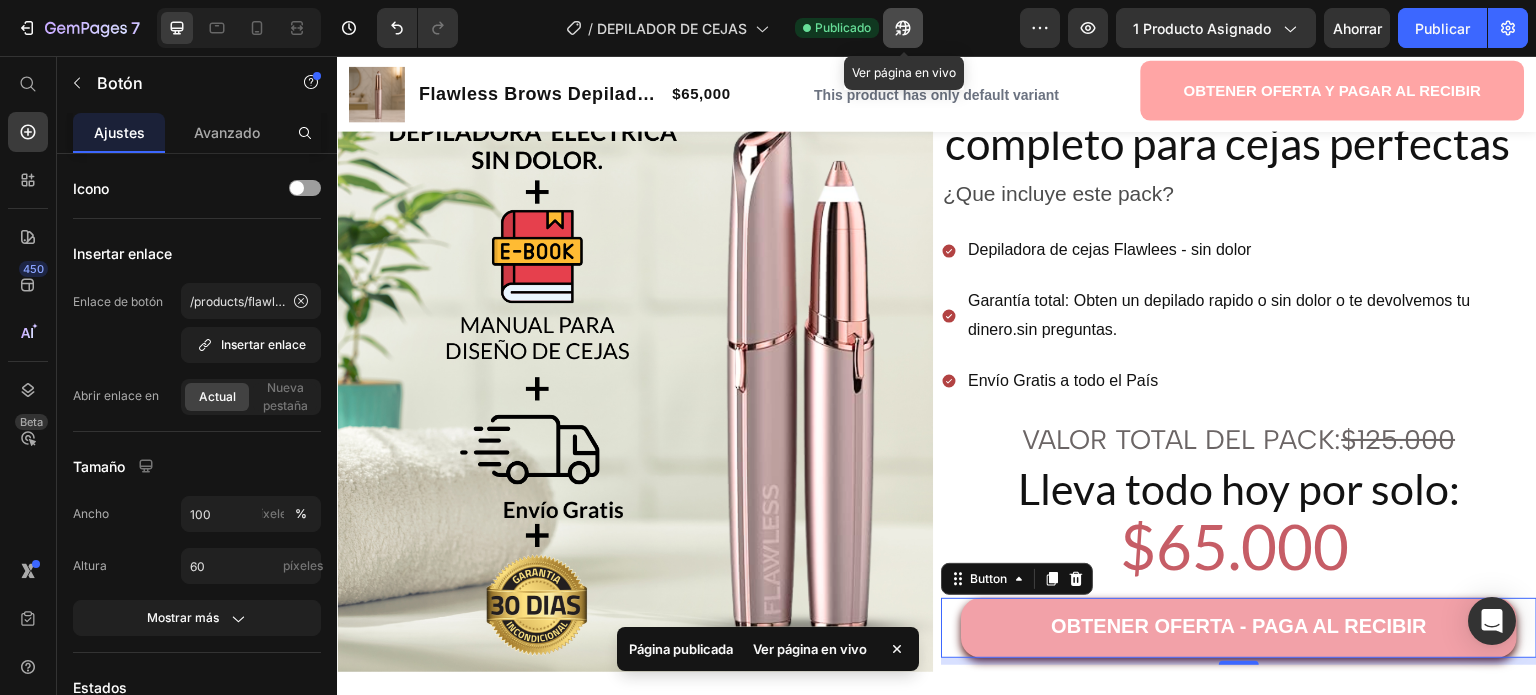 click 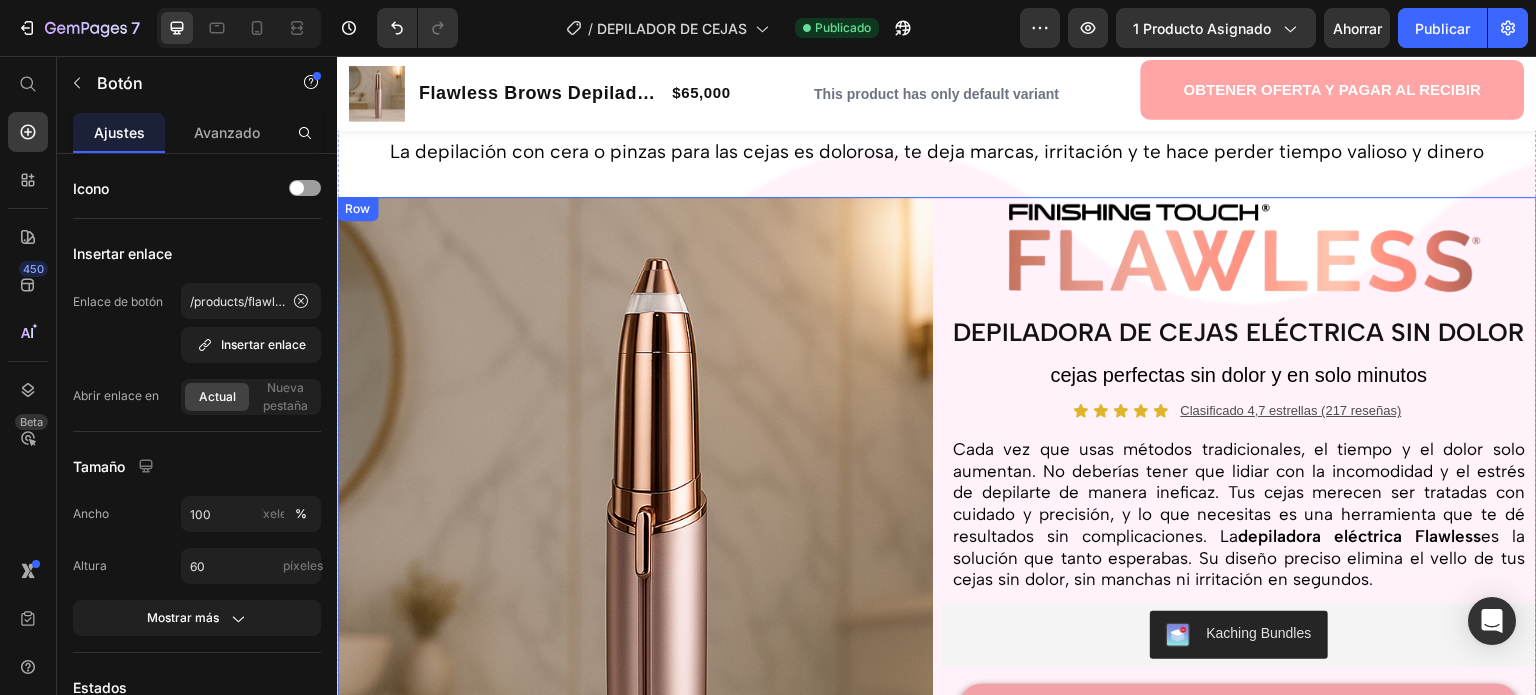 scroll, scrollTop: 0, scrollLeft: 0, axis: both 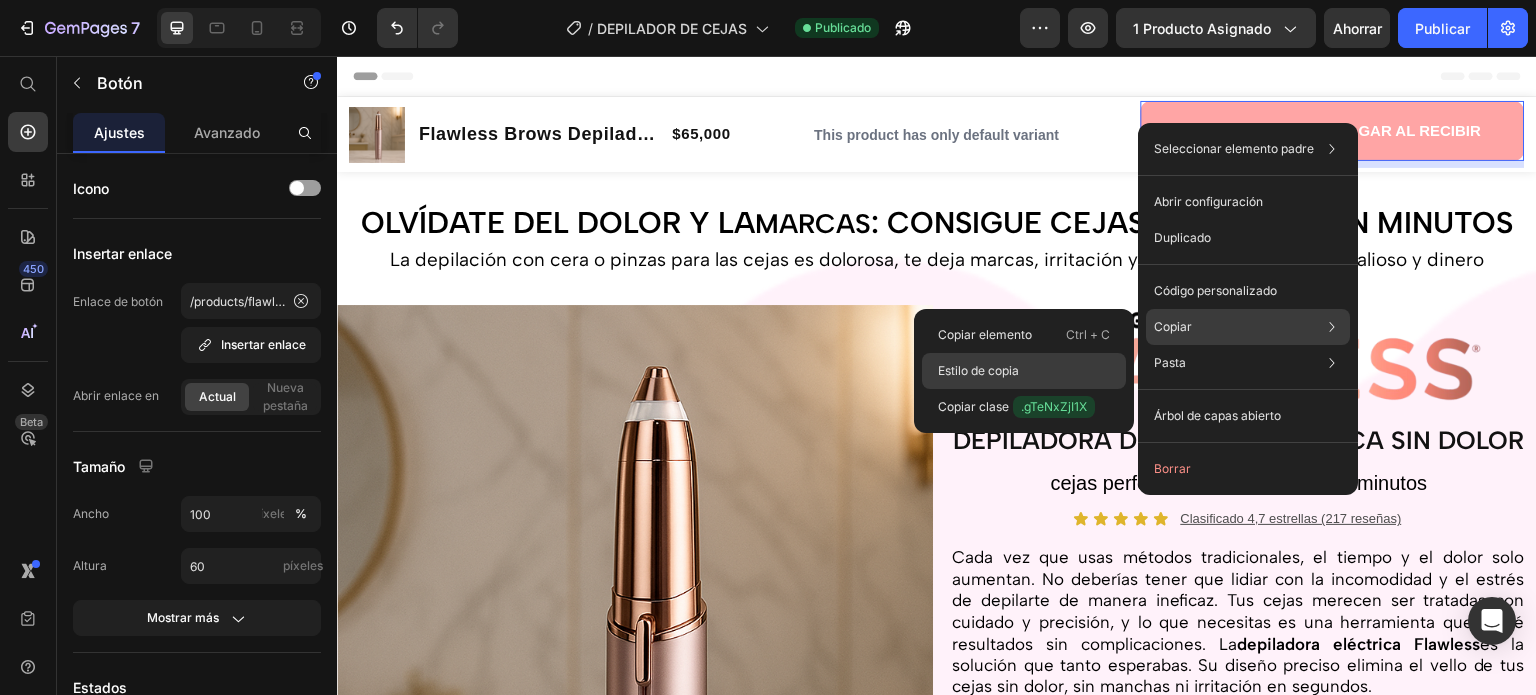 click on "Estilo de copia" at bounding box center (978, 370) 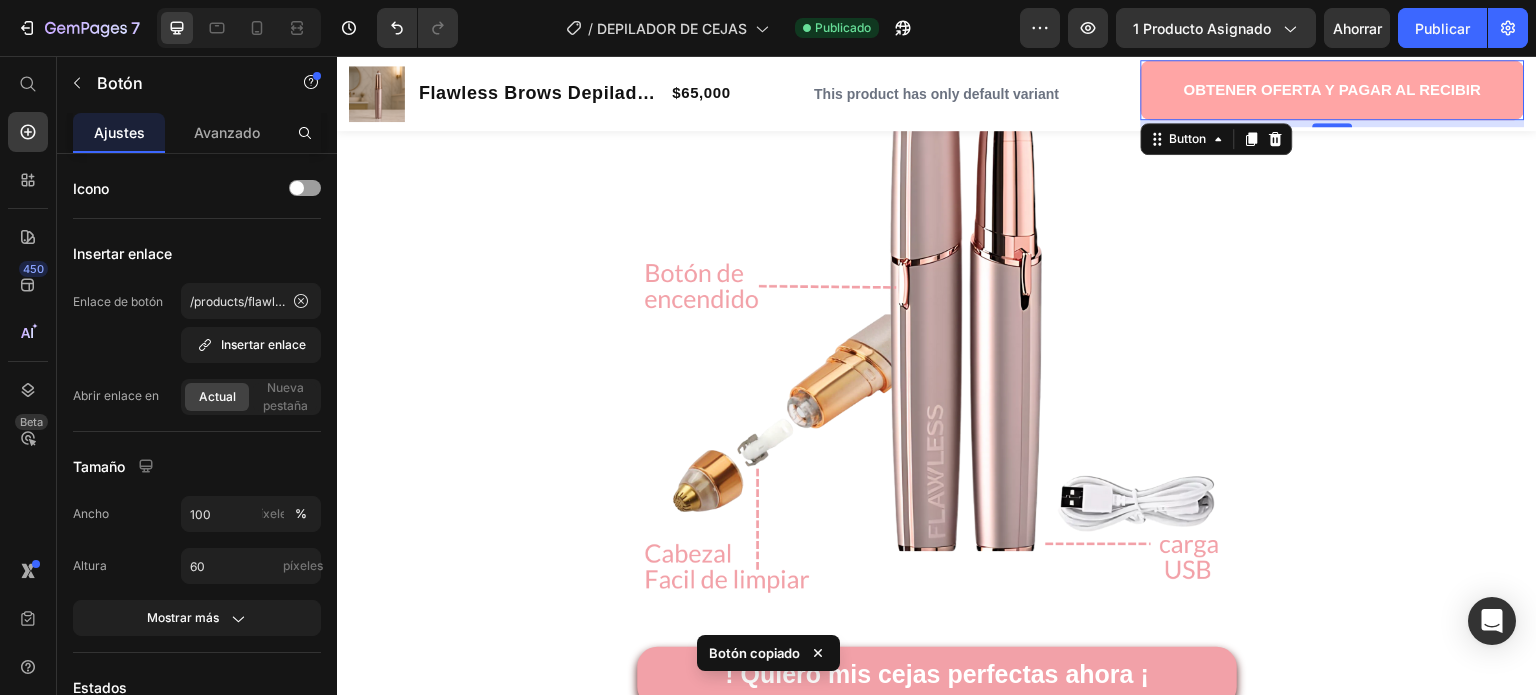 scroll, scrollTop: 2800, scrollLeft: 0, axis: vertical 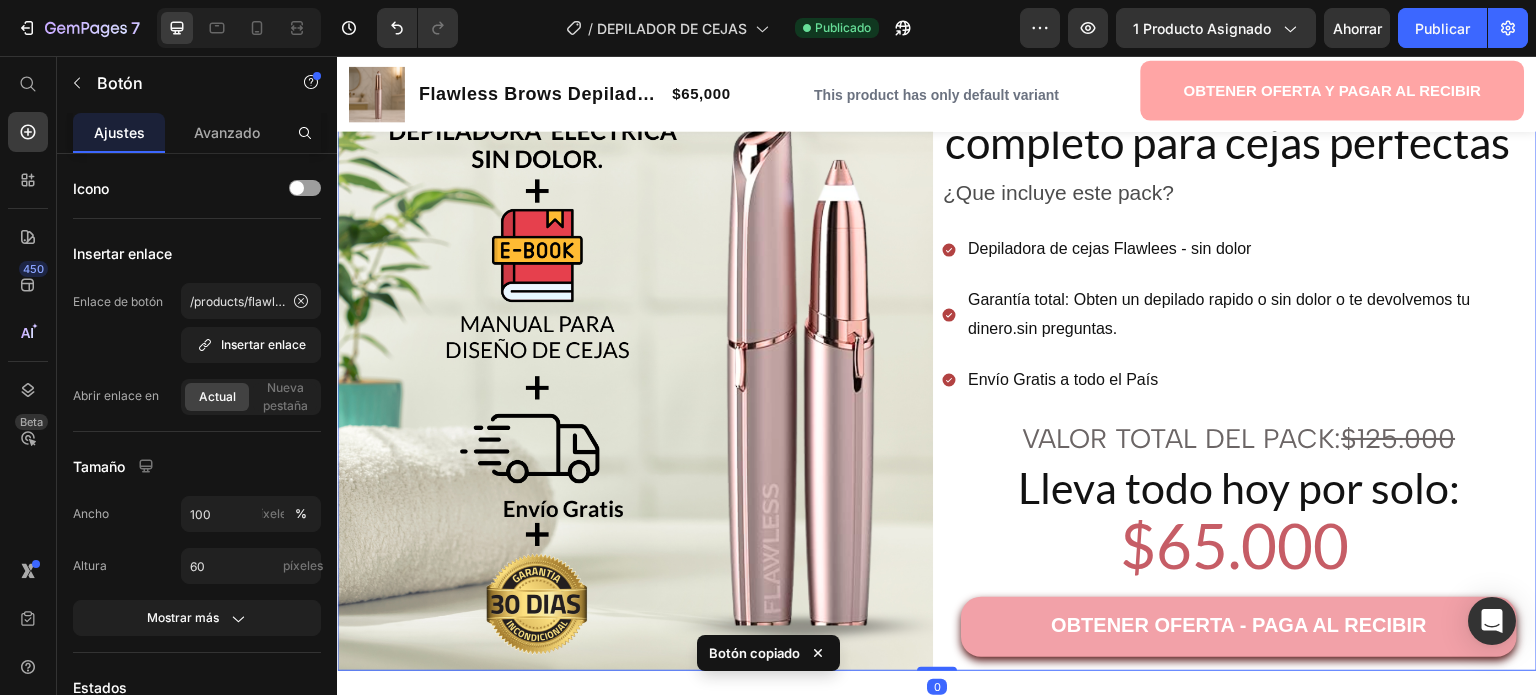 click on "Image Row Image Image Row ! Quiero mis cejas perfectas ahora ¡ Button Row LLEVA EL  COLÁGENO Y RECIBE 2 GUÍAS ESPECIALES  PARA TU PIEL Y CABELLO. Heading Row Image Depiladora flawlees -Pack completo para cejas perfectas.  Heading Depiladora flawlees - Pack completo para cejas perfectas  Heading ¿Que incluye este pack? Text Block Depiladora de cejas Flawlees - sin dolor Garantía total: Obten un depilado rapido o sin dolor o te devolvemos tu dinero.sin preguntas. Envío Gratis a todo el País Item List VALOR TOTAL DEL PACK:  $125.000 Heading Lleva todo hoy por solo: Heading $65.000   Heading Row Row   OBTENER OFERTA - PAGA AL RECIBIR Button Row Row" at bounding box center [937, -82] 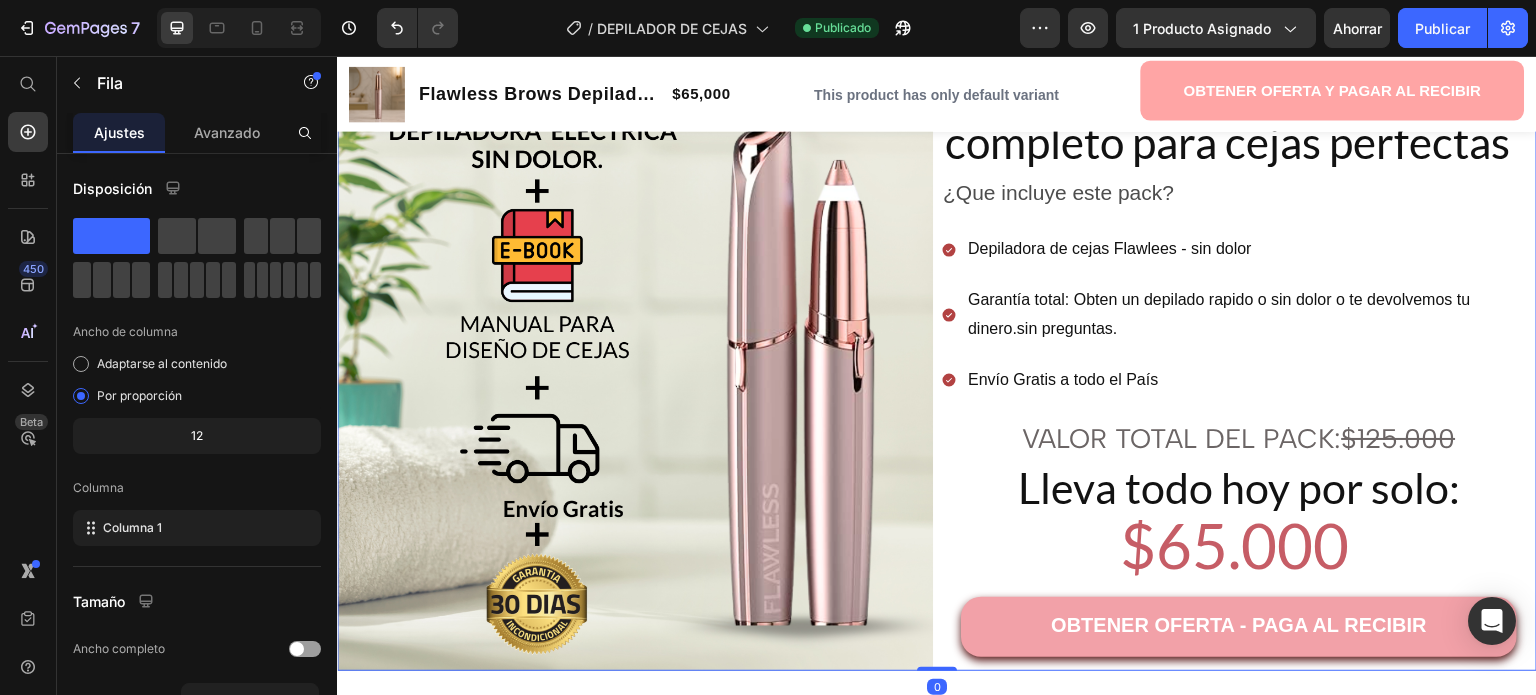 click on "! Quiero mis cejas perfectas ahora ¡ Button" at bounding box center (937, -23) 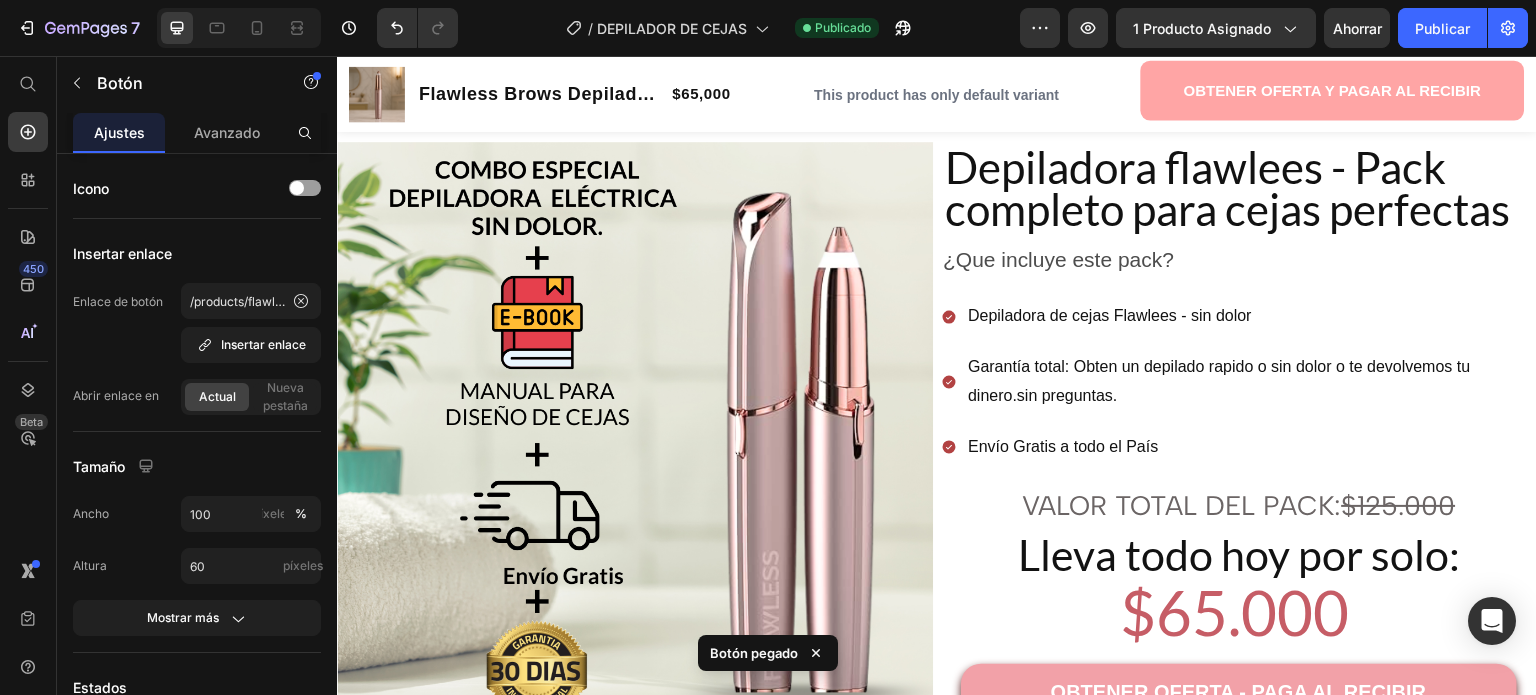 click on "OBTENER OFERTA Y PAGAR AL RECIBIR" at bounding box center [937, 44] 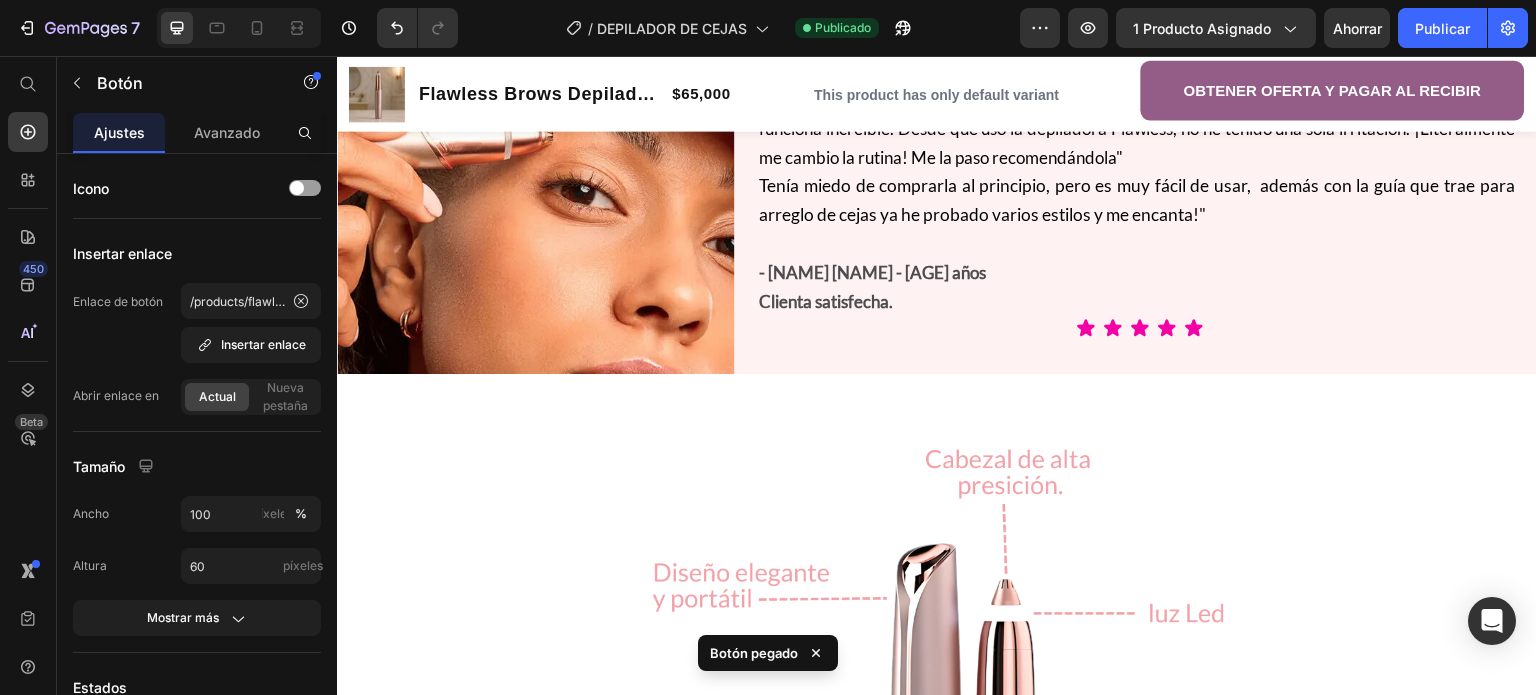 scroll, scrollTop: 1300, scrollLeft: 0, axis: vertical 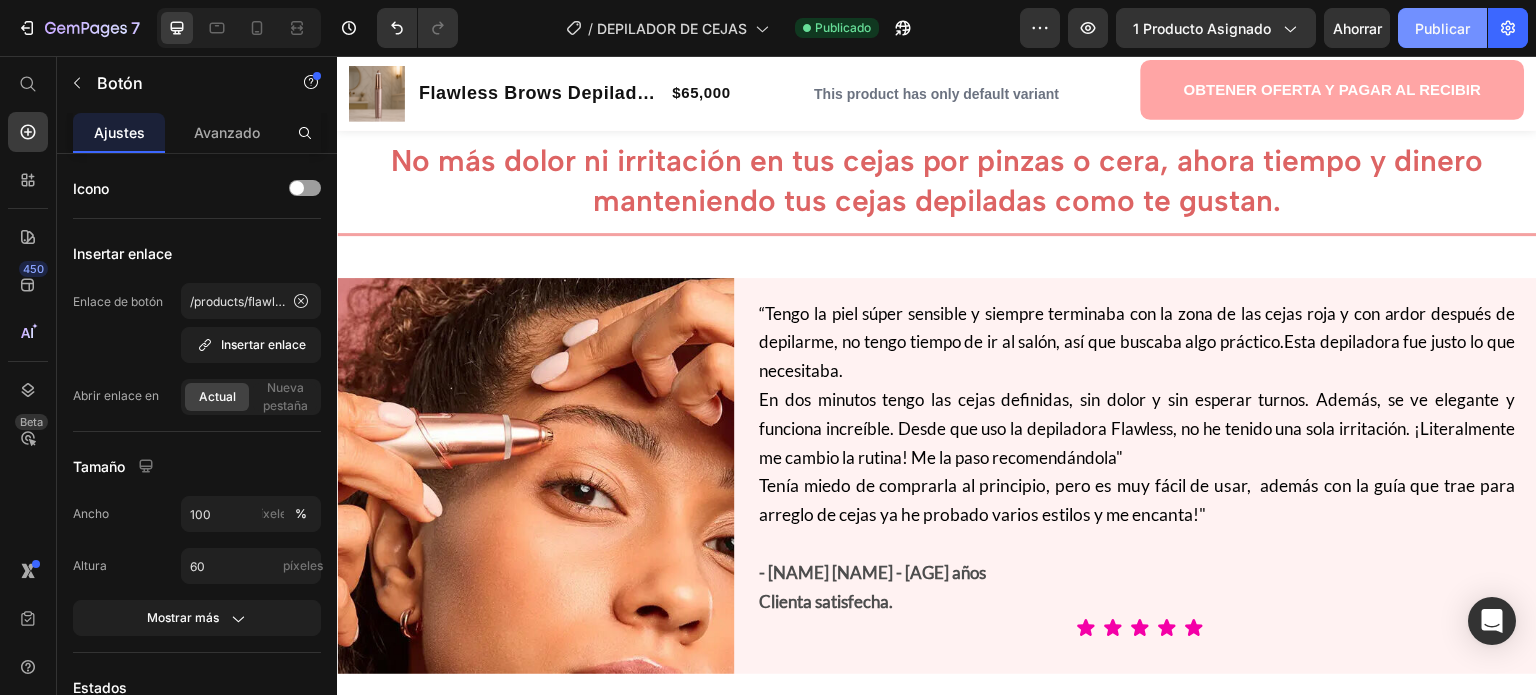 click on "Publicar" at bounding box center (1442, 28) 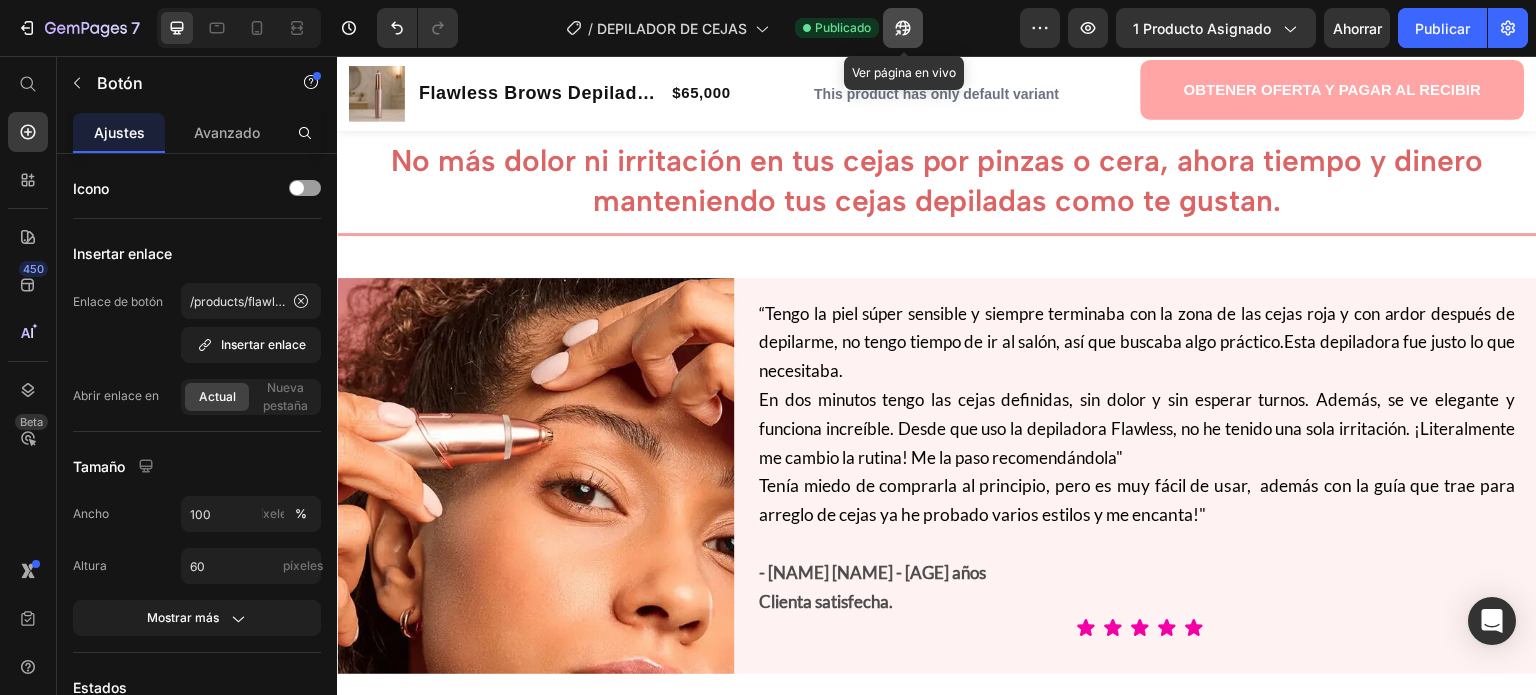 click 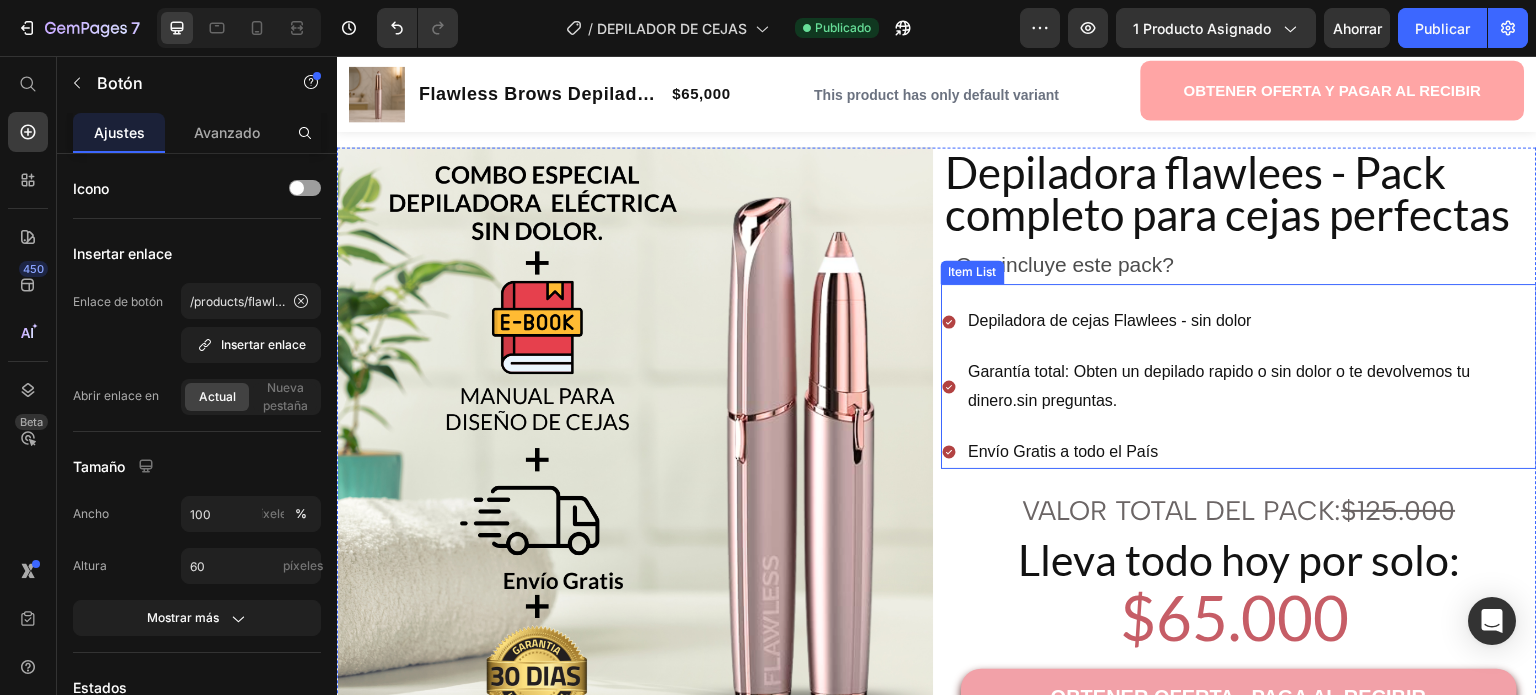 scroll, scrollTop: 2700, scrollLeft: 0, axis: vertical 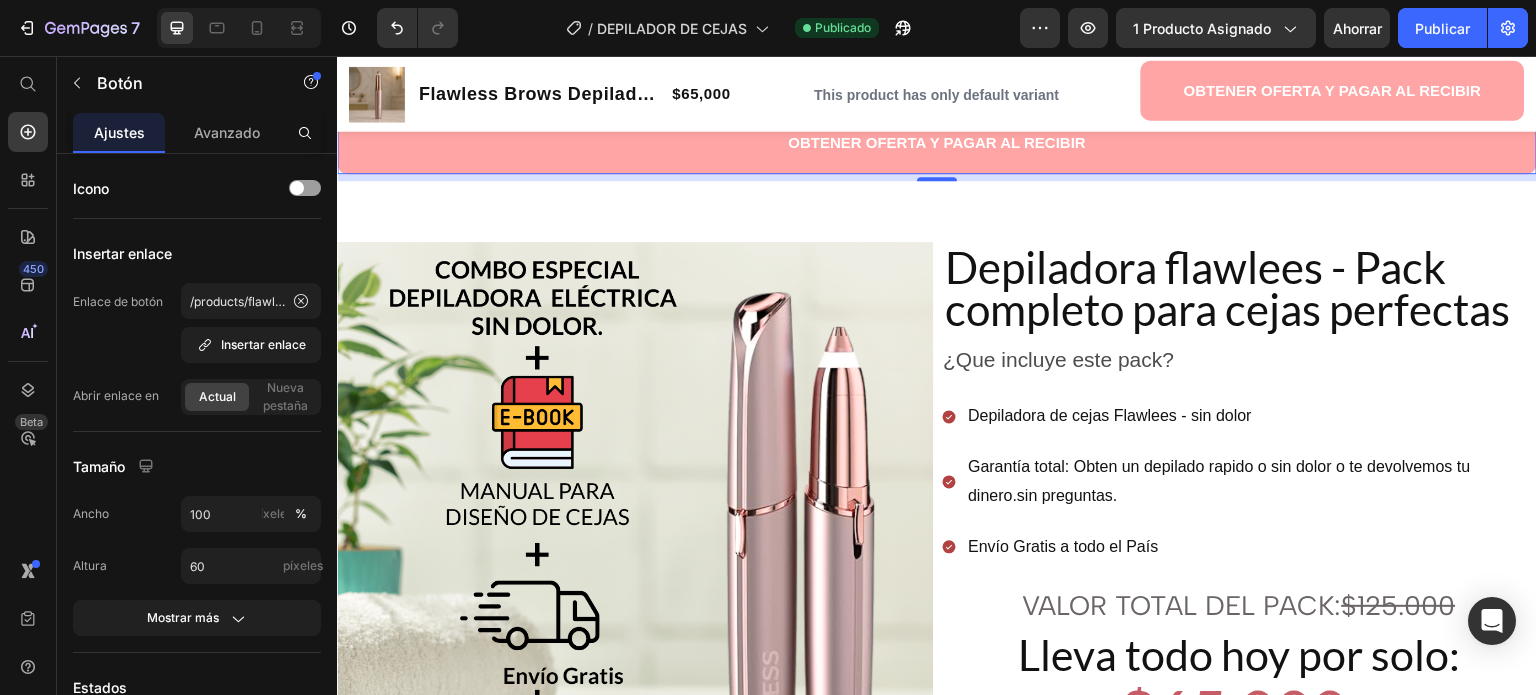 type 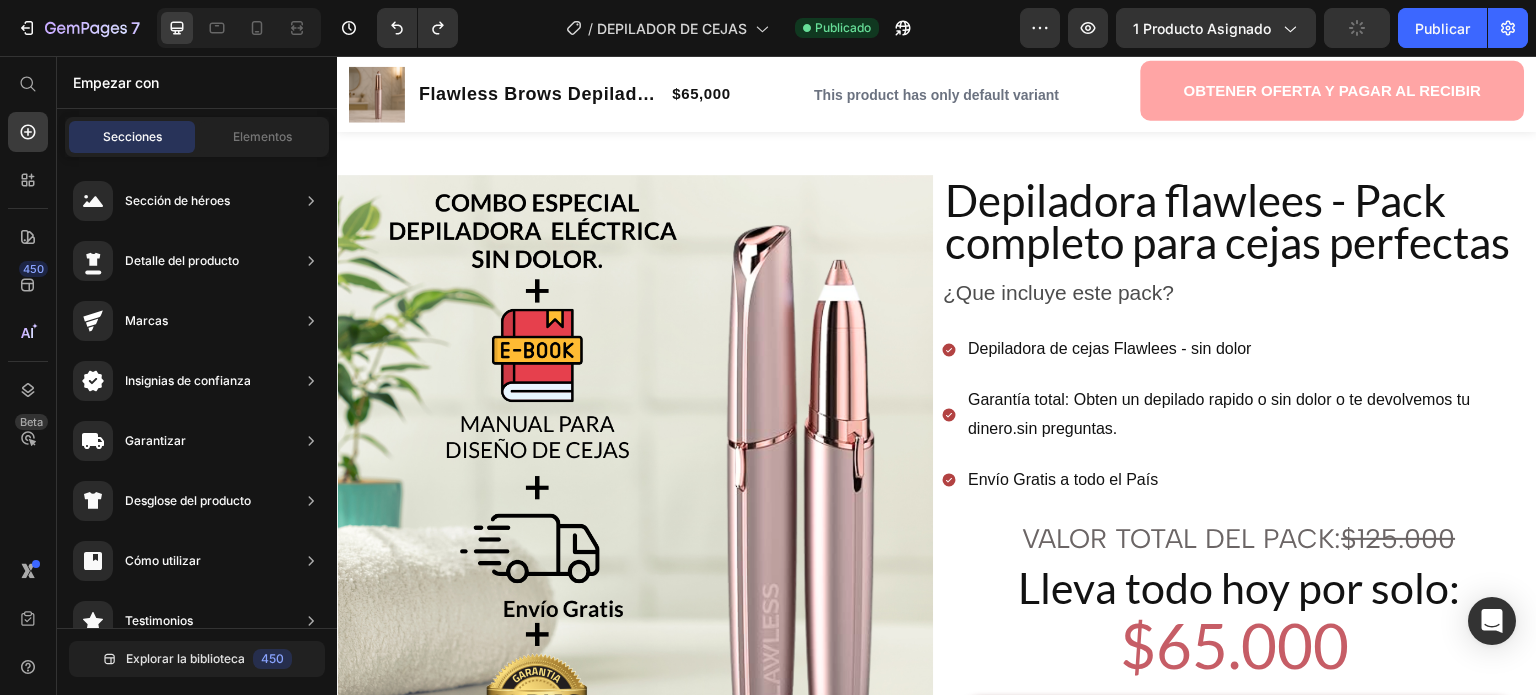 click on "! Quiero mis cejas perfectas ahora ¡" at bounding box center (937, 77) 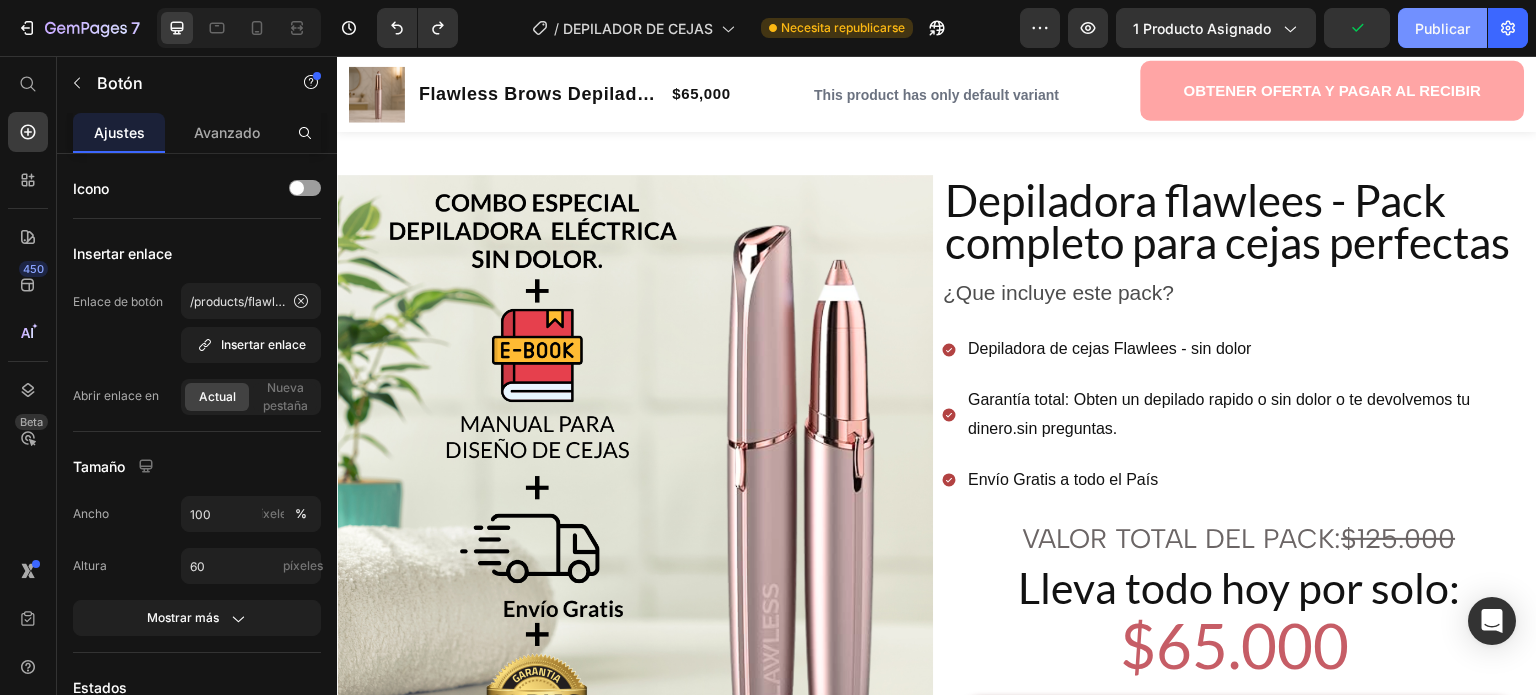 click on "Publicar" at bounding box center (1442, 28) 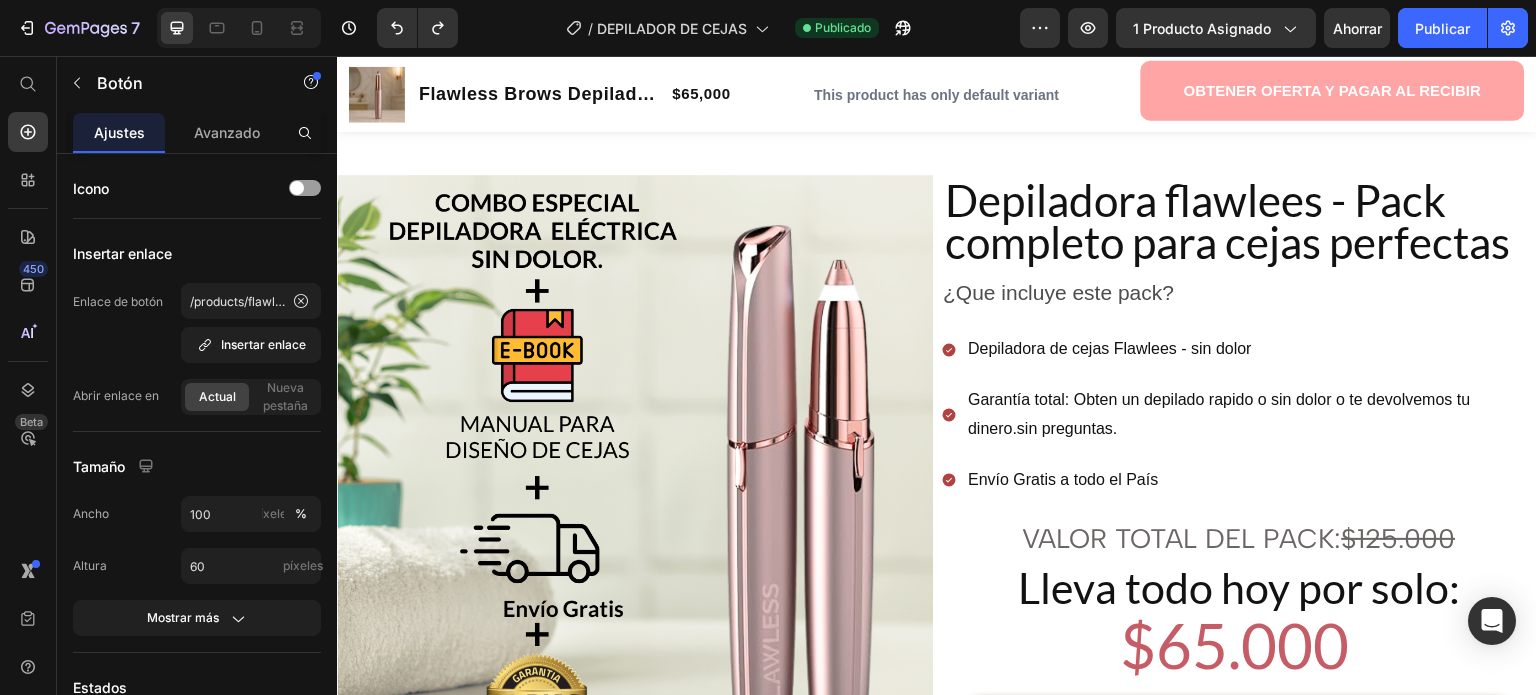 click at bounding box center (937, -329) 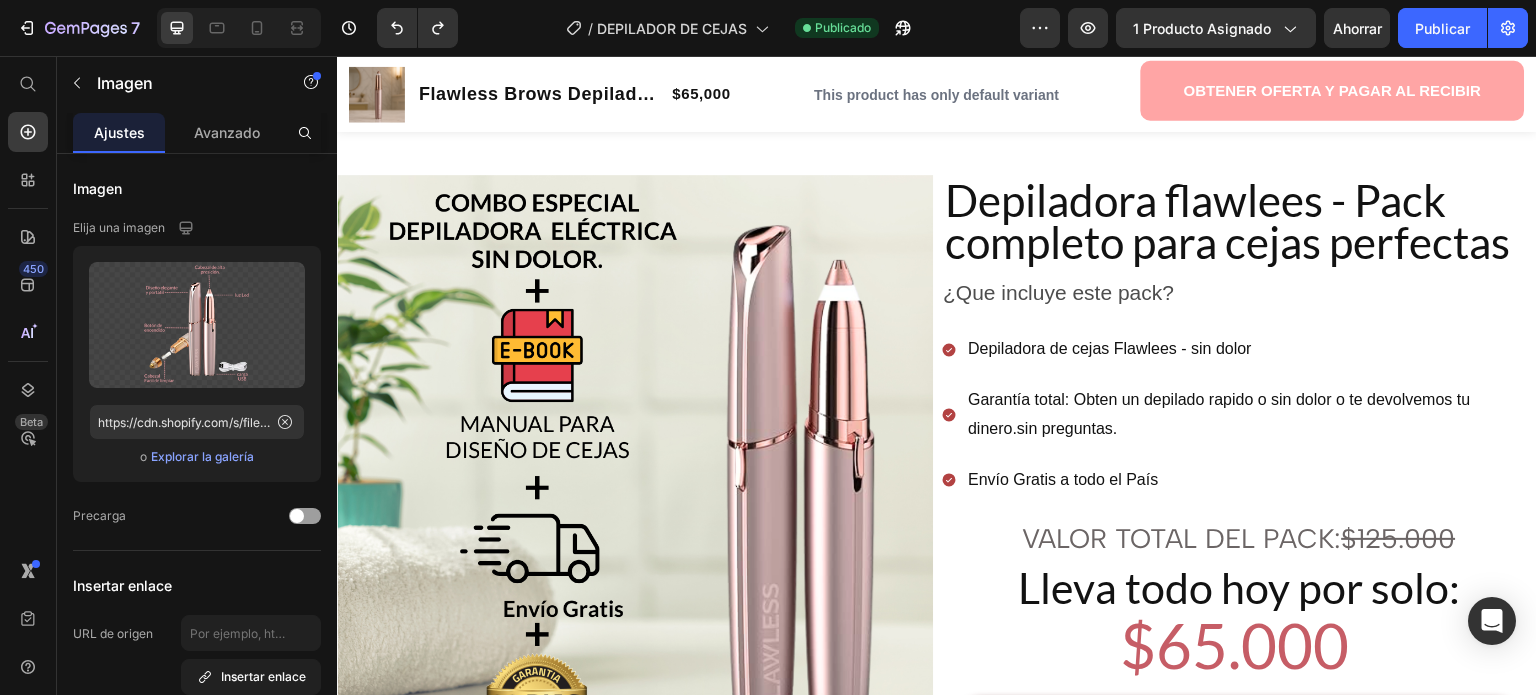 click on "! Quiero mis cejas perfectas ahora ¡ Button" at bounding box center [937, 77] 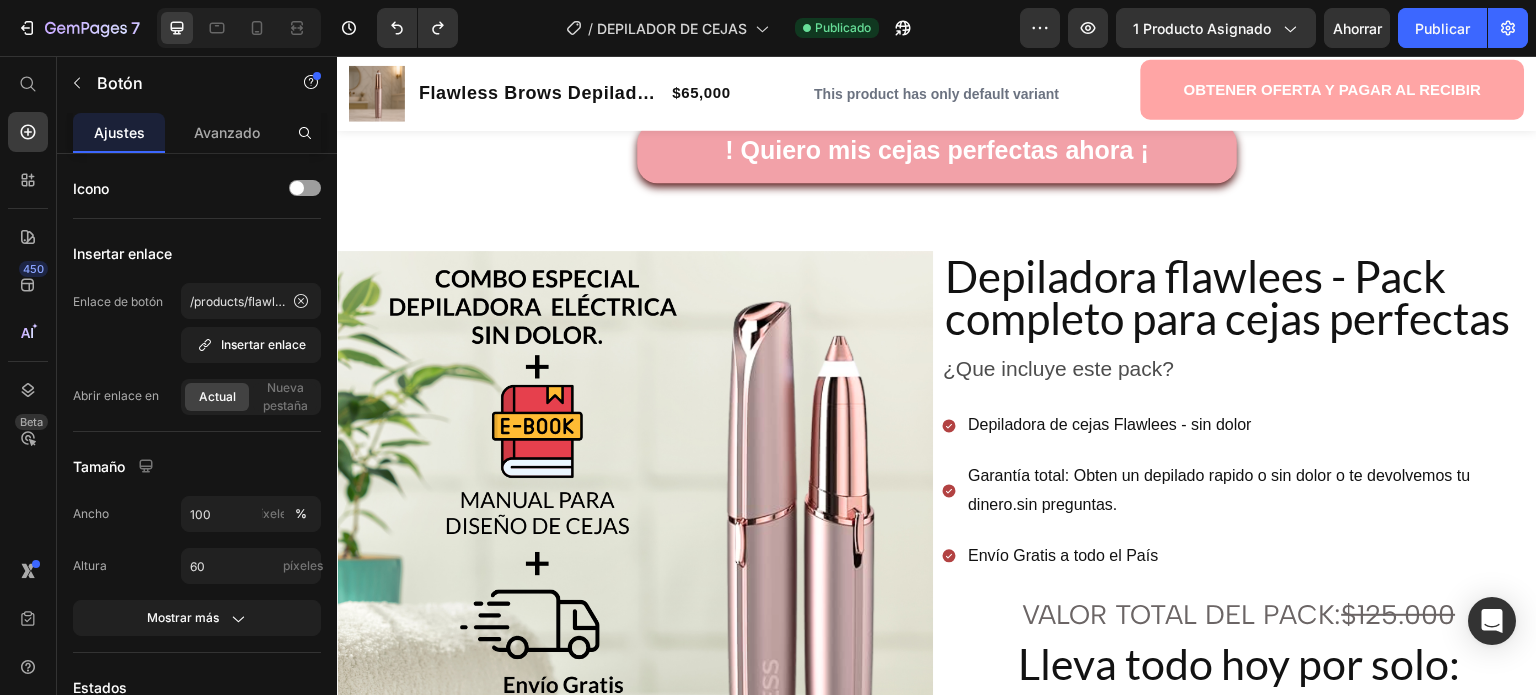 scroll, scrollTop: 2700, scrollLeft: 0, axis: vertical 